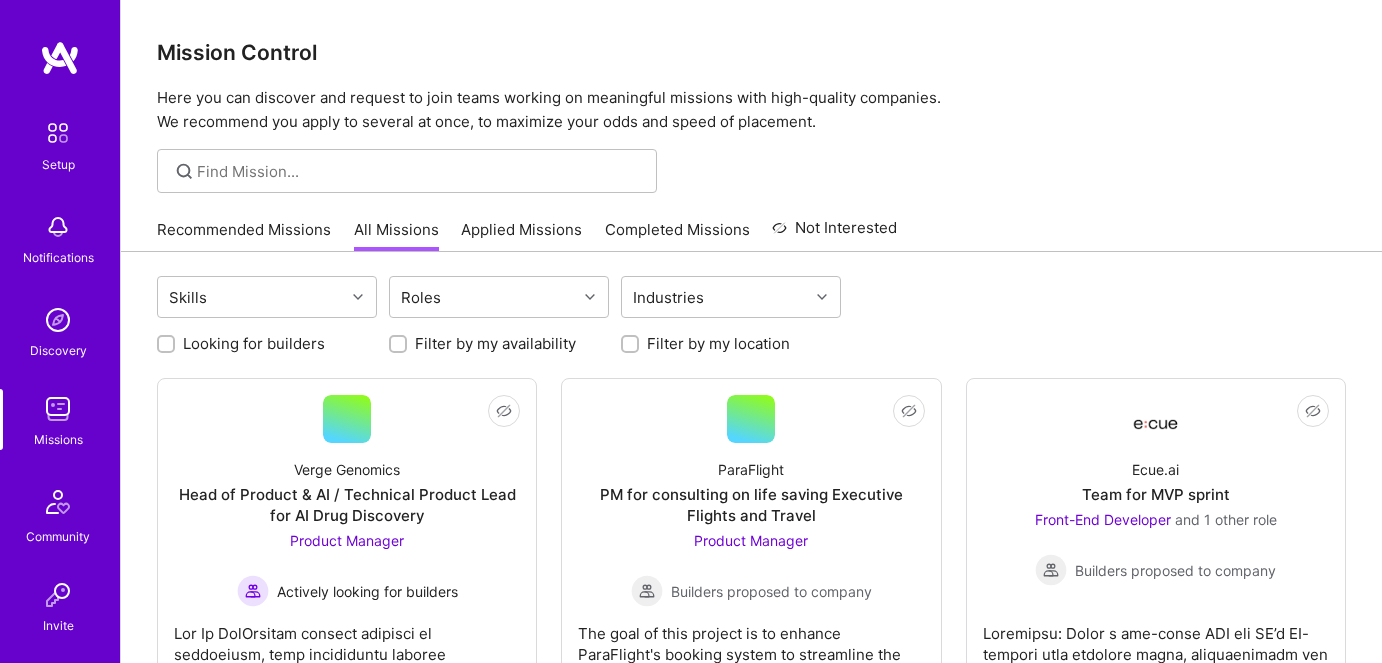 scroll, scrollTop: 0, scrollLeft: 0, axis: both 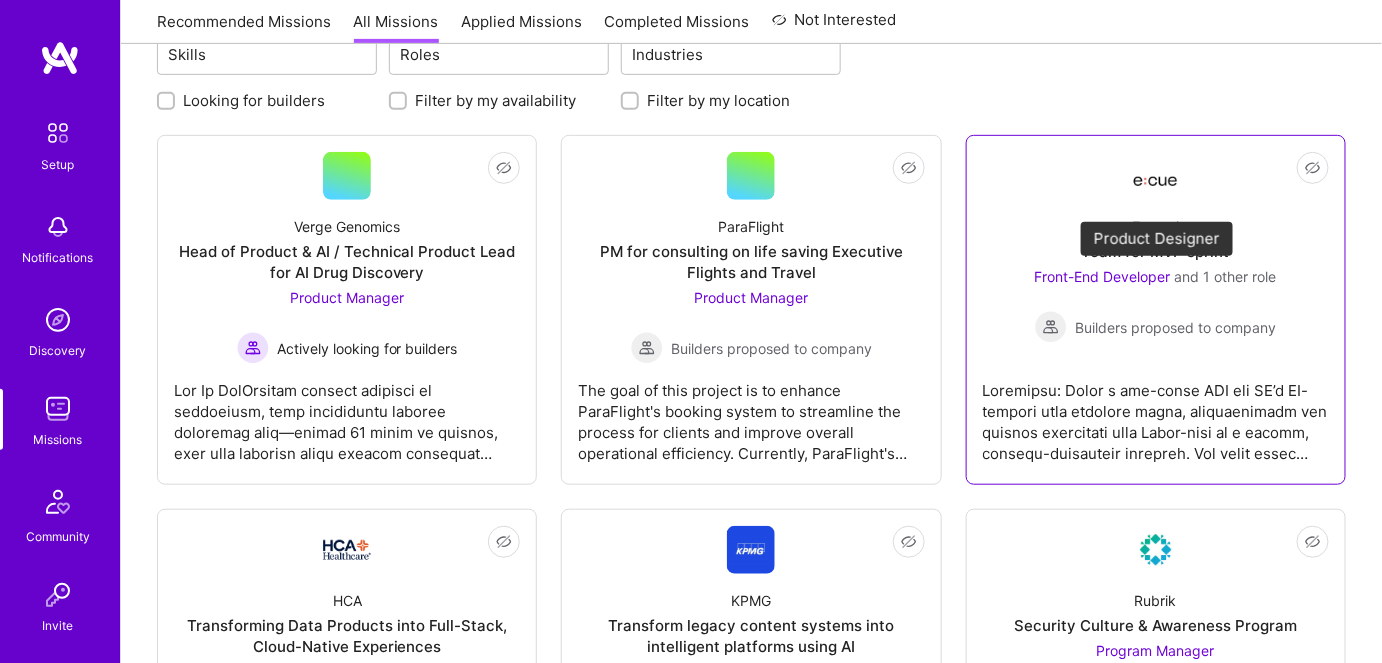 click on "Front-End Developer" at bounding box center (1103, 276) 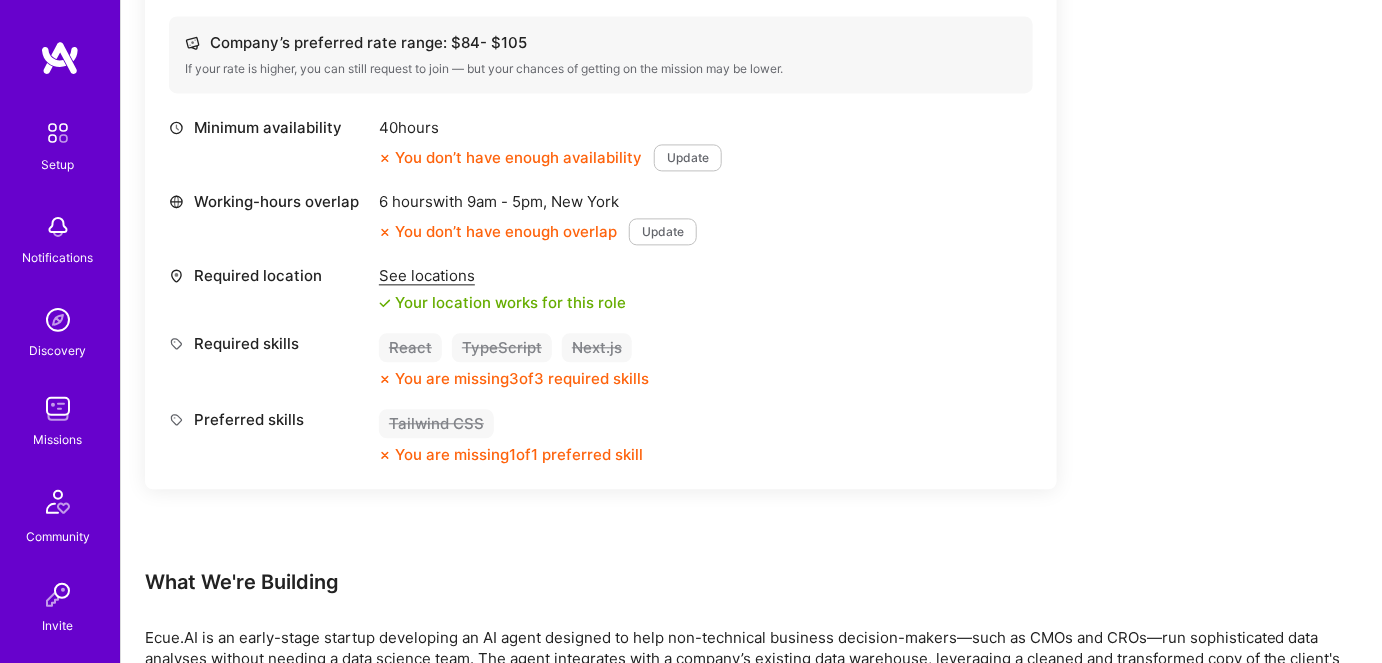 scroll, scrollTop: 1363, scrollLeft: 0, axis: vertical 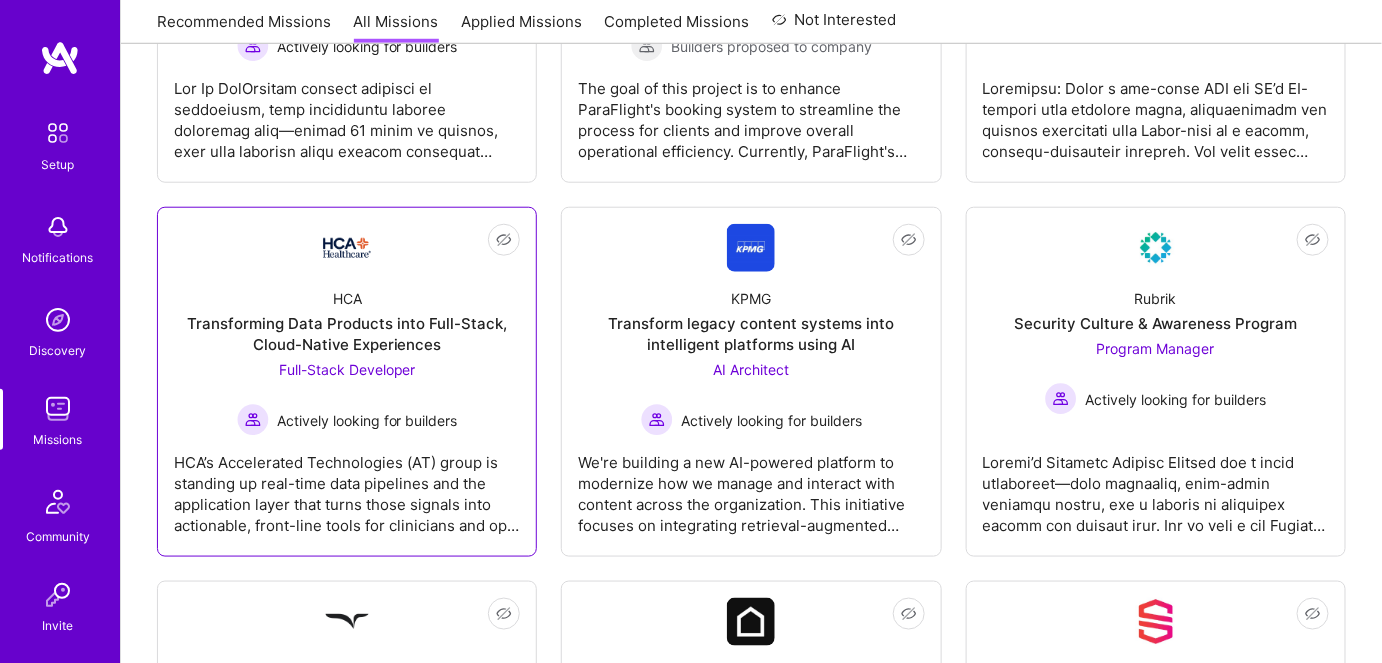 click on "Full-Stack Developer" at bounding box center (347, 369) 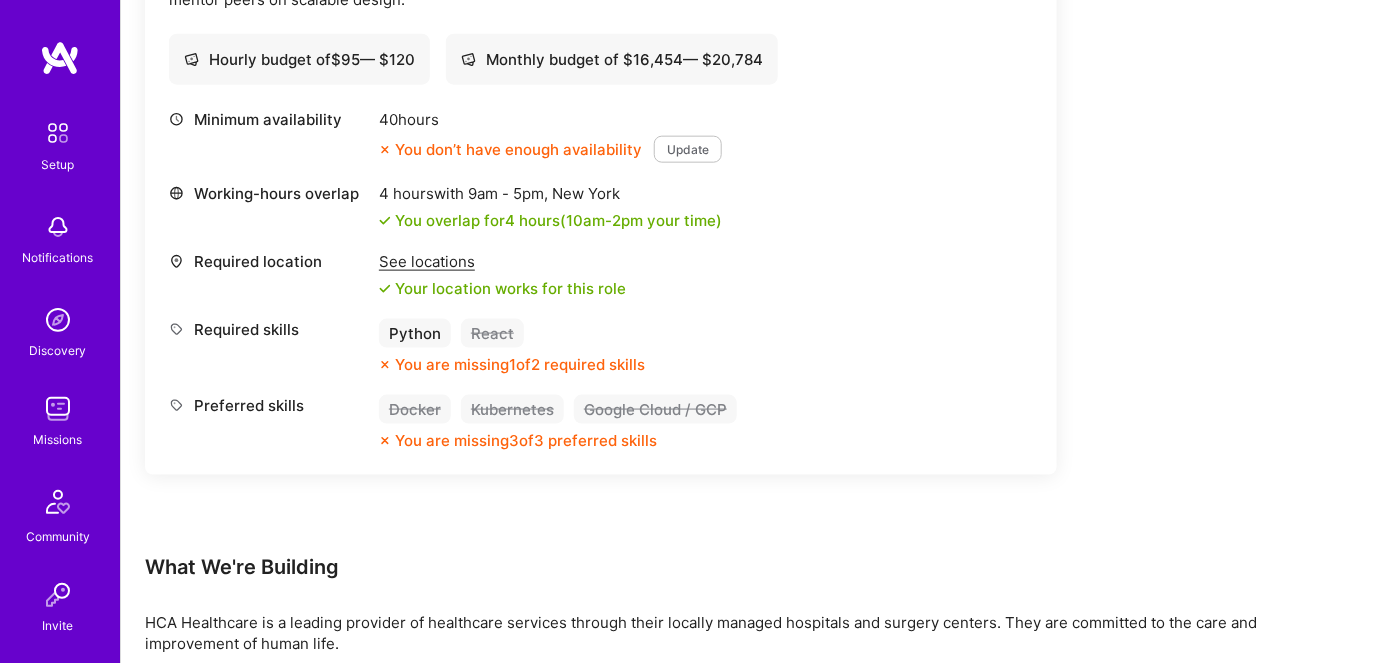 scroll, scrollTop: 702, scrollLeft: 0, axis: vertical 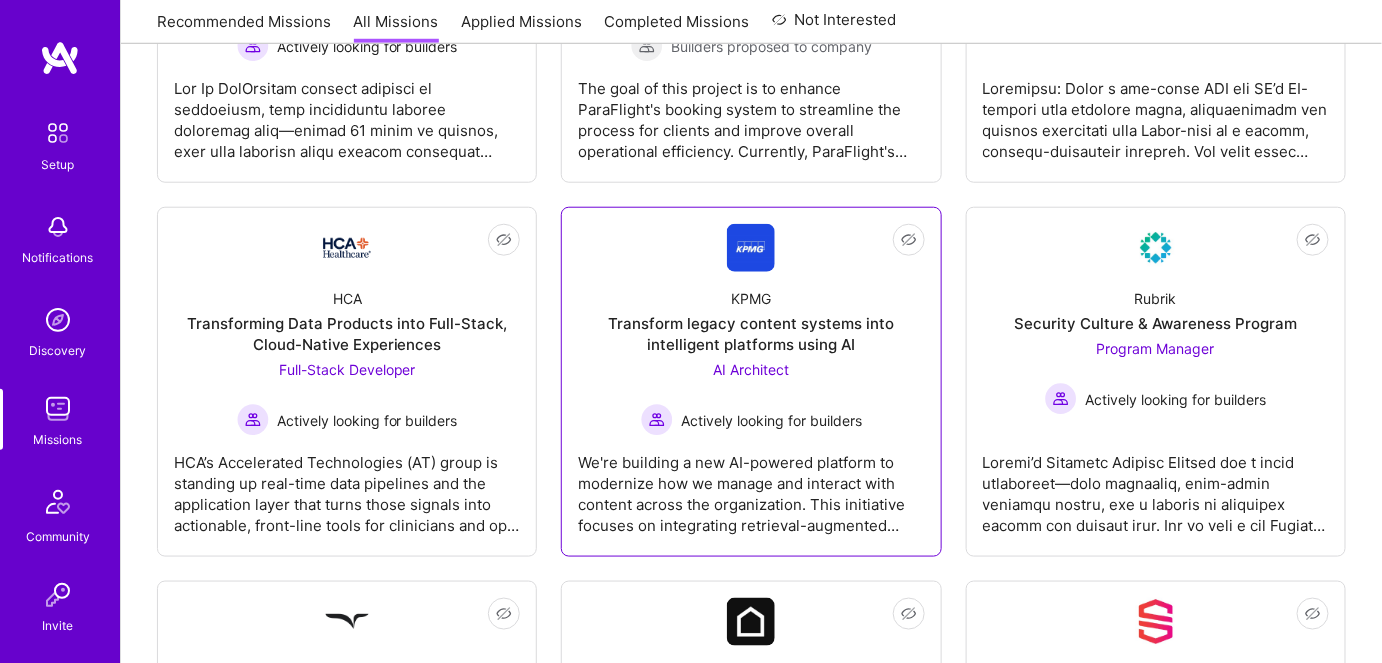 click on "AI Architect" at bounding box center [751, 369] 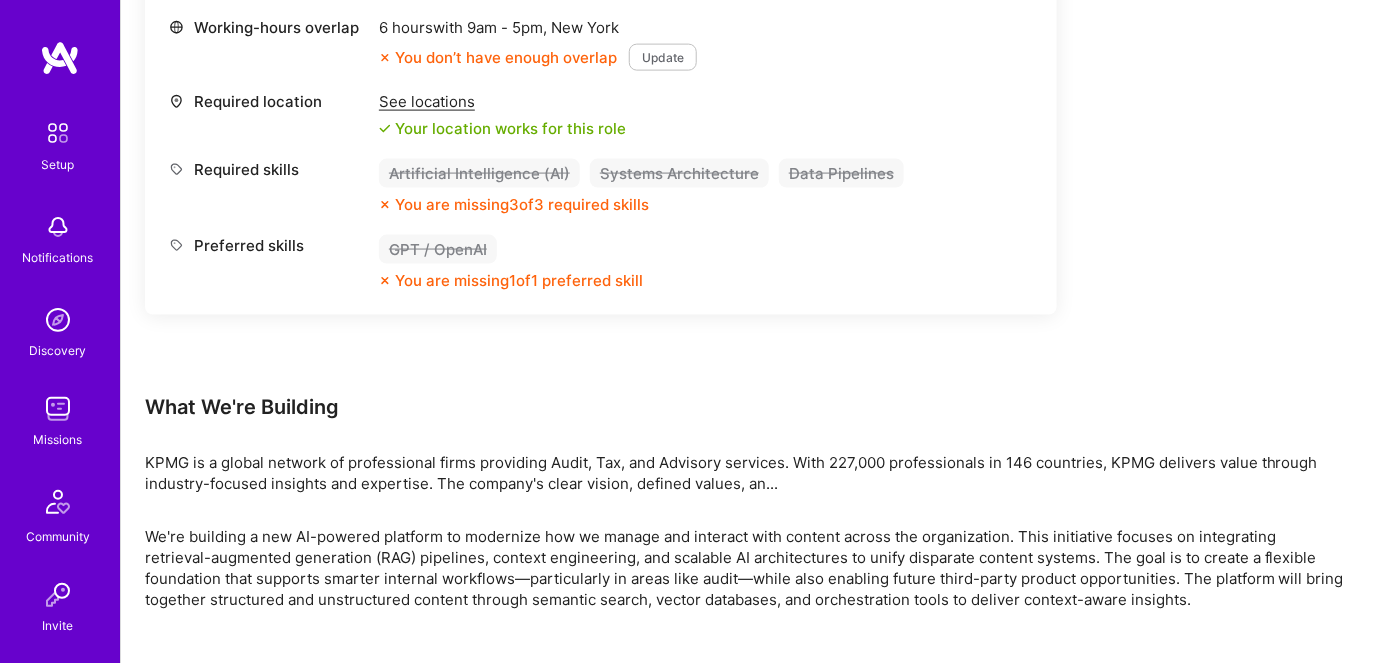 scroll, scrollTop: 727, scrollLeft: 0, axis: vertical 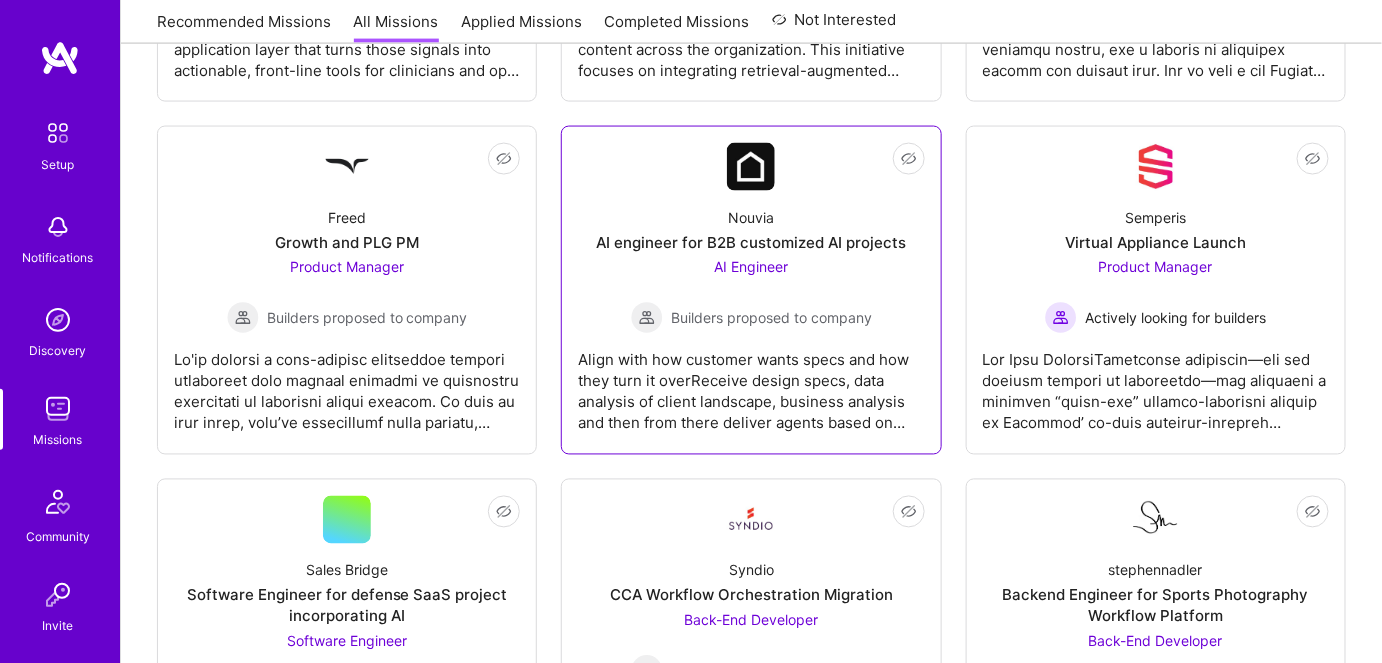 click on "AI Engineer" at bounding box center (751, 267) 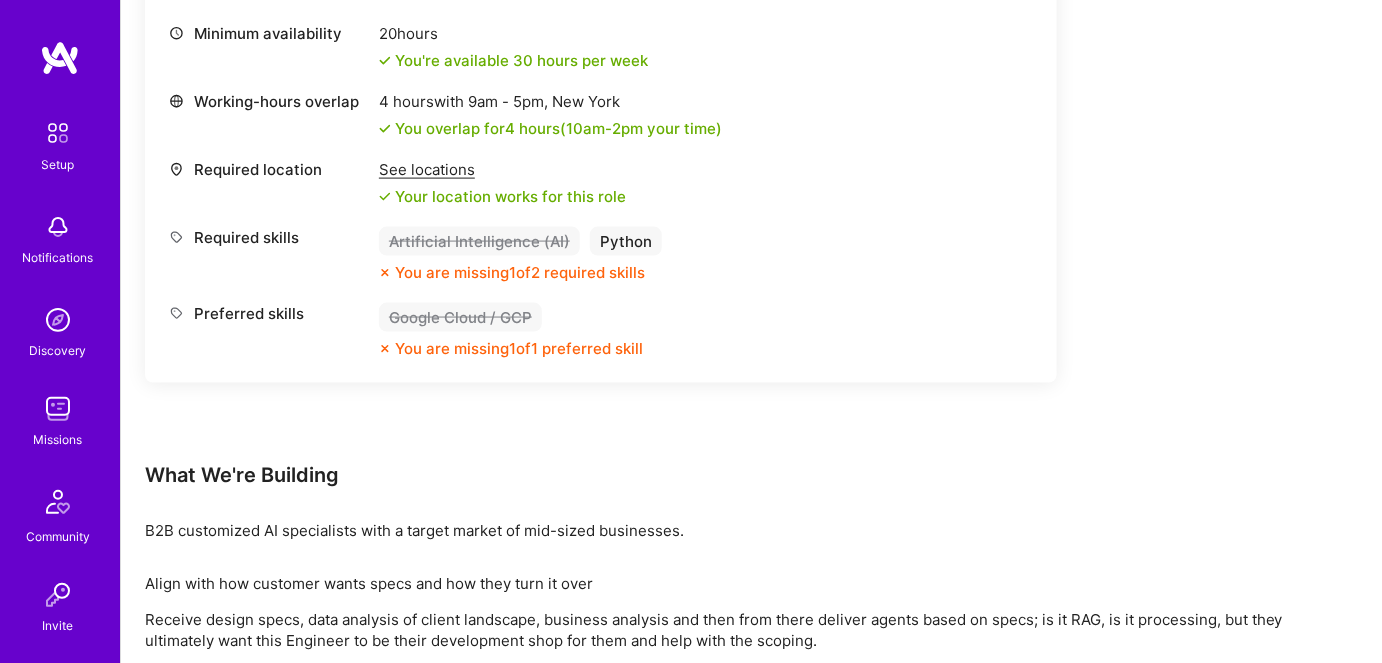 scroll, scrollTop: 928, scrollLeft: 0, axis: vertical 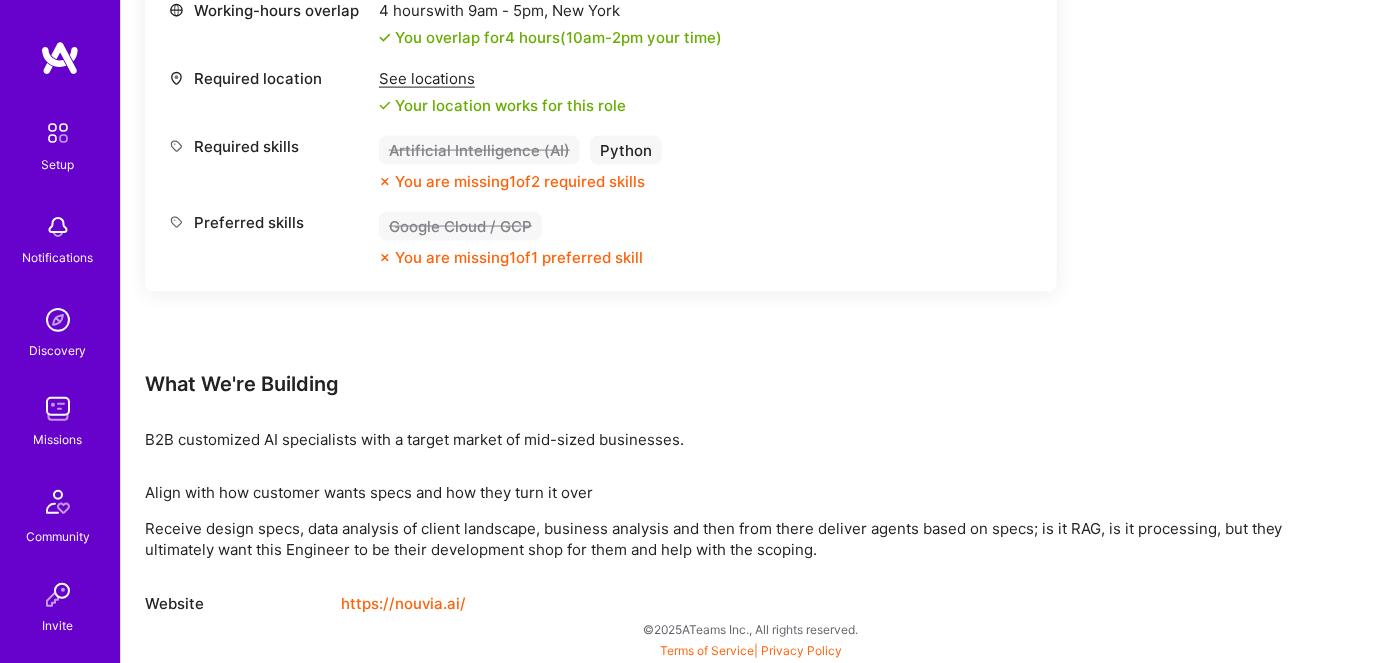 click on "Receive design specs, data analysis of client landscape, business analysis and then from there deliver agents based on specs; is it RAG, is it processing, but they ultimately want this Engineer to be their development shop for them and help with the scoping." at bounding box center [745, 540] 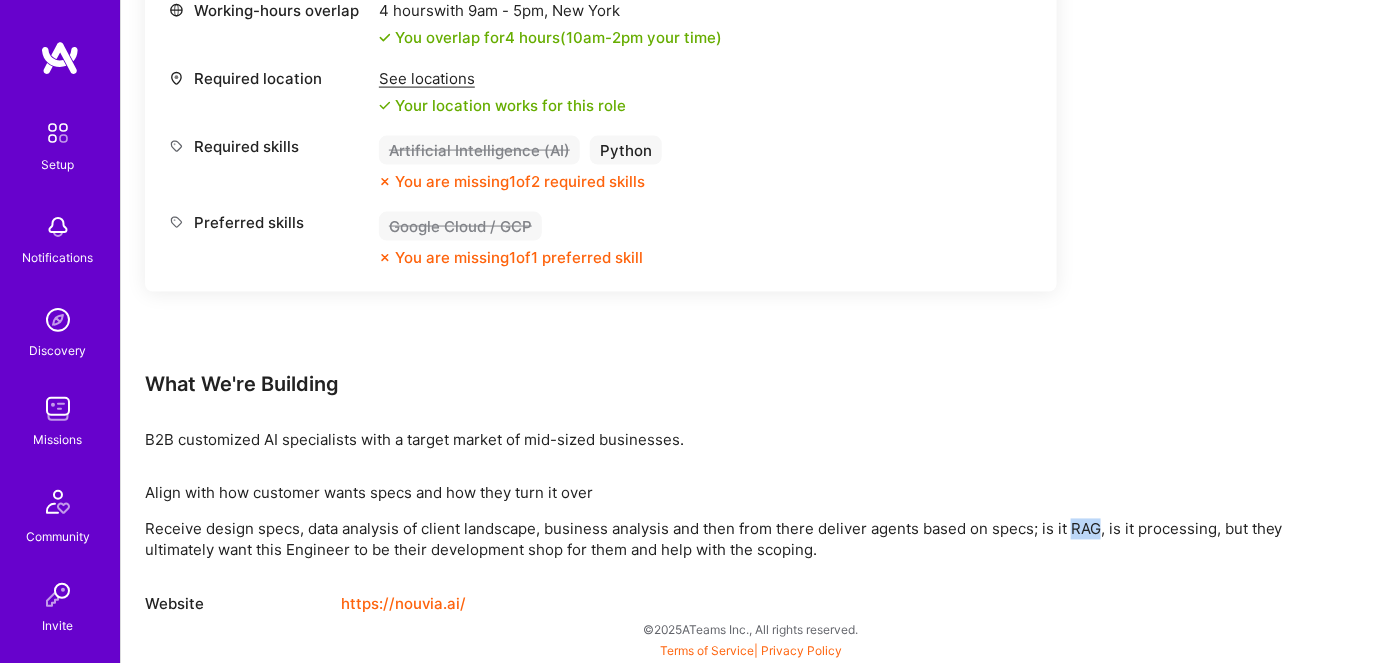 click on "Receive design specs, data analysis of client landscape, business analysis and then from there deliver agents based on specs; is it RAG, is it processing, but they ultimately want this Engineer to be their development shop for them and help with the scoping." at bounding box center (745, 540) 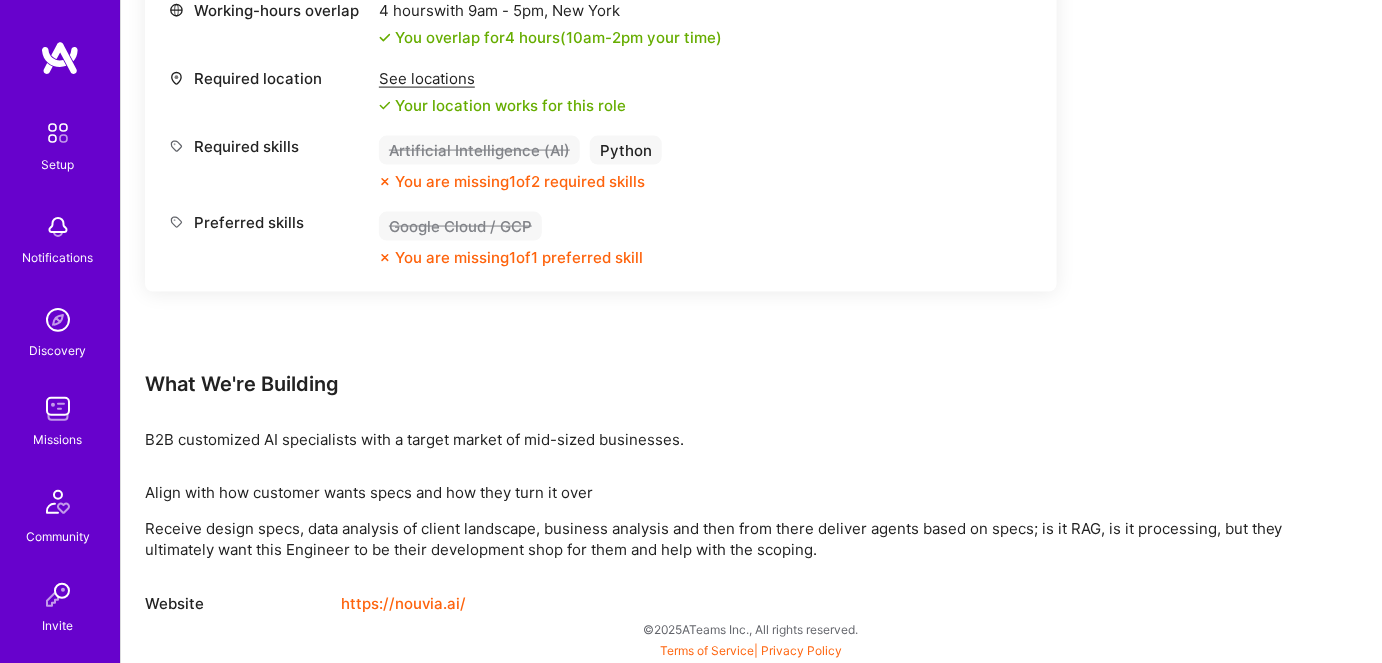 click on "Receive design specs, data analysis of client landscape, business analysis and then from there deliver agents based on specs; is it RAG, is it processing, but they ultimately want this Engineer to be their development shop for them and help with the scoping." at bounding box center (745, 540) 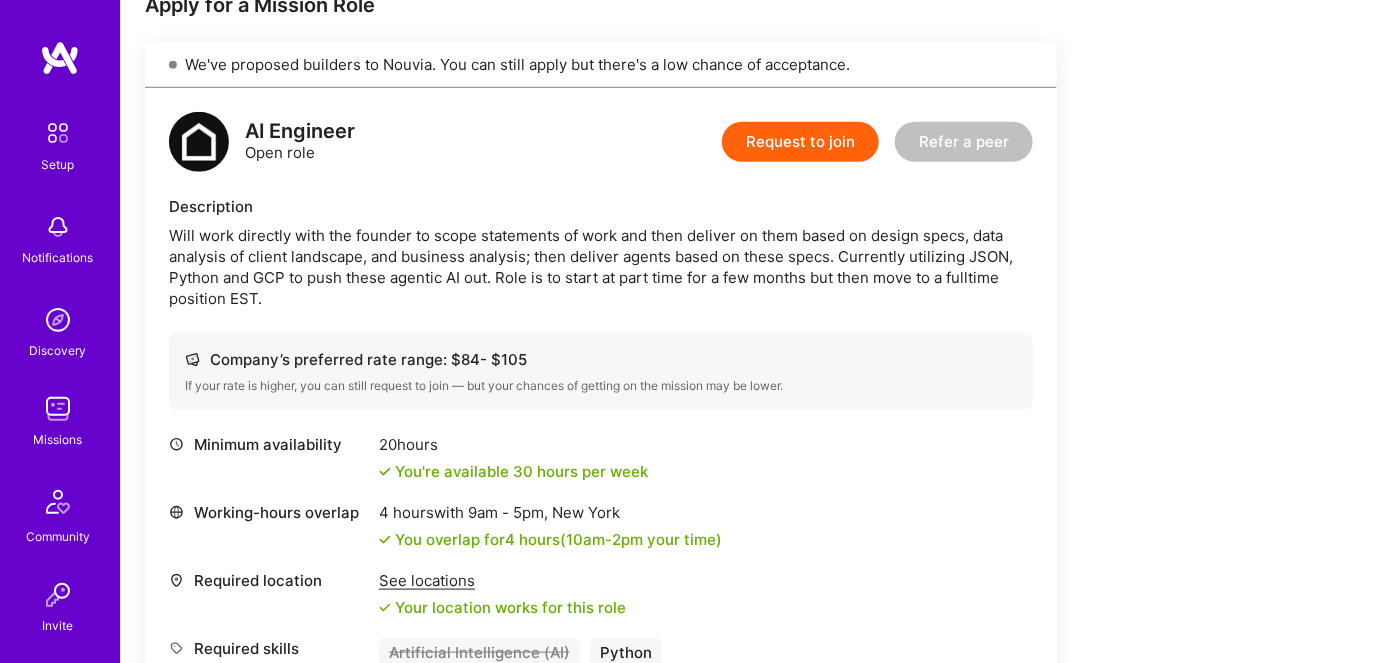 scroll, scrollTop: 383, scrollLeft: 0, axis: vertical 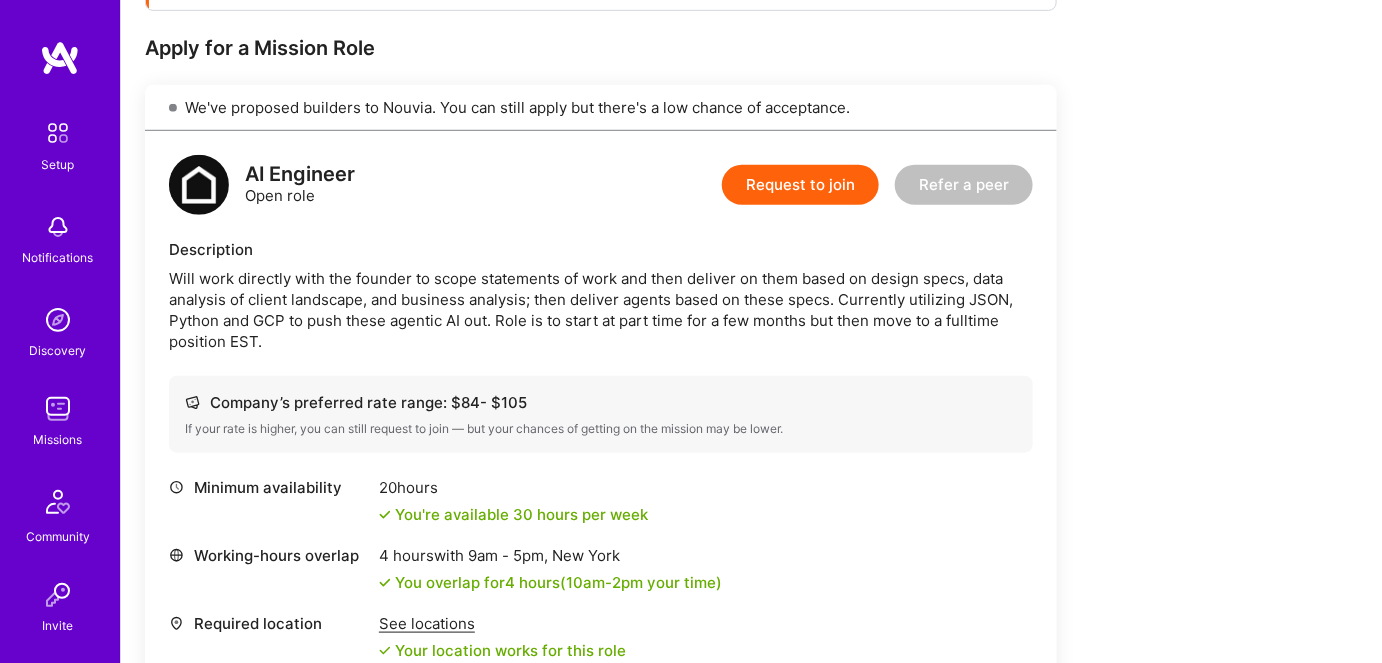 click on "Will work directly with the founder to scope statements of work and then deliver on them based on design specs, data analysis of client landscape, and business analysis; then deliver agents based on these specs. Currently utilizing JSON, Python and GCP to push these agentic AI out. Role is to start at part time for a few months but then move to a fulltime position EST." at bounding box center (601, 310) 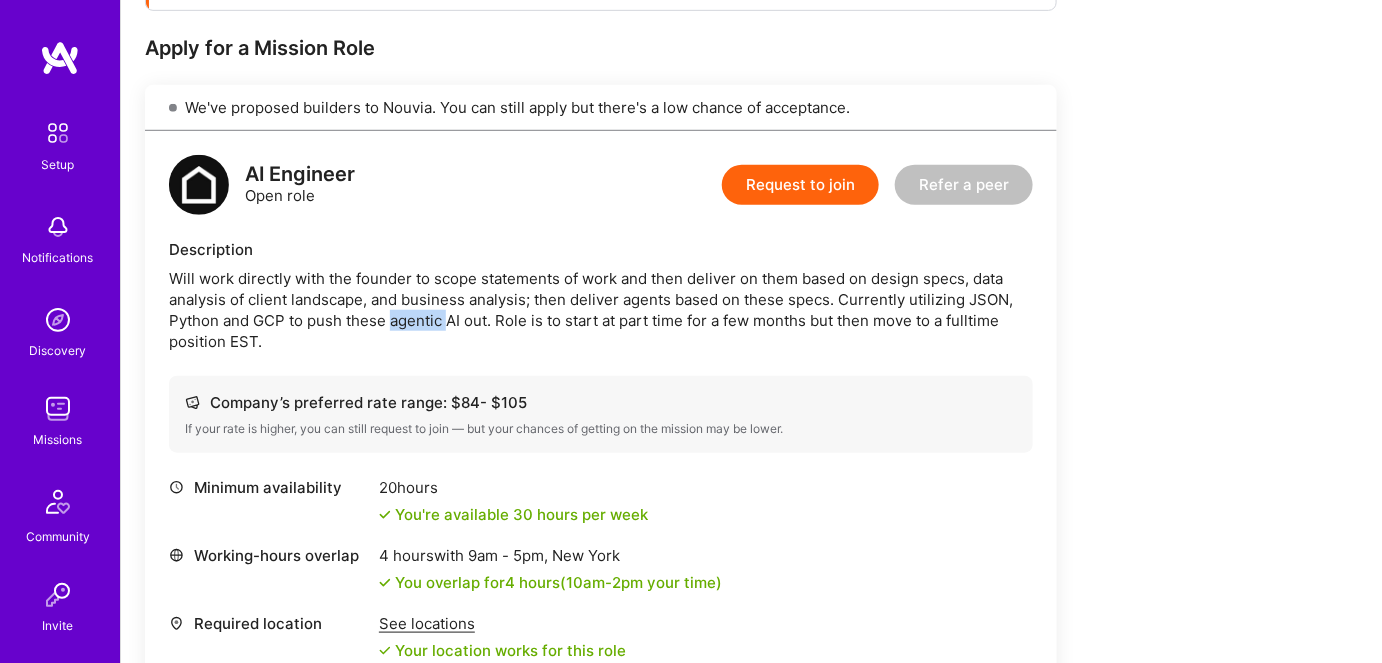 click on "Will work directly with the founder to scope statements of work and then deliver on them based on design specs, data analysis of client landscape, and business analysis; then deliver agents based on these specs. Currently utilizing JSON, Python and GCP to push these agentic AI out. Role is to start at part time for a few months but then move to a fulltime position EST." at bounding box center [601, 310] 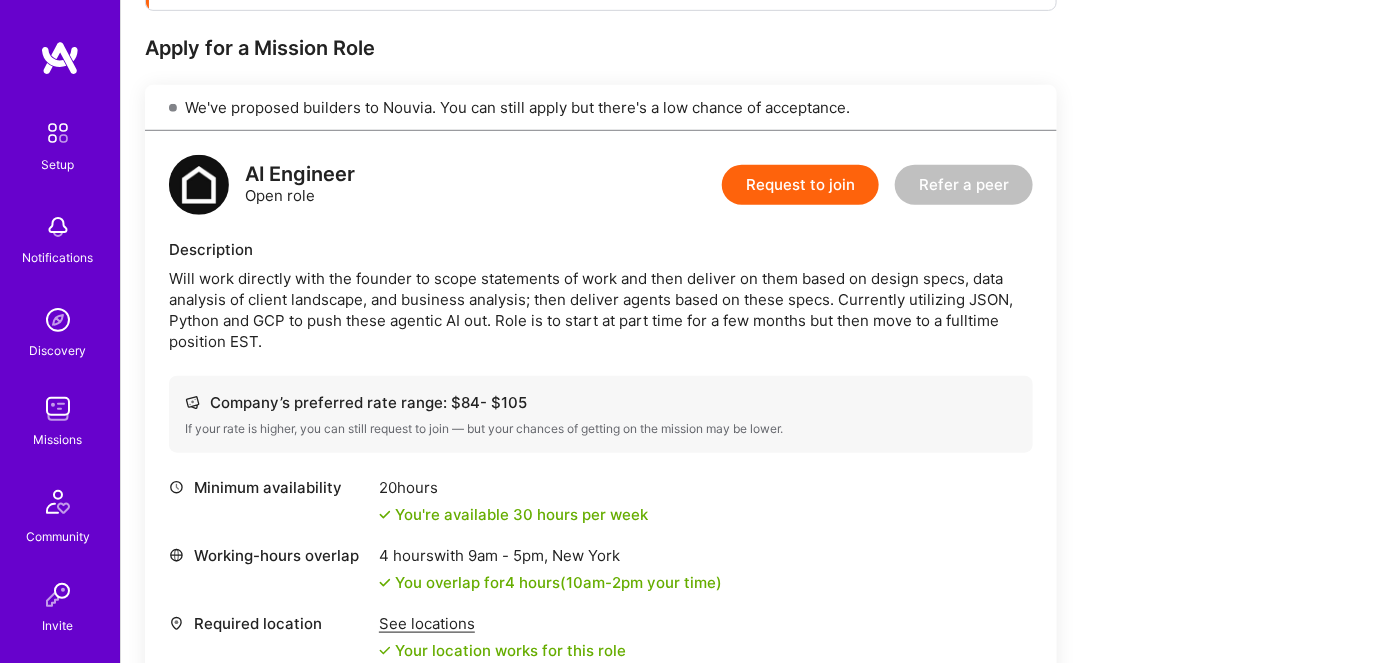 click on "Will work directly with the founder to scope statements of work and then deliver on them based on design specs, data analysis of client landscape, and business analysis; then deliver agents based on these specs. Currently utilizing JSON, Python and GCP to push these agentic AI out. Role is to start at part time for a few months but then move to a fulltime position EST." at bounding box center (601, 310) 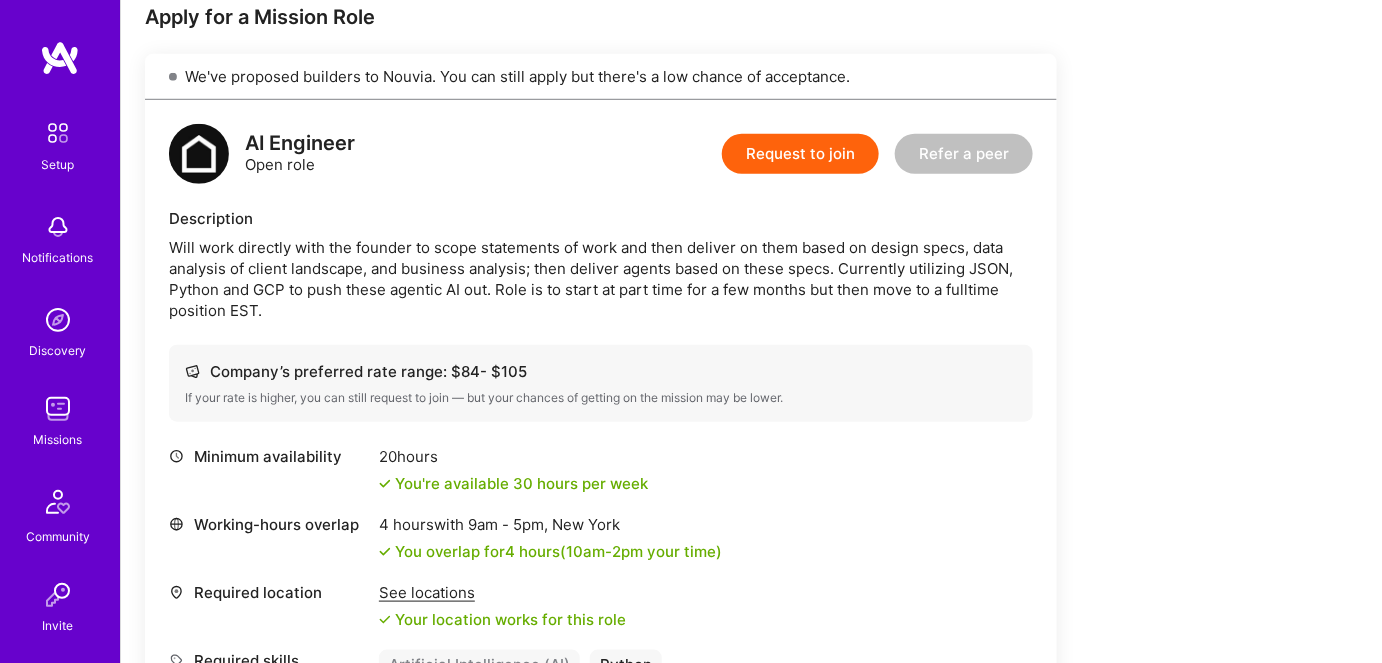 scroll, scrollTop: 383, scrollLeft: 0, axis: vertical 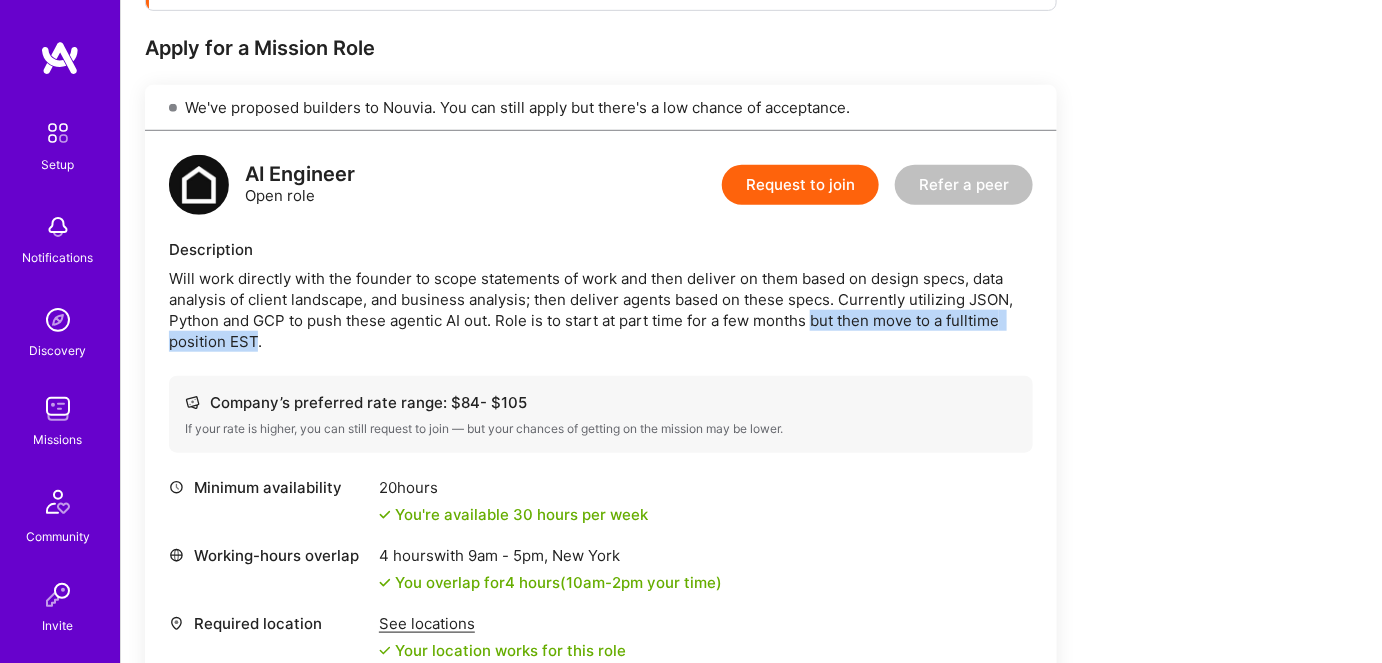 drag, startPoint x: 815, startPoint y: 319, endPoint x: 258, endPoint y: 340, distance: 557.39575 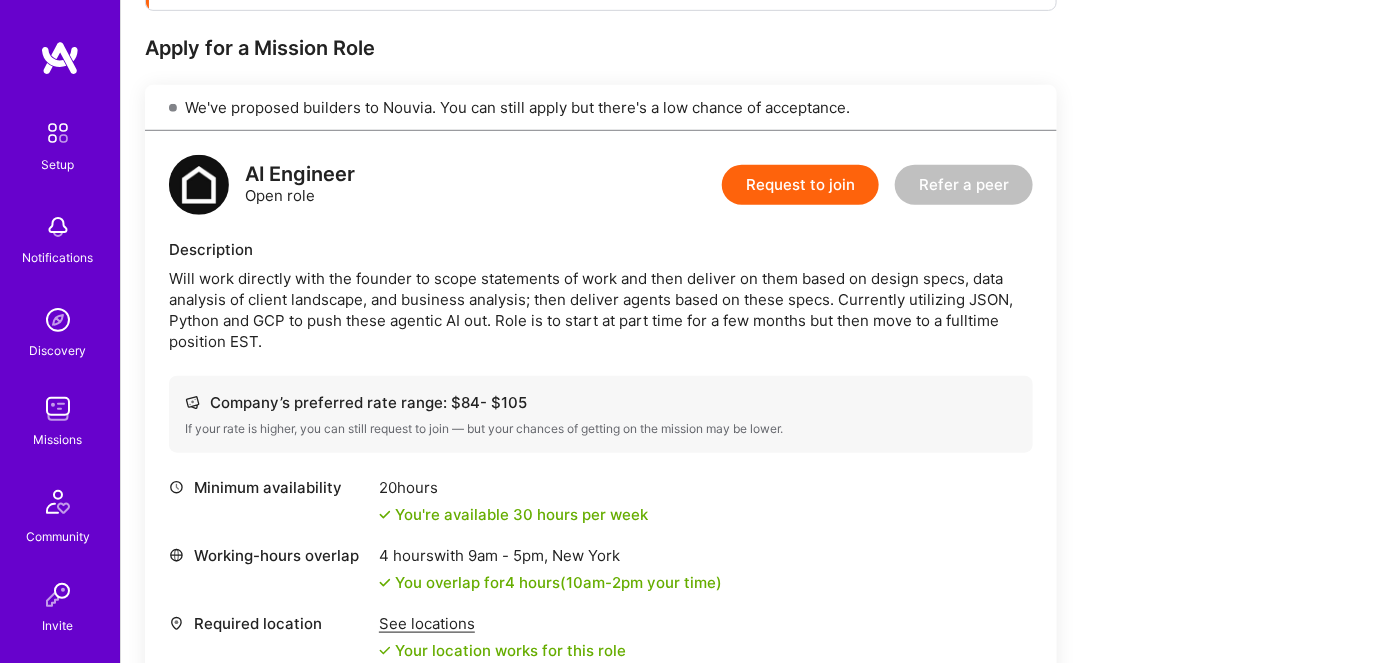 click on "Will work directly with the founder to scope statements of work and then deliver on them based on design specs, data analysis of client landscape, and business analysis; then deliver agents based on these specs. Currently utilizing JSON, Python and GCP to push these agentic AI out. Role is to start at part time for a few months but then move to a fulltime position EST." at bounding box center [601, 310] 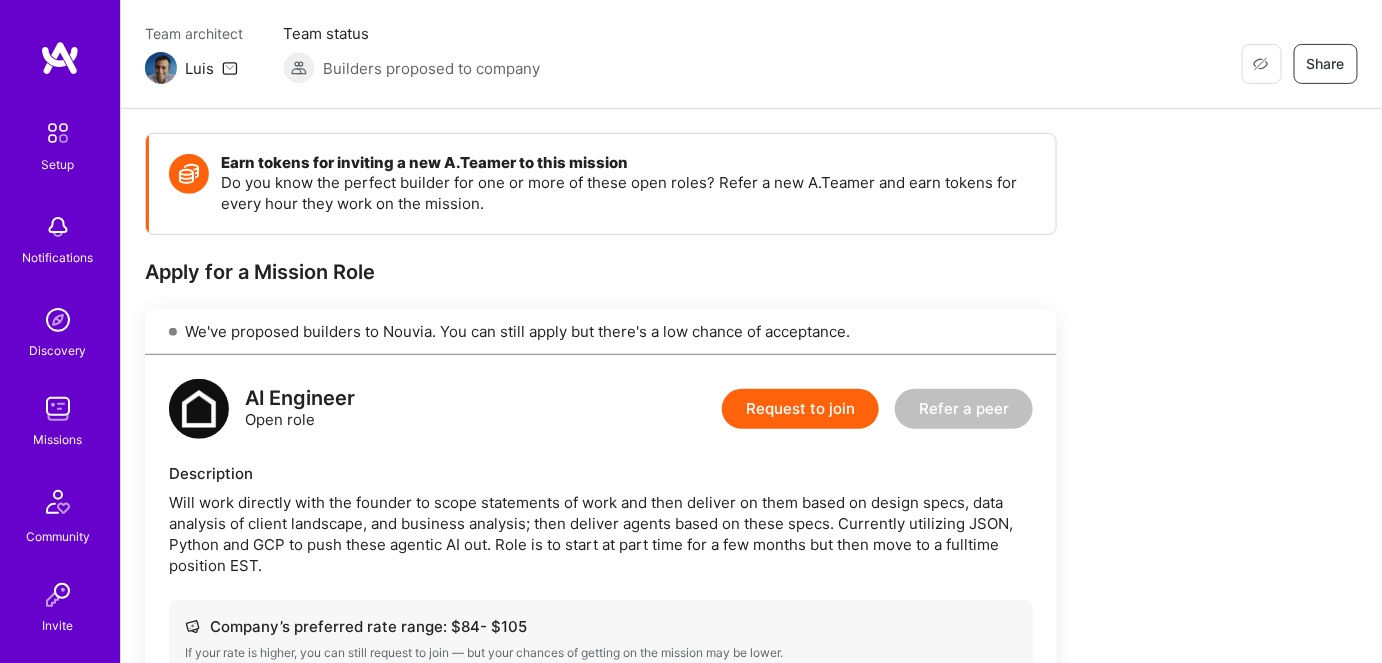 scroll, scrollTop: 0, scrollLeft: 0, axis: both 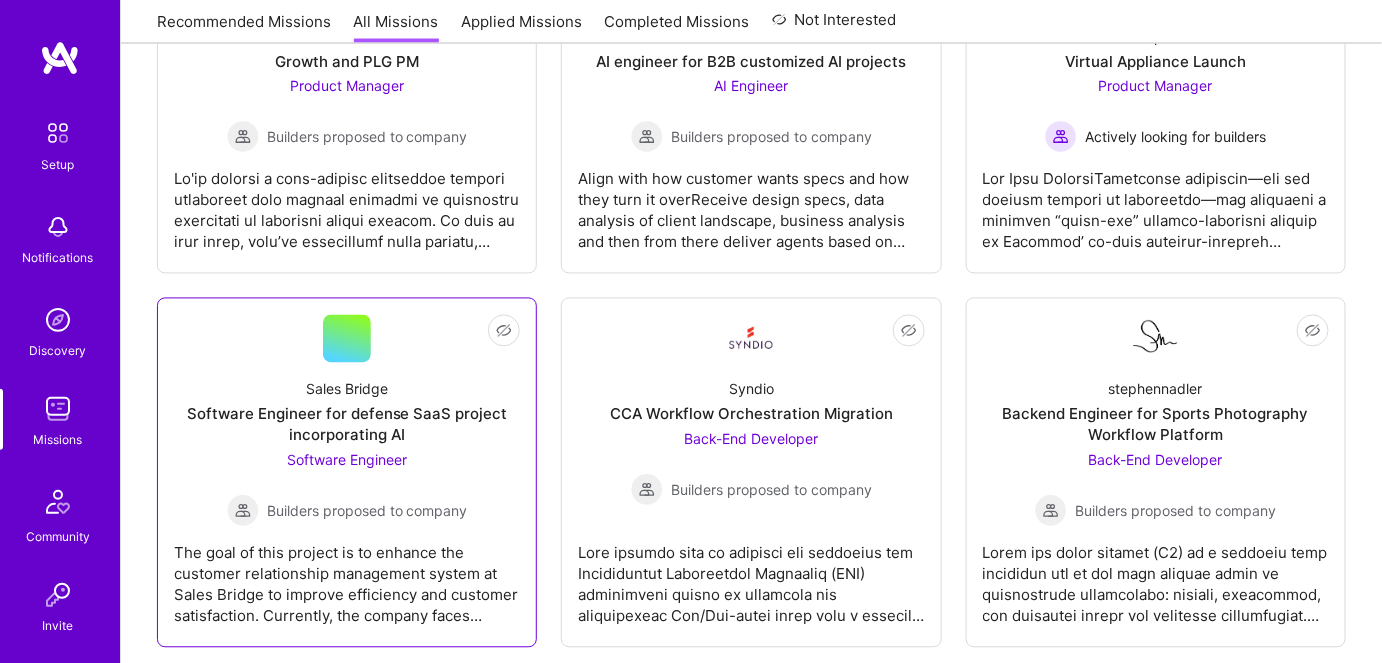 click on "Software Engineer for defense SaaS project incorporating AI" at bounding box center (347, 425) 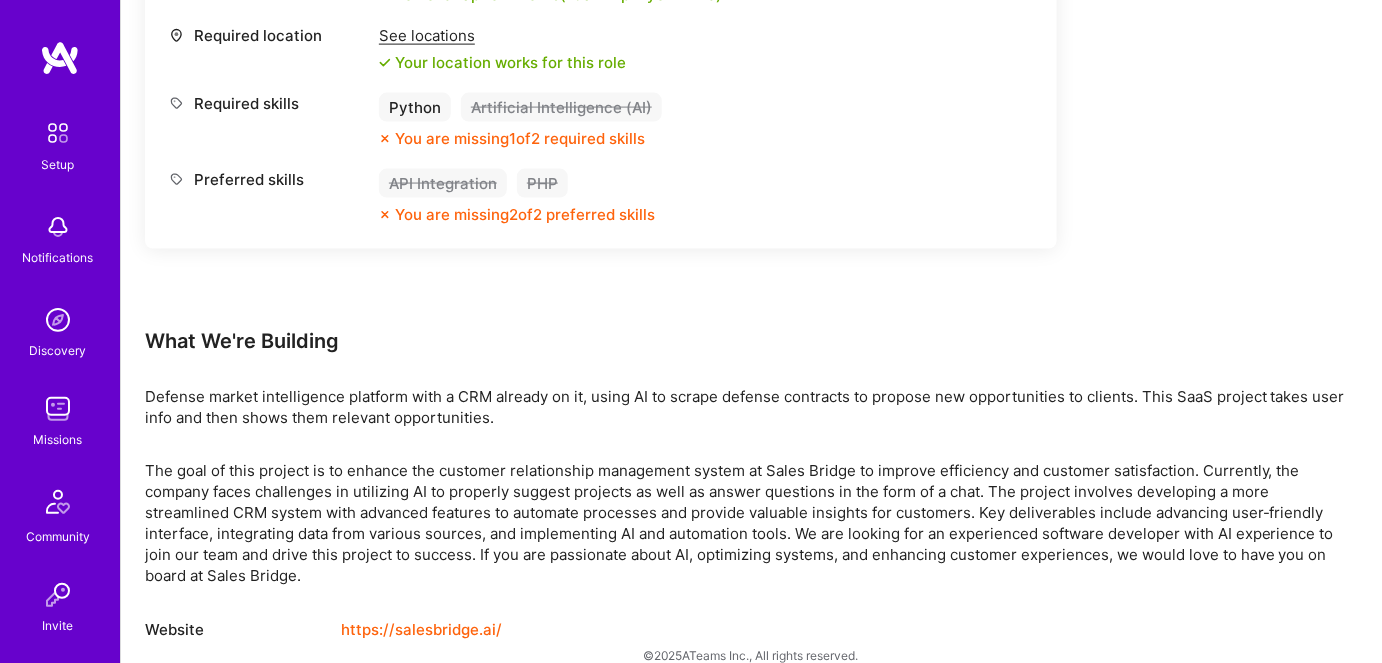 scroll, scrollTop: 981, scrollLeft: 0, axis: vertical 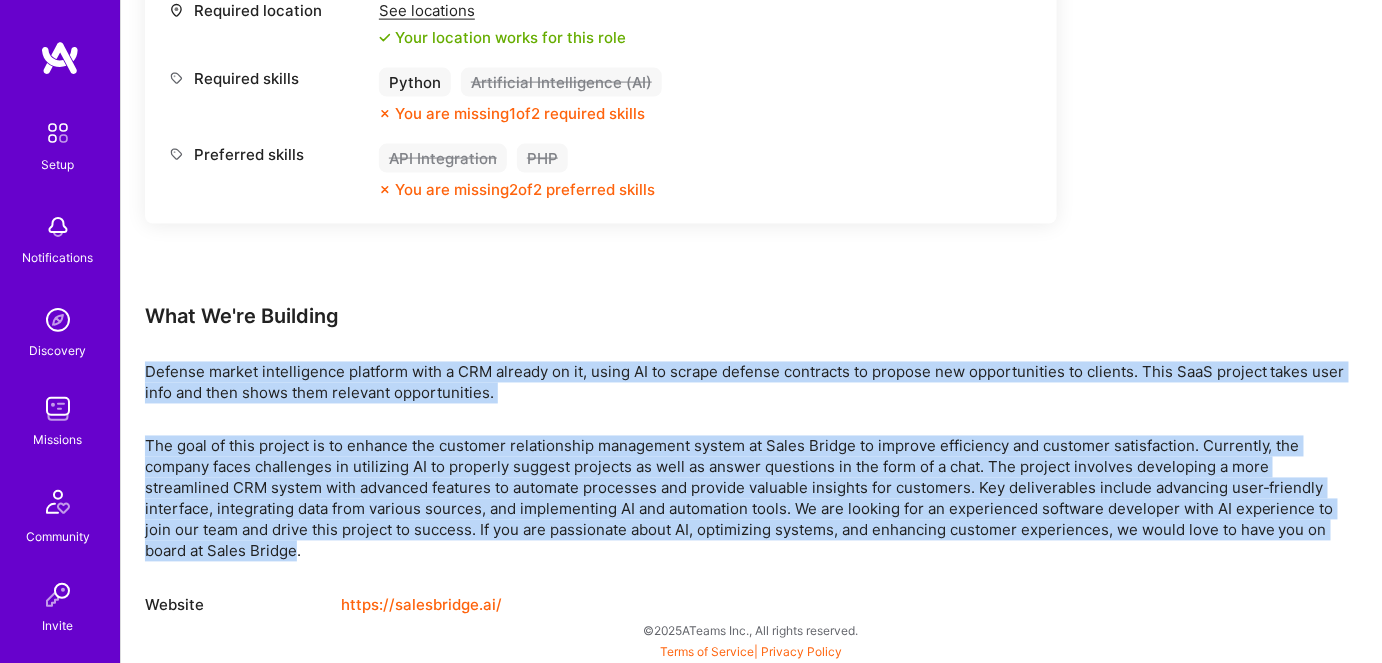 drag, startPoint x: 146, startPoint y: 363, endPoint x: 293, endPoint y: 550, distance: 237.8613 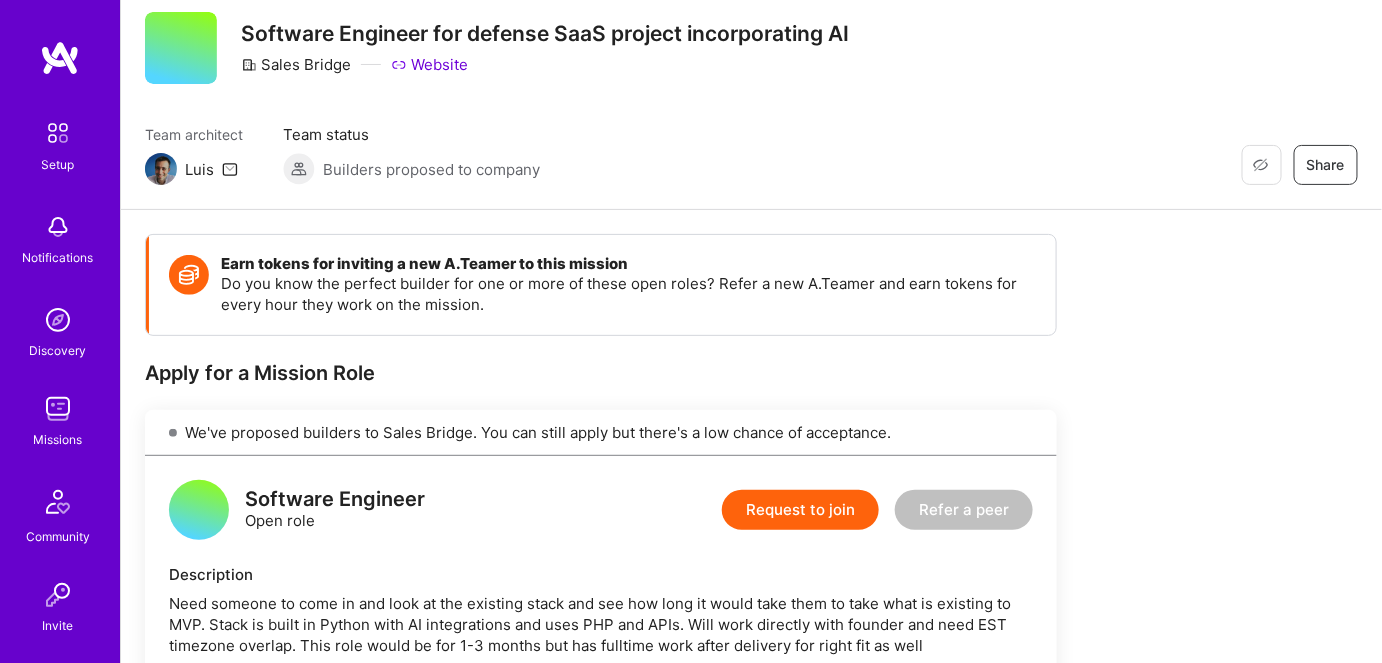 scroll, scrollTop: 0, scrollLeft: 0, axis: both 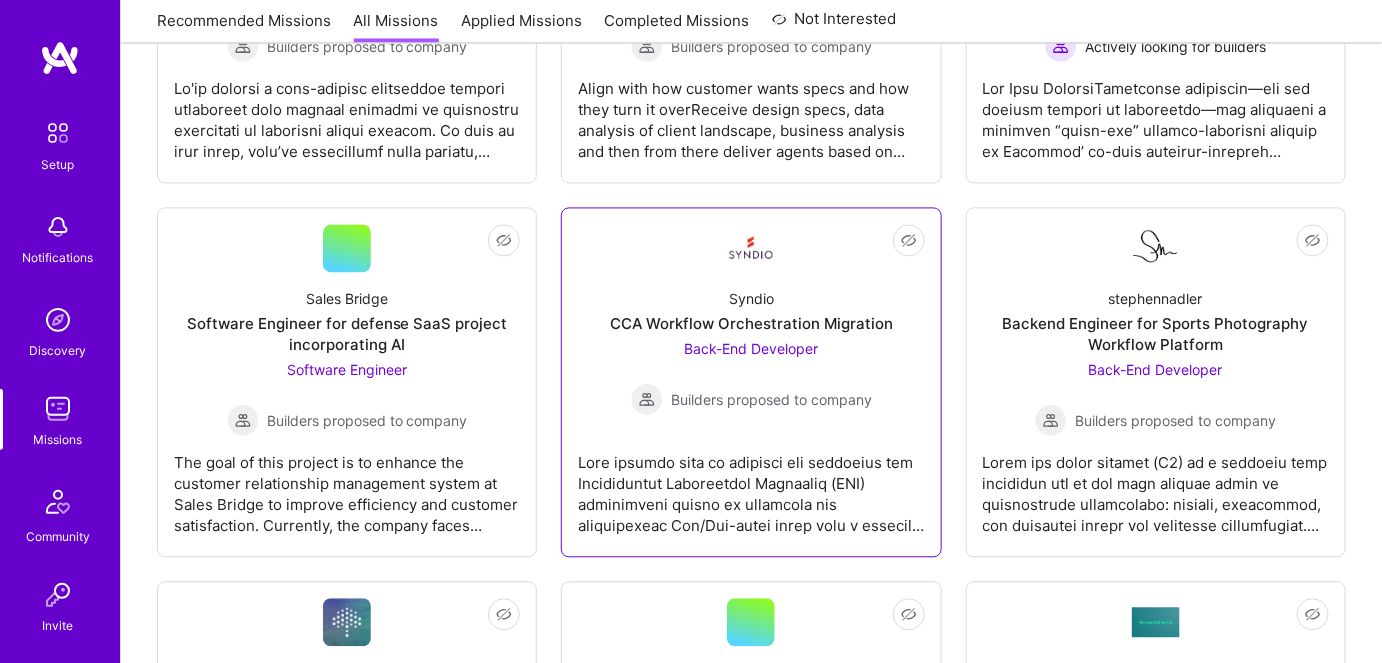 click on "Back-End Developer" at bounding box center [751, 348] 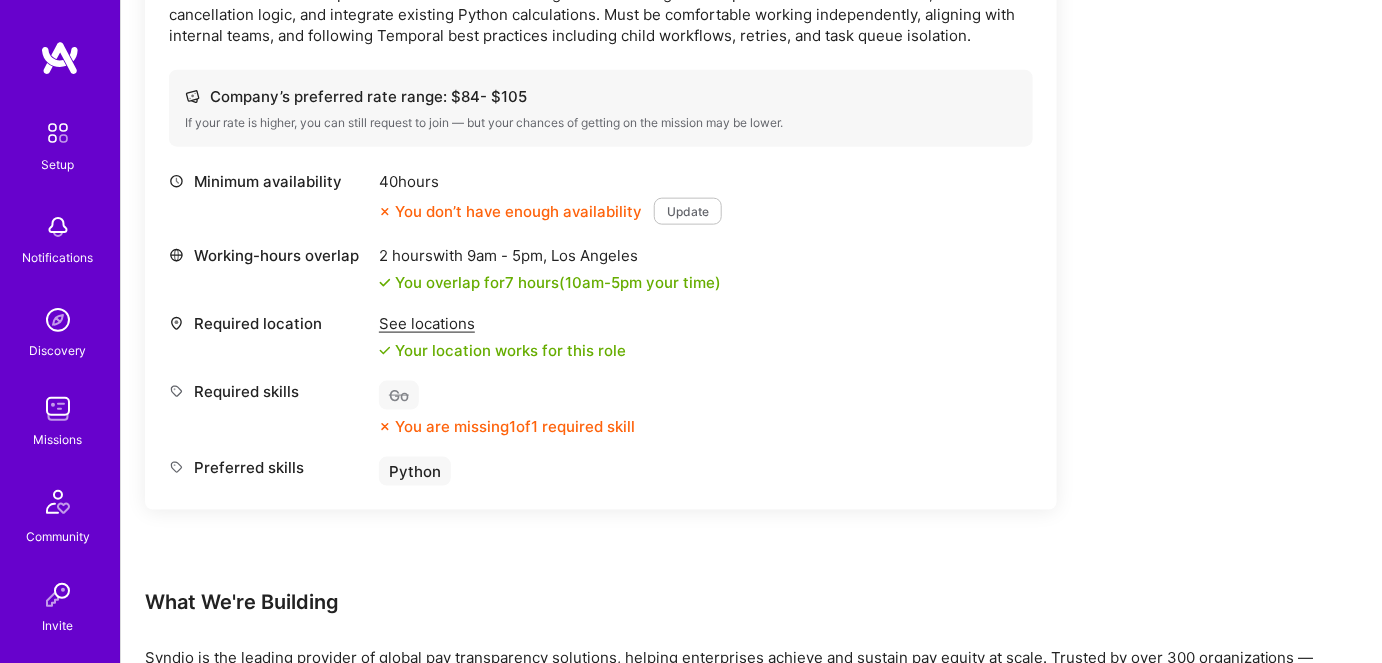 scroll, scrollTop: 727, scrollLeft: 0, axis: vertical 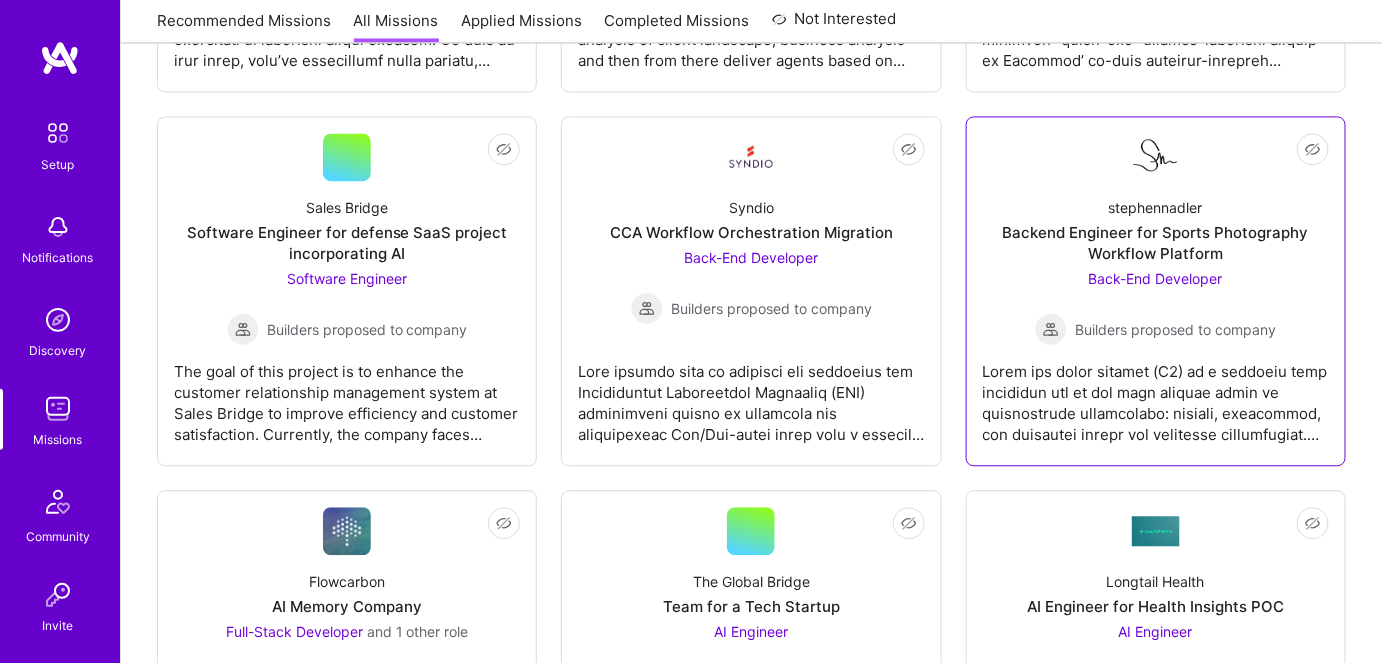 click on "Back-End Developer   Builders proposed to company" at bounding box center [1155, 306] 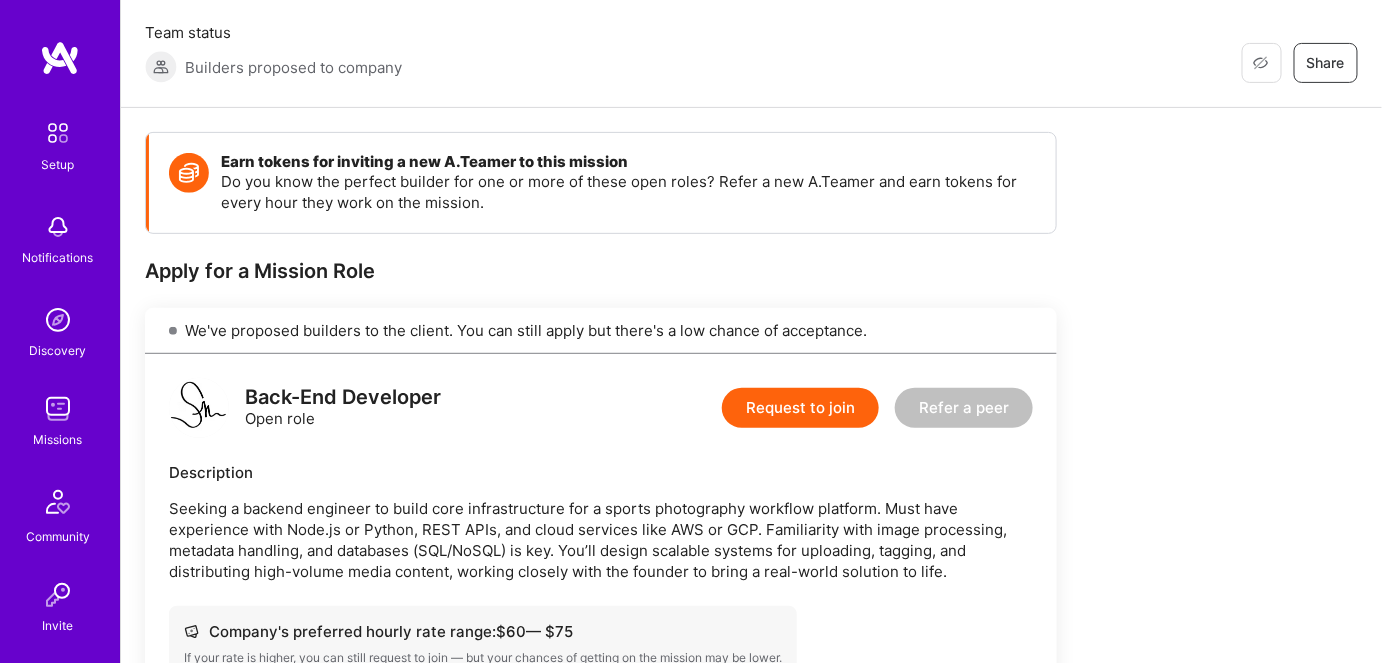 scroll, scrollTop: 0, scrollLeft: 0, axis: both 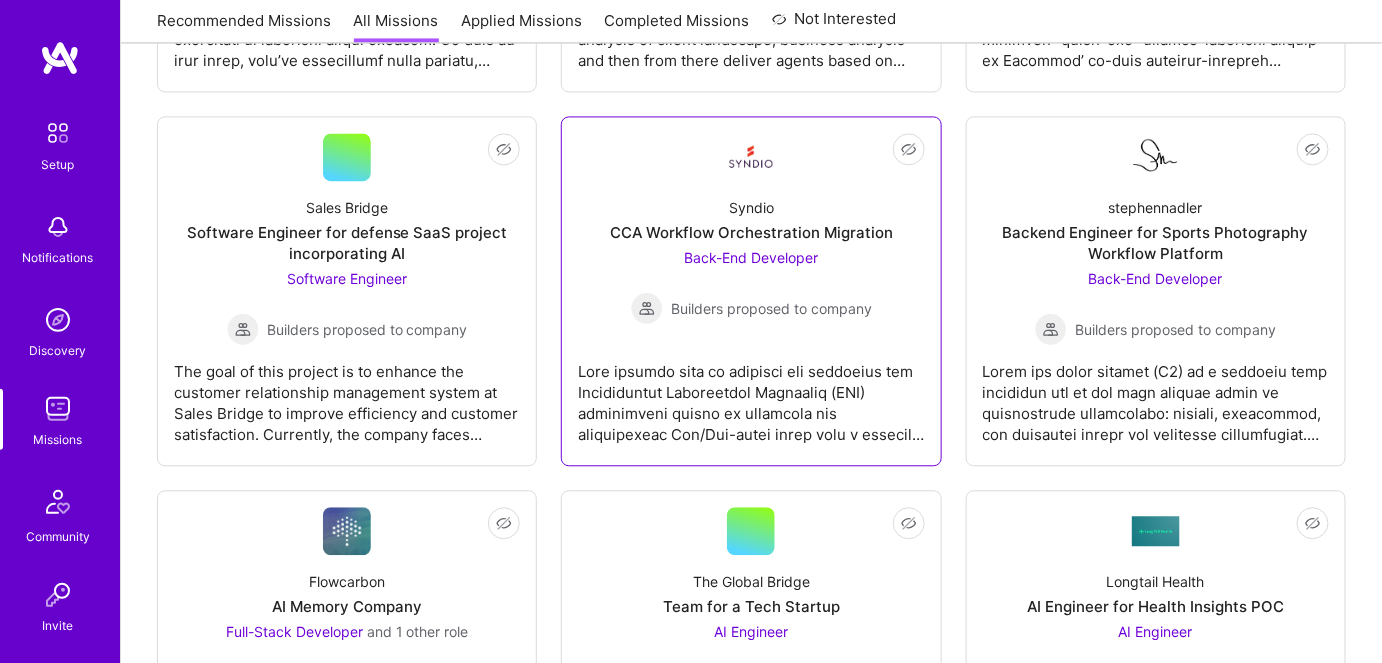 click on "Back-End Developer" at bounding box center [751, 257] 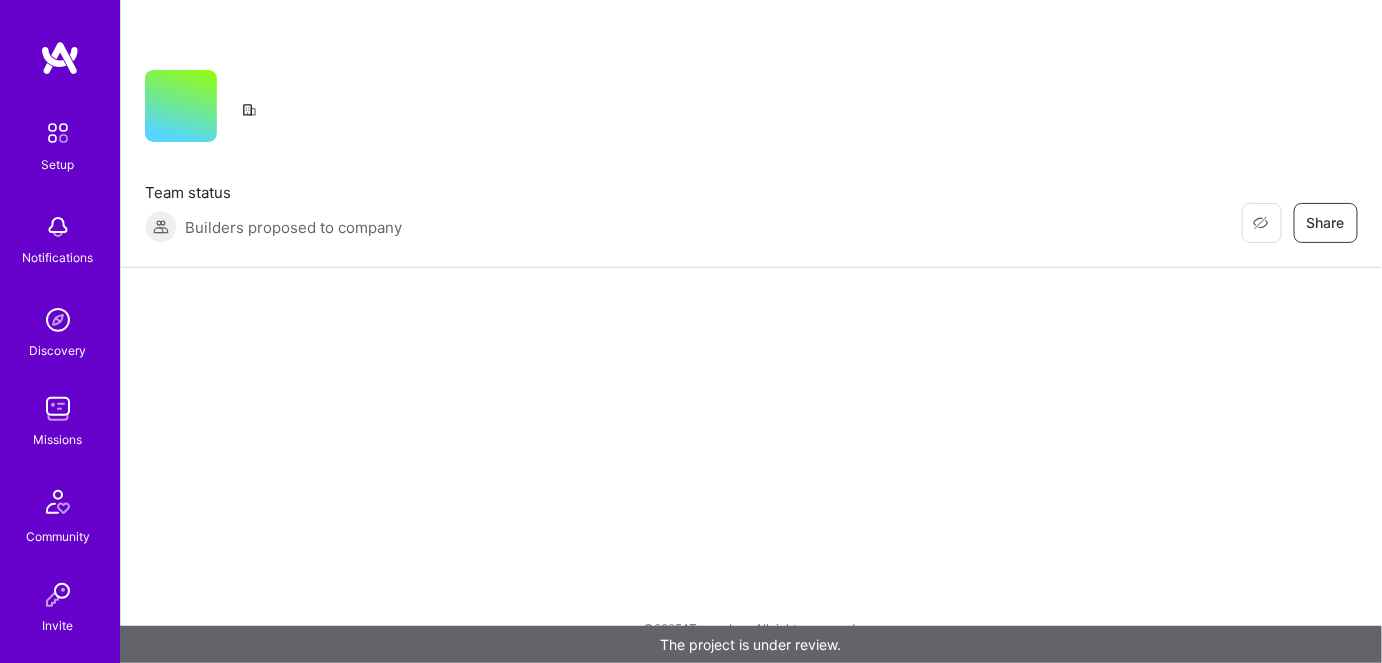 scroll, scrollTop: 0, scrollLeft: 0, axis: both 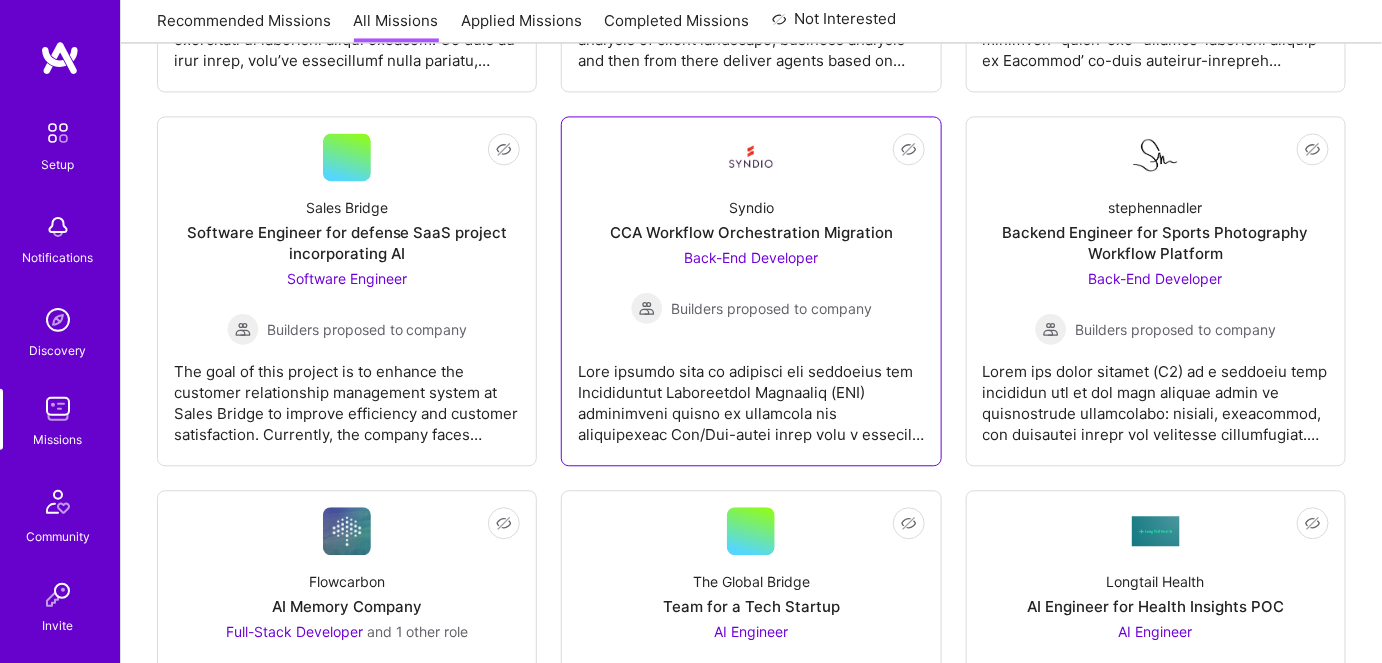 click at bounding box center [751, 395] 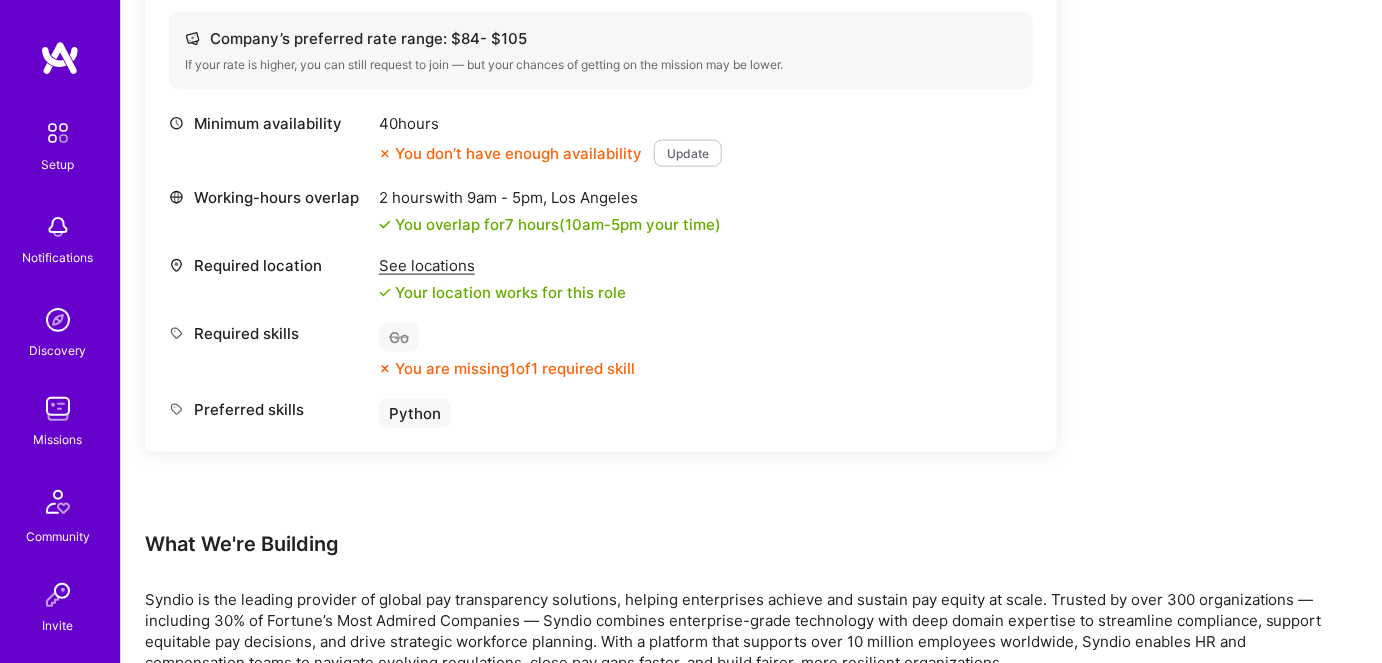 scroll, scrollTop: 727, scrollLeft: 0, axis: vertical 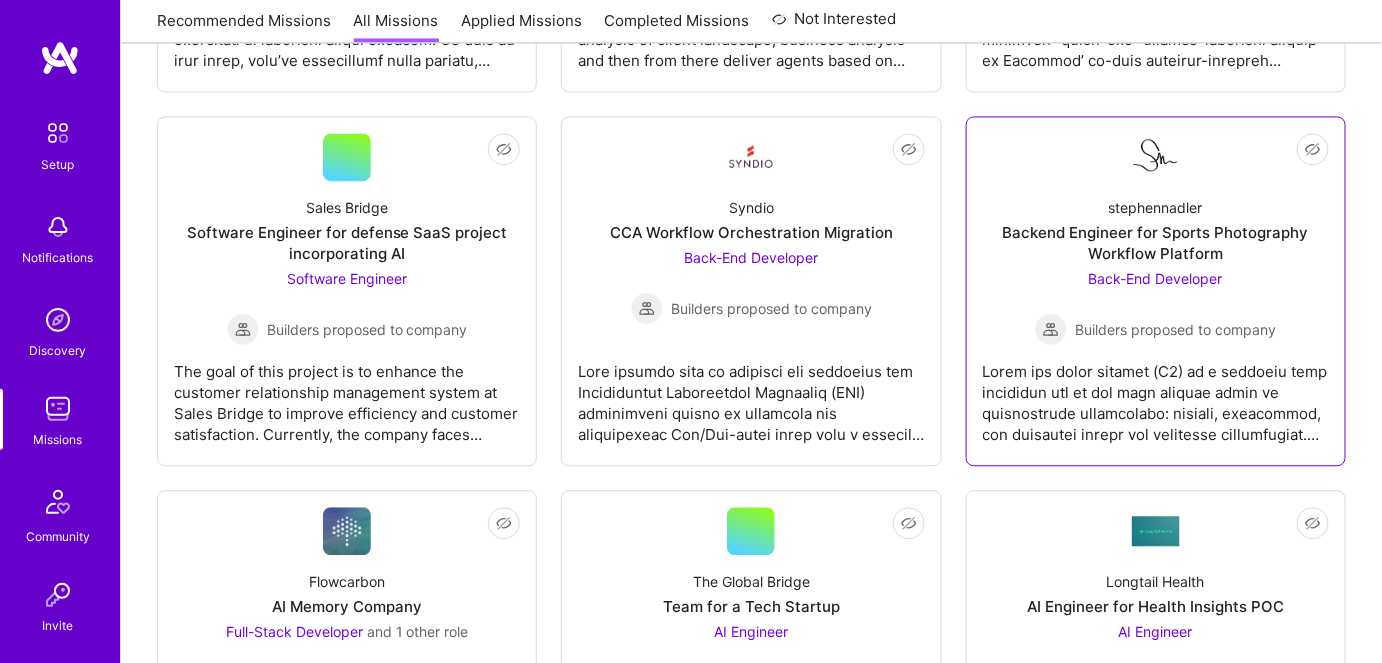 click at bounding box center [1156, 395] 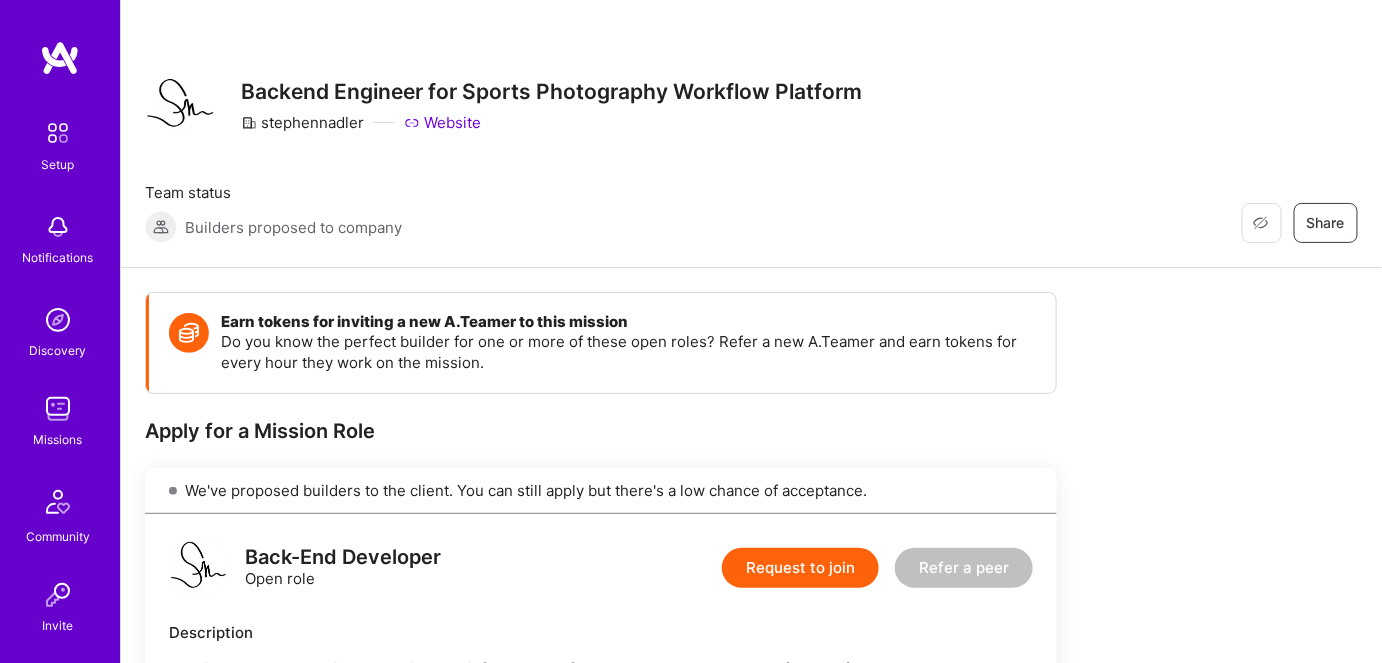 scroll, scrollTop: 0, scrollLeft: 0, axis: both 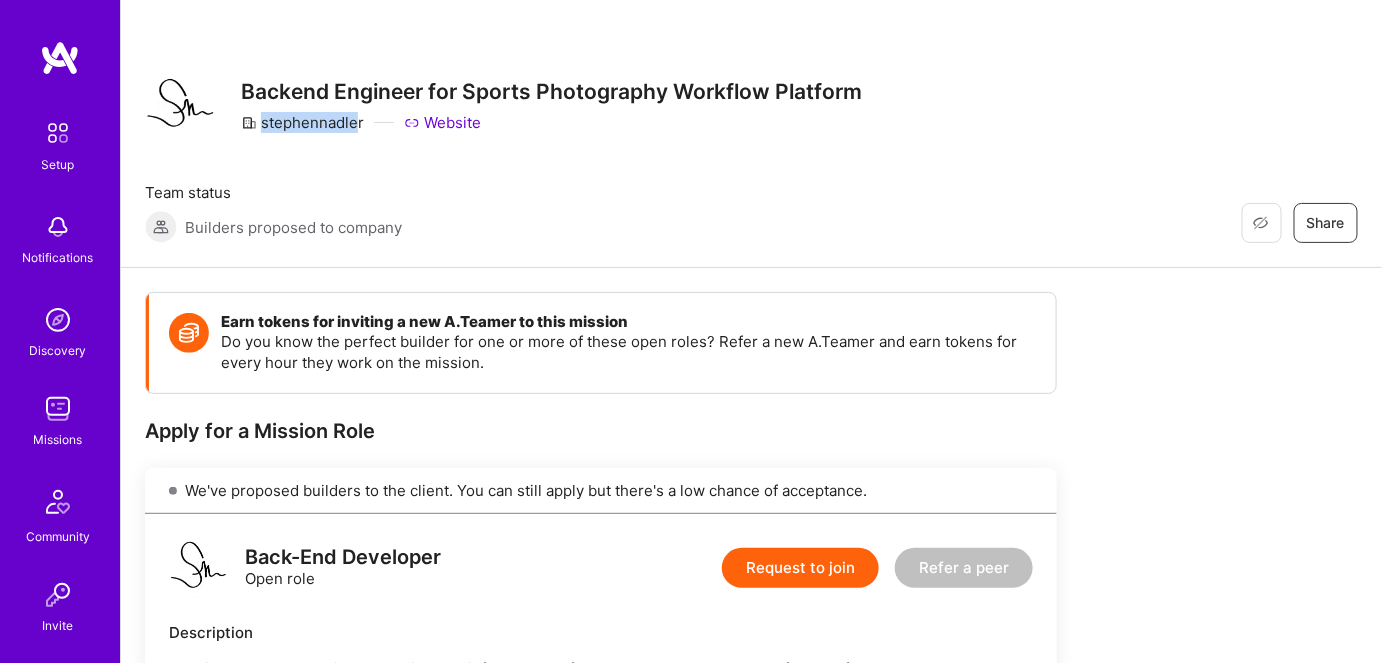 click on "[USERNAME]
Website" at bounding box center (551, 122) 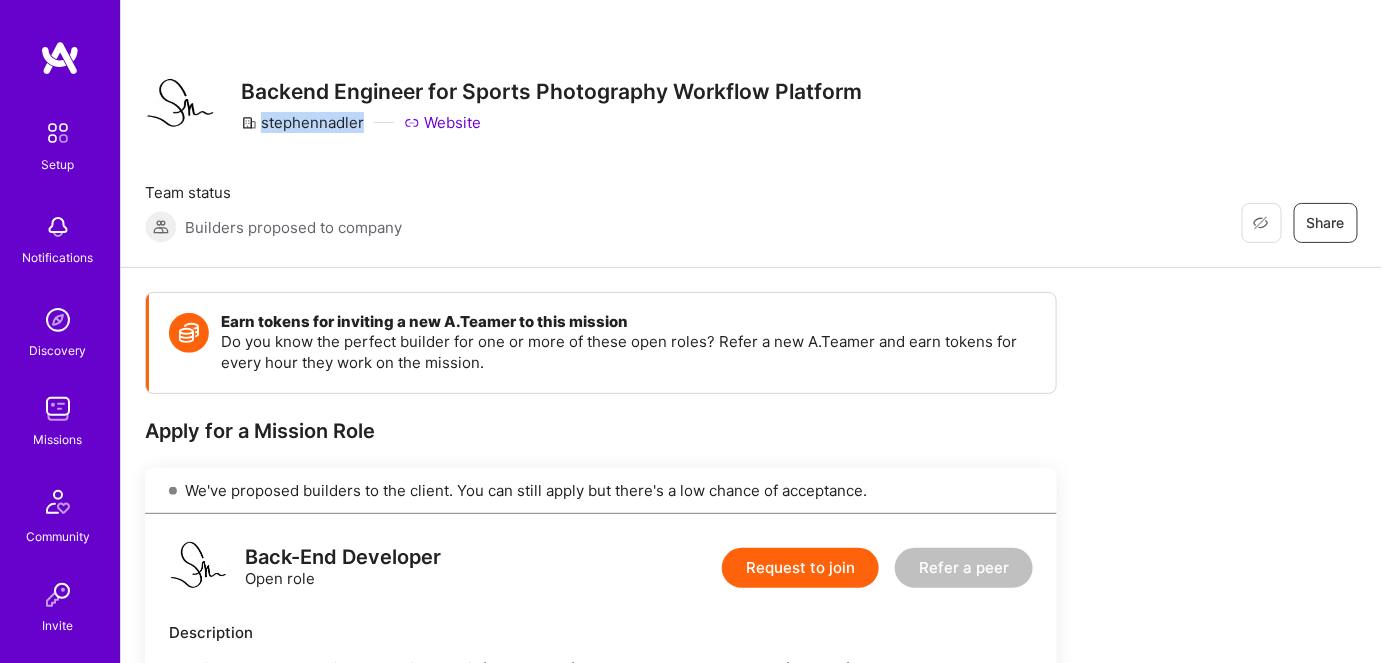 click on "stephennadler" at bounding box center (302, 122) 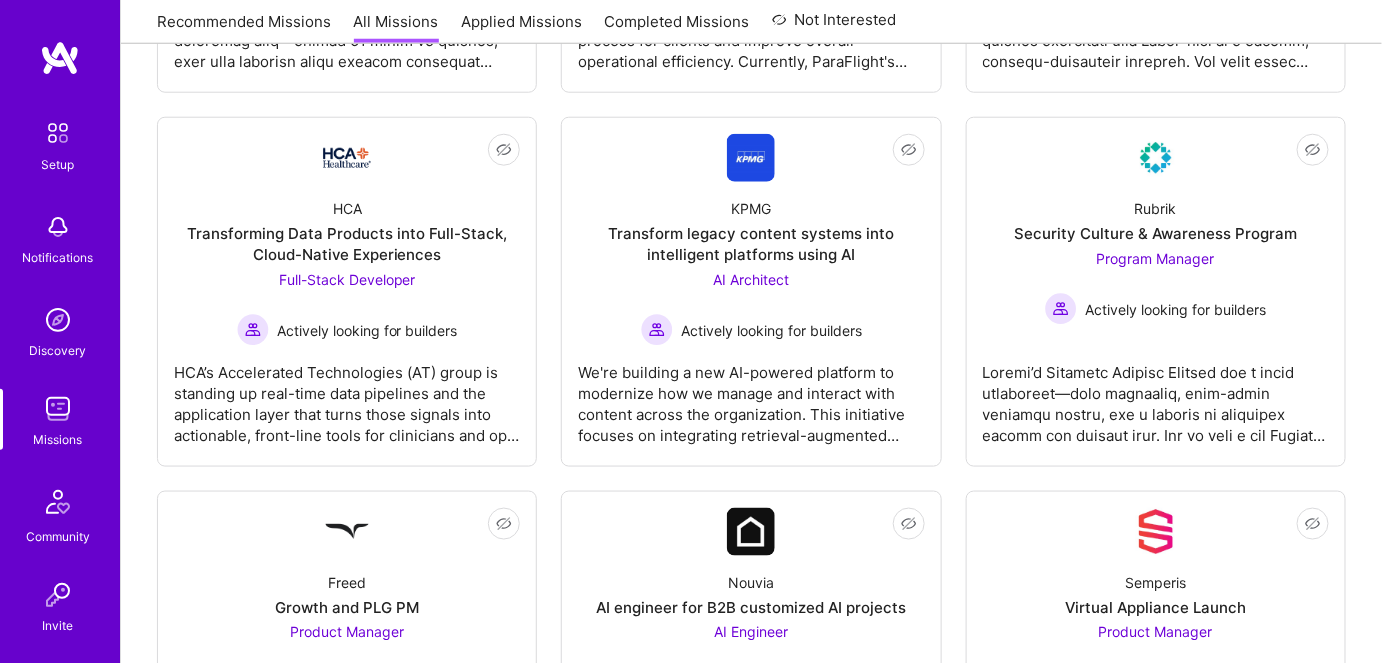 scroll, scrollTop: 636, scrollLeft: 0, axis: vertical 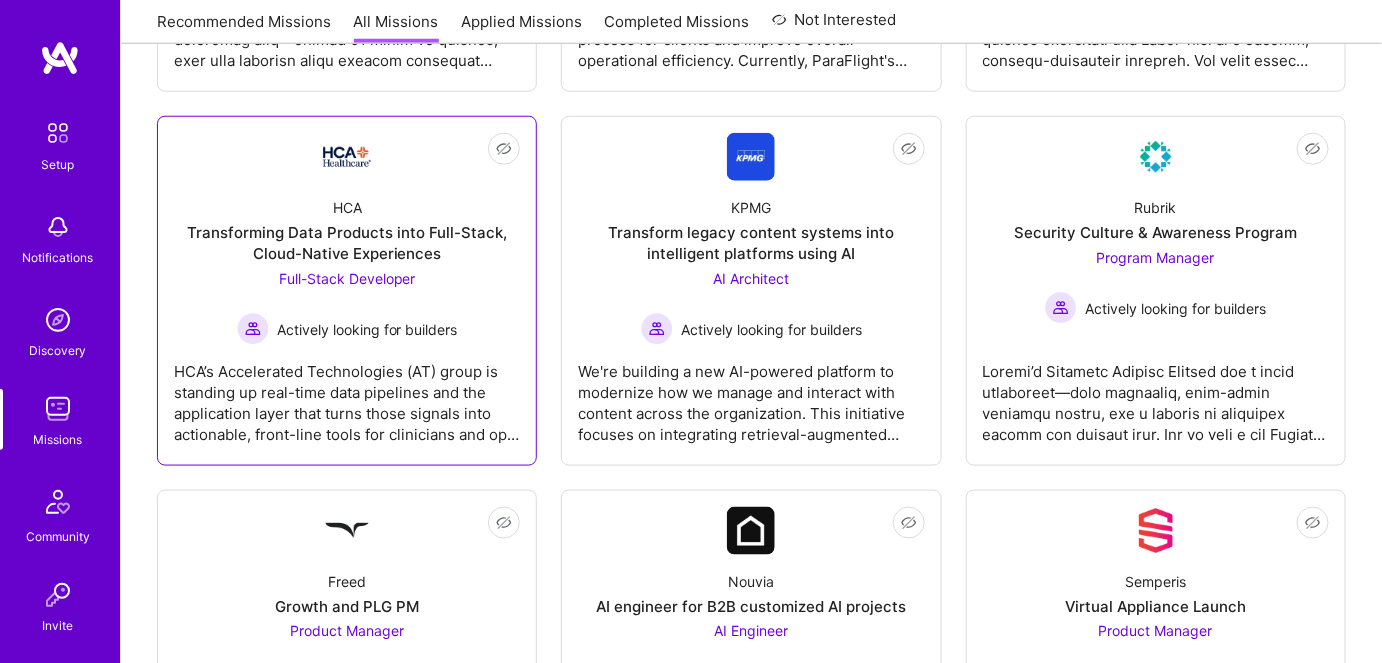 click on "Full-Stack Developer" at bounding box center (347, 278) 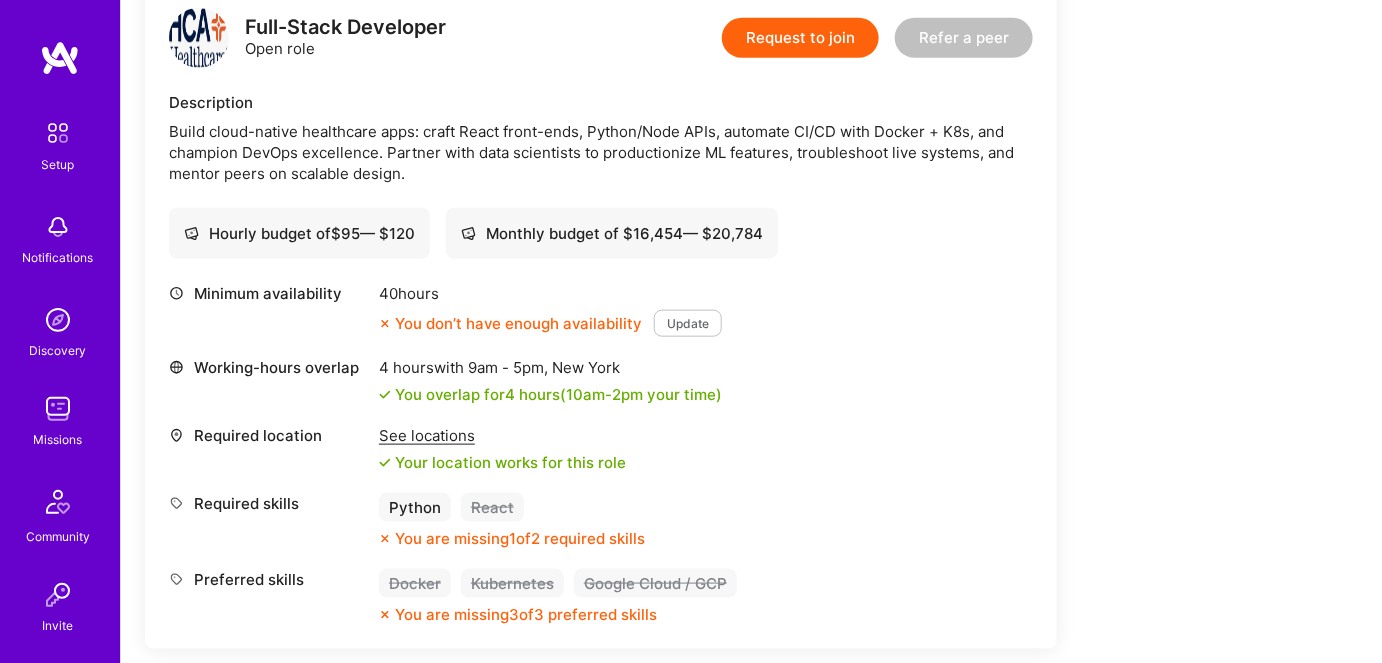 scroll, scrollTop: 636, scrollLeft: 0, axis: vertical 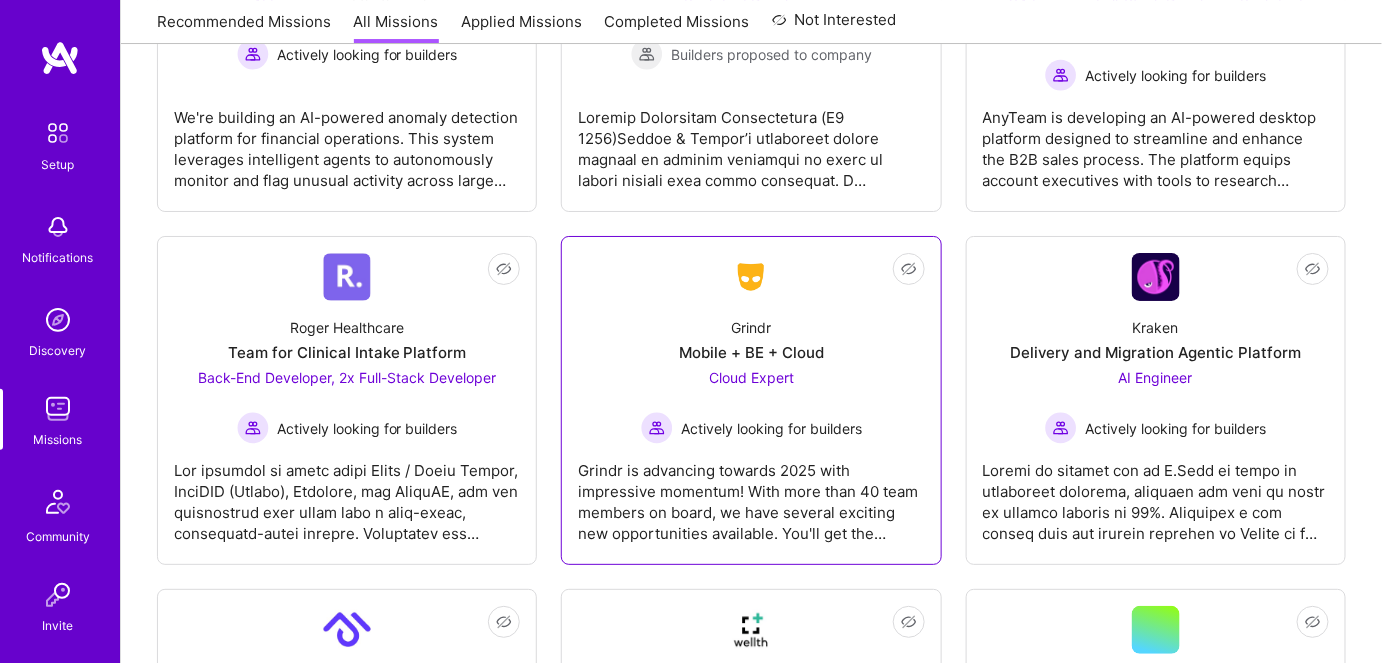 click on "Actively looking for builders" at bounding box center (771, 428) 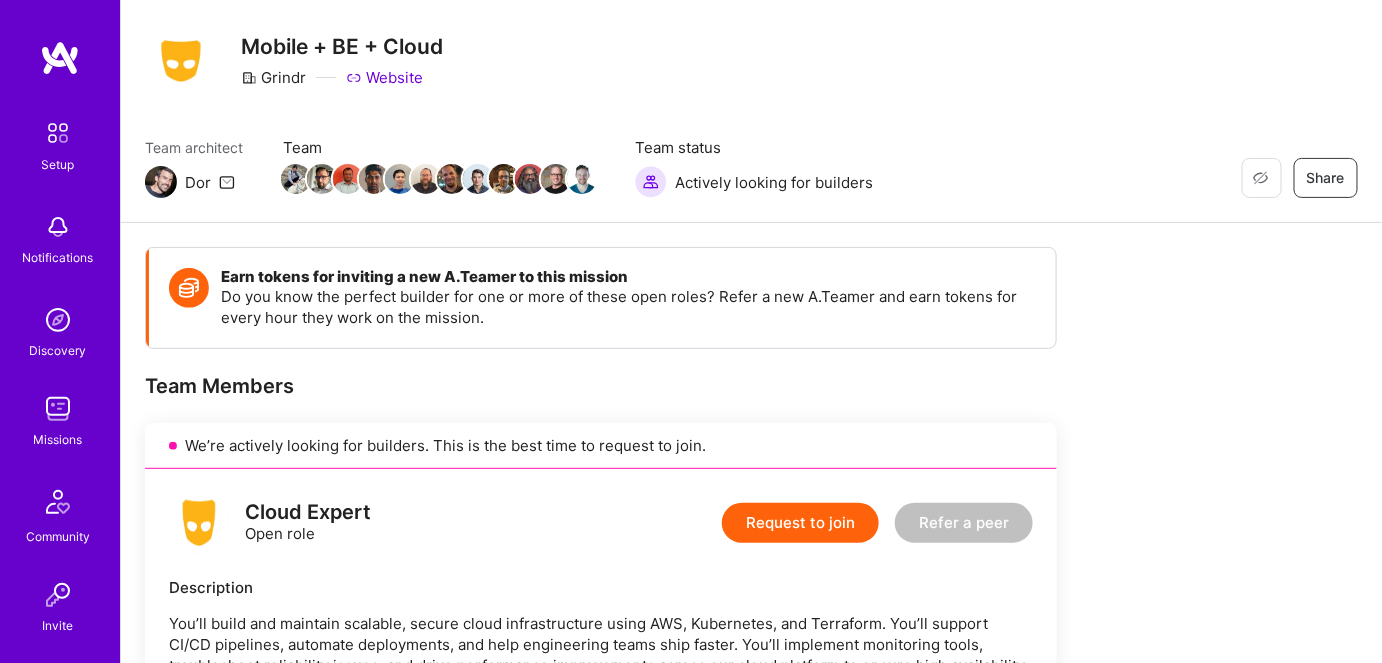 scroll, scrollTop: 0, scrollLeft: 0, axis: both 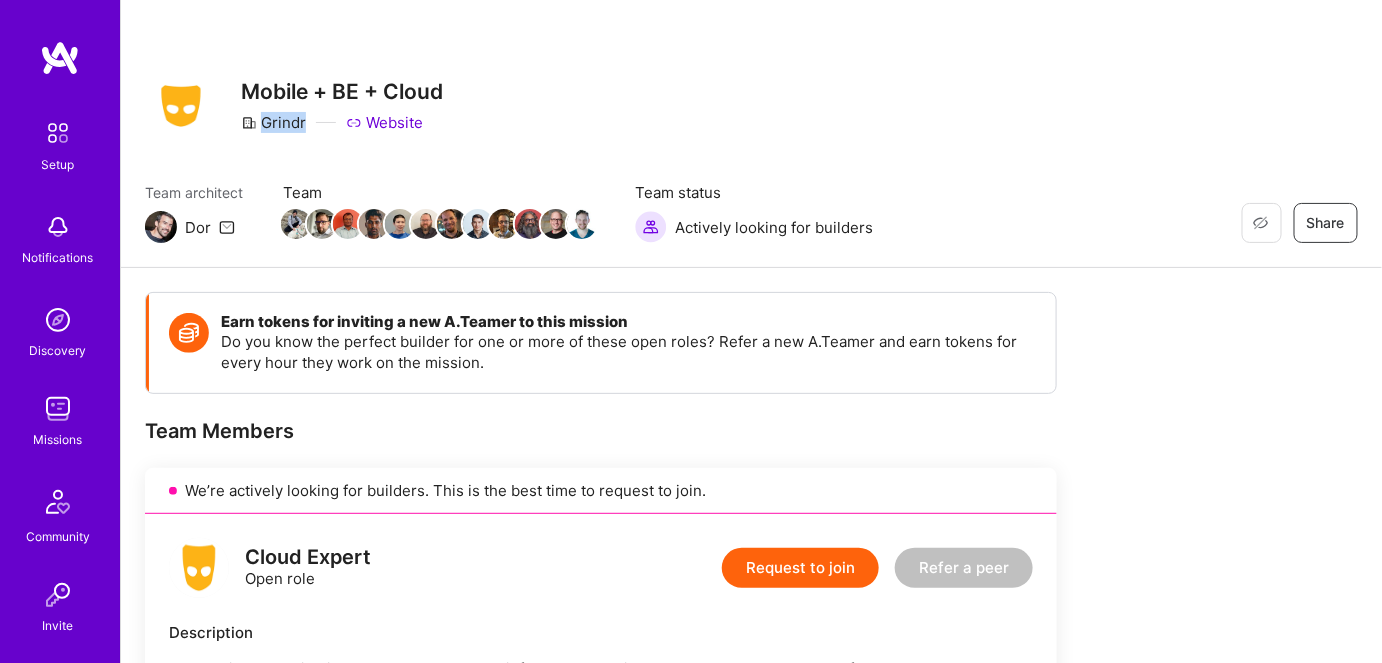 copy on "Grindr" 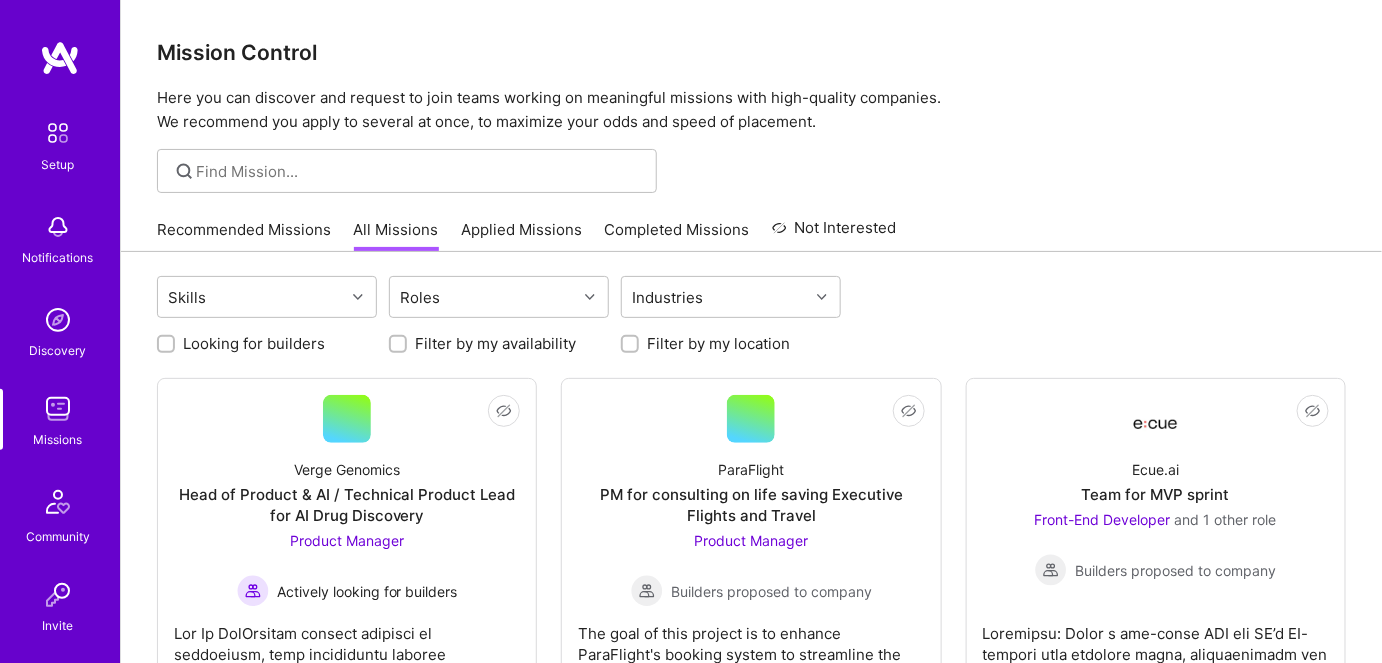 scroll, scrollTop: 4920, scrollLeft: 0, axis: vertical 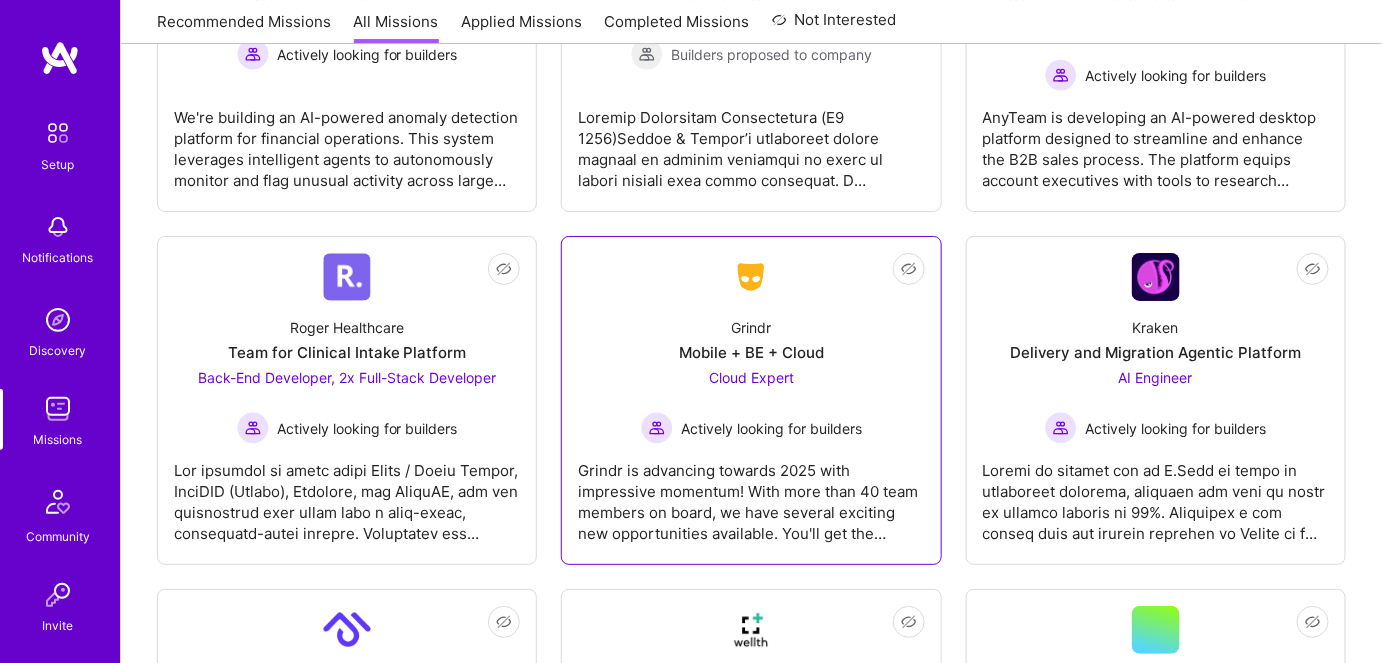 click on "Actively looking for builders" at bounding box center (771, 428) 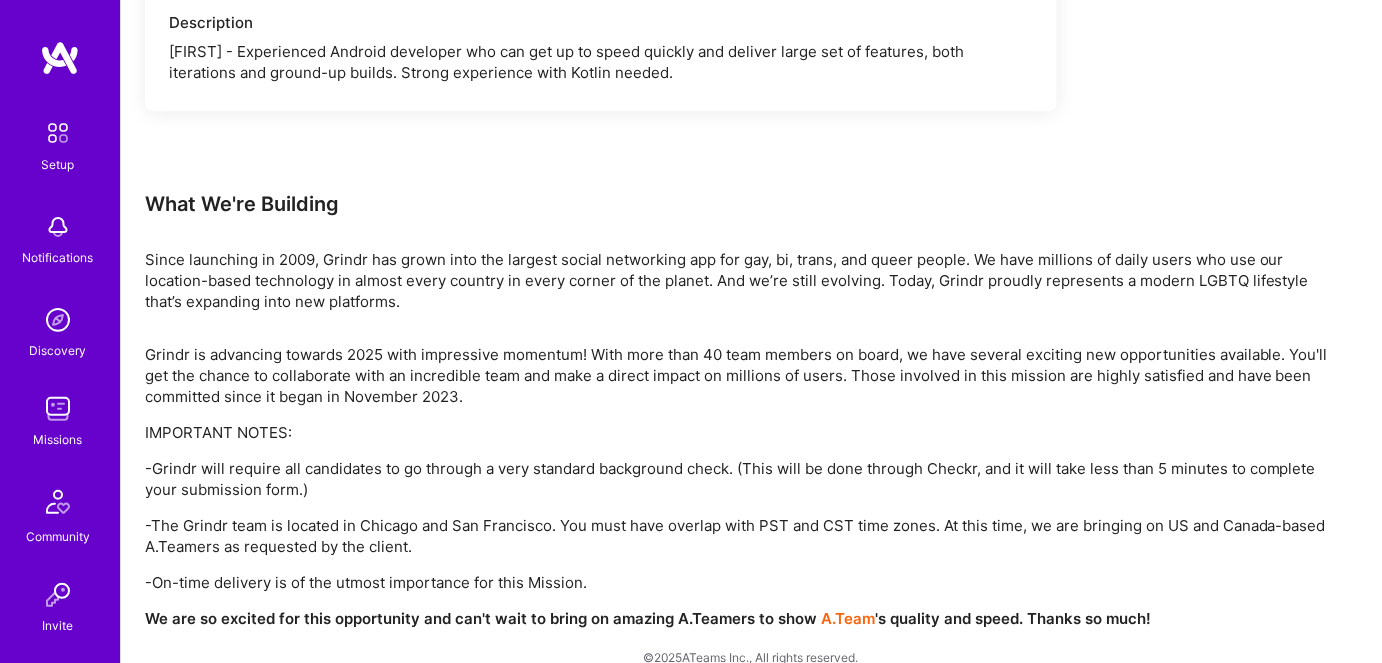 scroll, scrollTop: 4178, scrollLeft: 0, axis: vertical 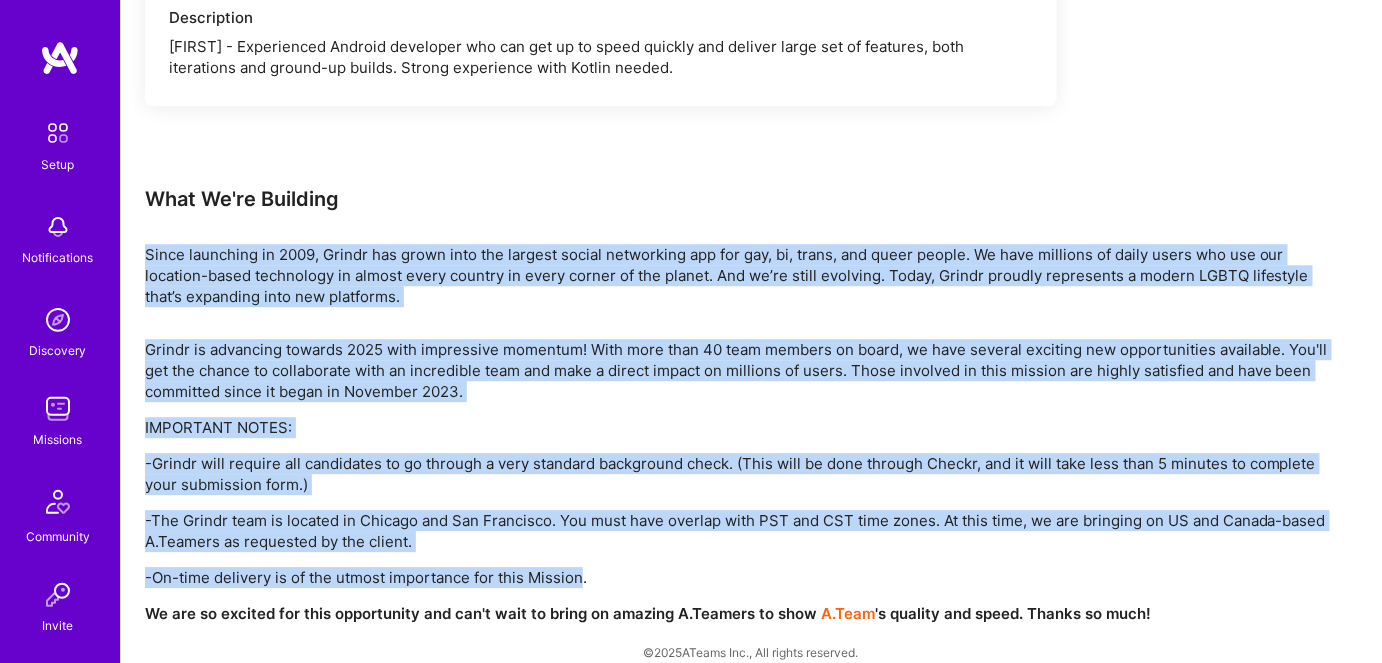 drag, startPoint x: 144, startPoint y: 225, endPoint x: 580, endPoint y: 550, distance: 543.80237 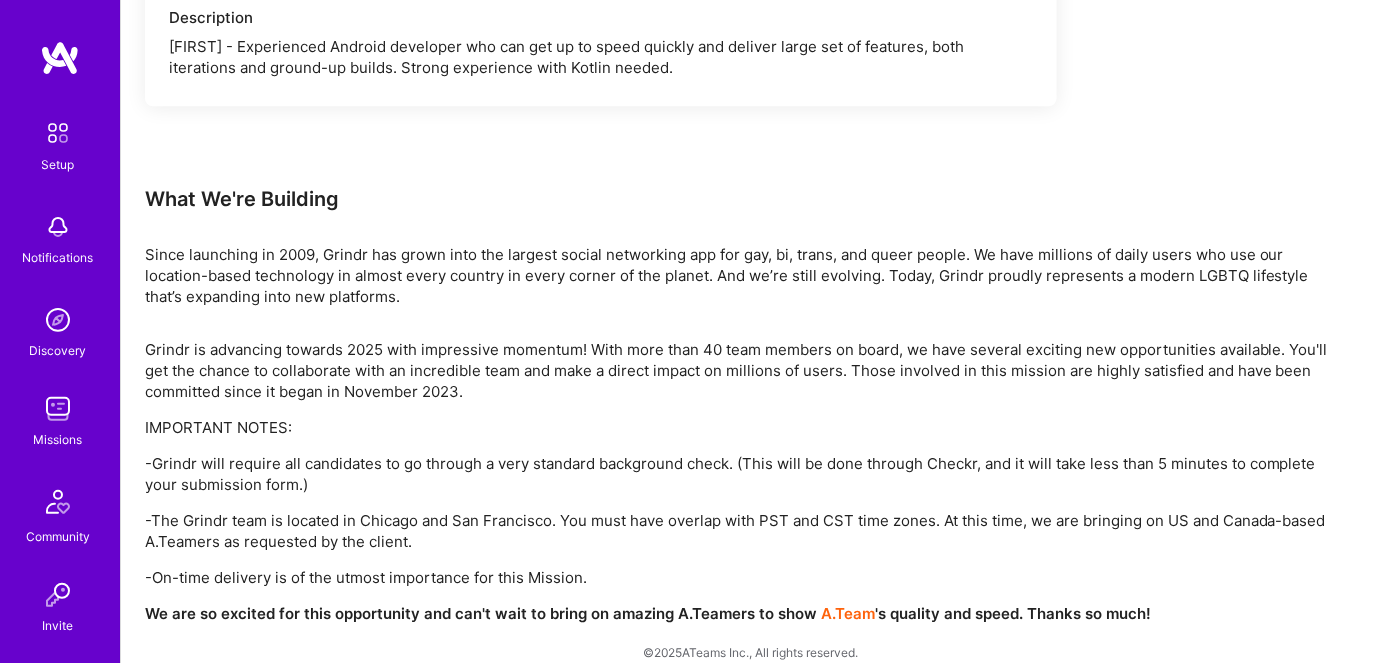 click on "Grindr is advancing towards 2025 with impressive momentum! With more than 40 team members on board, we have several exciting new opportunities available. You'll get the chance to collaborate with an incredible team and make a direct impact on millions of users. Those involved in this mission are highly satisfied and have been committed since it began in November 2023. IMPORTANT NOTES: -Grindr will require all candidates to go through a very standard background check. (This will be done through Checkr, and it will take less than 5 minutes to complete your submission form.) -The Grindr team is located in [CITY] and [CITY]. You must have overlap with PST and CST time zones. At this time, we are bringing on US and Canada-based A.Teamers as requested by the client. -On-time delivery is of the utmost importance for this Mission. We are so excited for this opportunity and can't wait to bring on amazing A.Teamers to show   A.Team 's quality and speed. Thanks so much!" at bounding box center (745, 481) 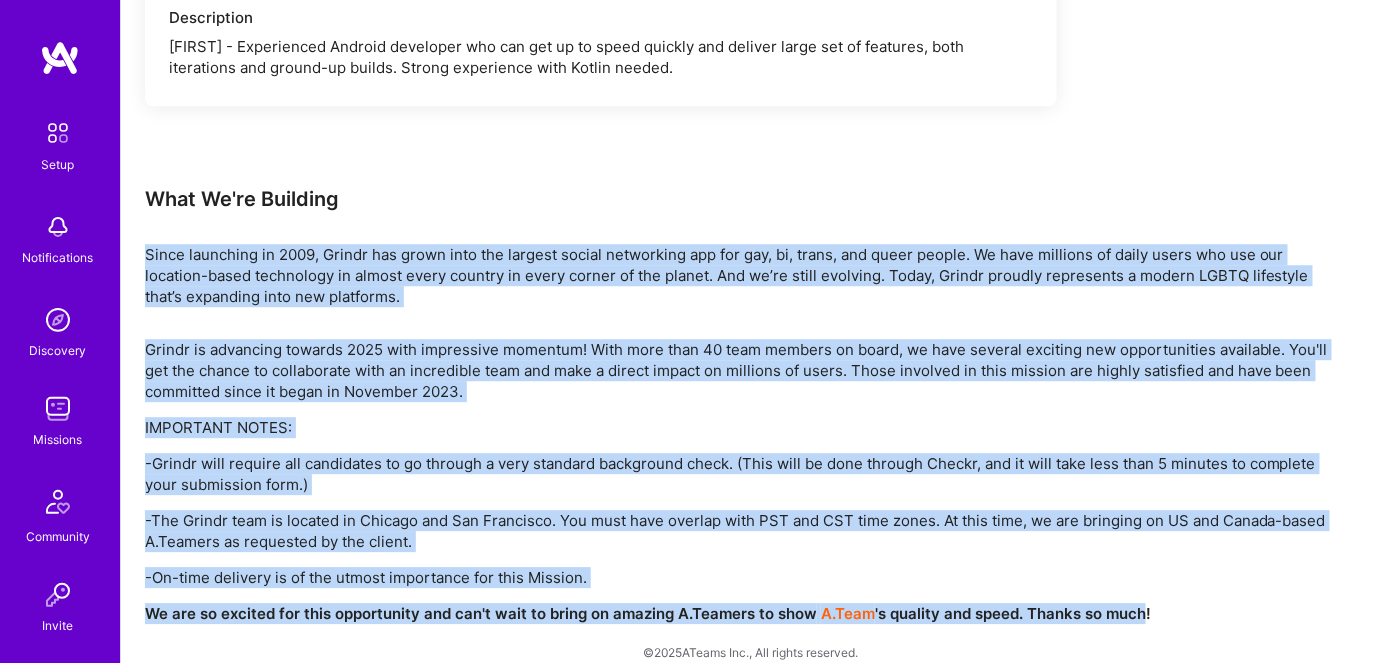 drag, startPoint x: 144, startPoint y: 227, endPoint x: 1141, endPoint y: 589, distance: 1060.6852 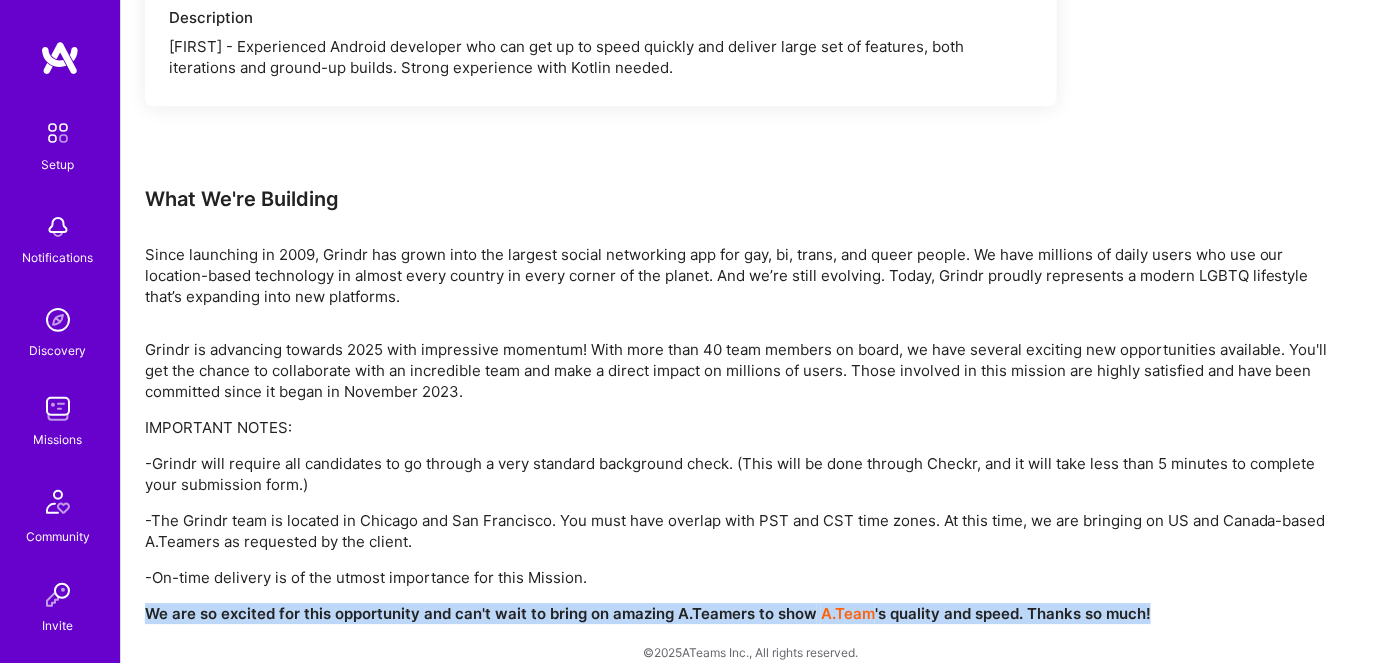 drag, startPoint x: 146, startPoint y: 589, endPoint x: 1146, endPoint y: 590, distance: 1000.0005 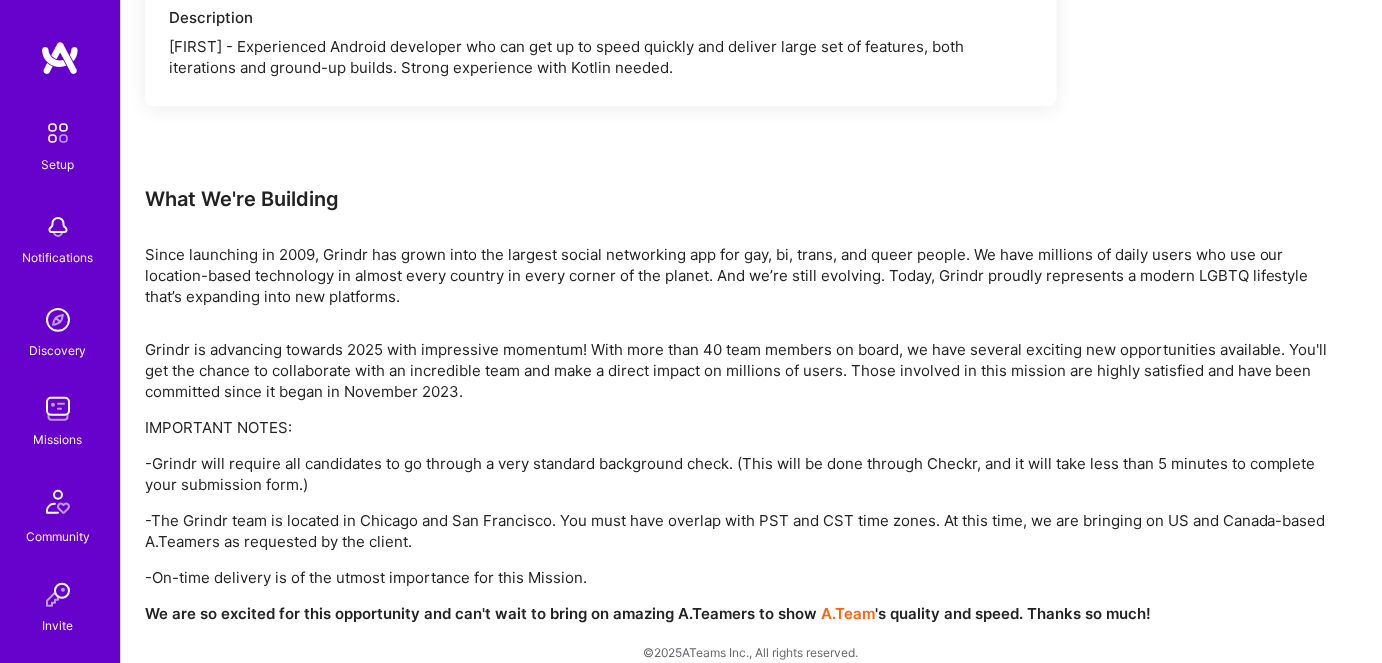 click on "-The Grindr team is located in Chicago and San Francisco. You must have overlap with PST and CST time zones. At this time, we are bringing on US and Canada-based A.Teamers as requested by the client." at bounding box center [745, 531] 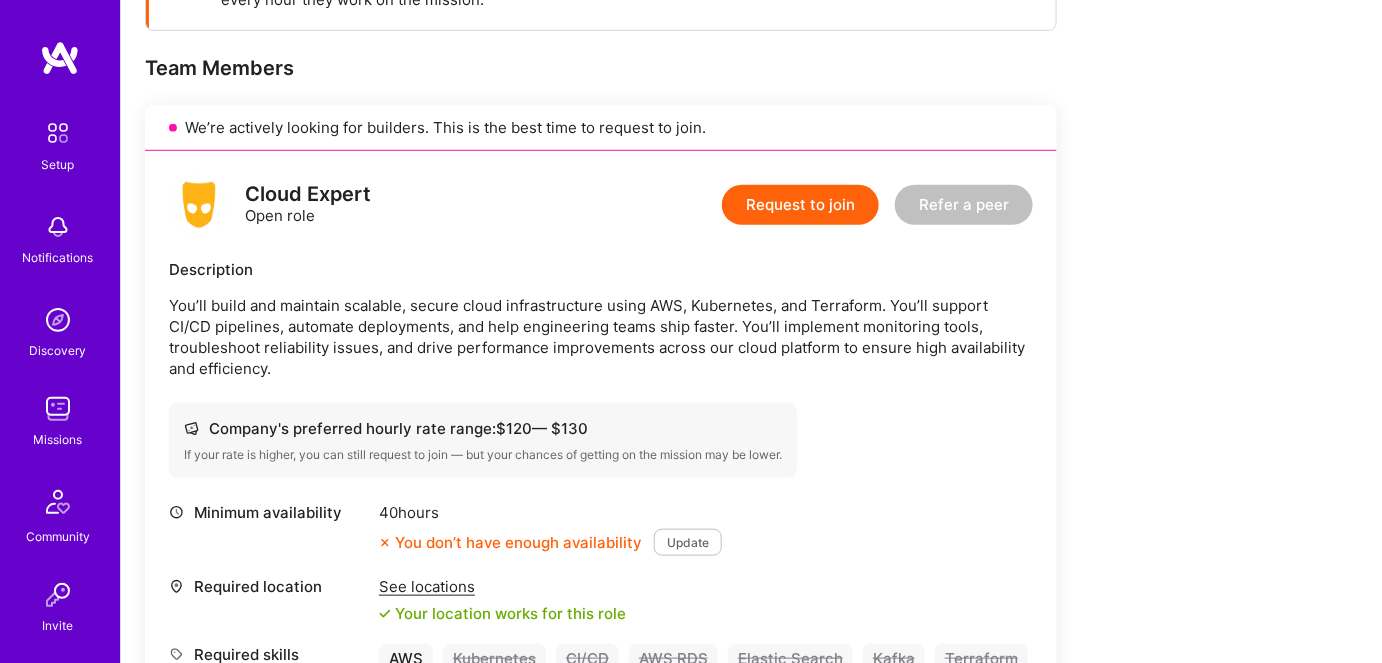 scroll, scrollTop: 0, scrollLeft: 0, axis: both 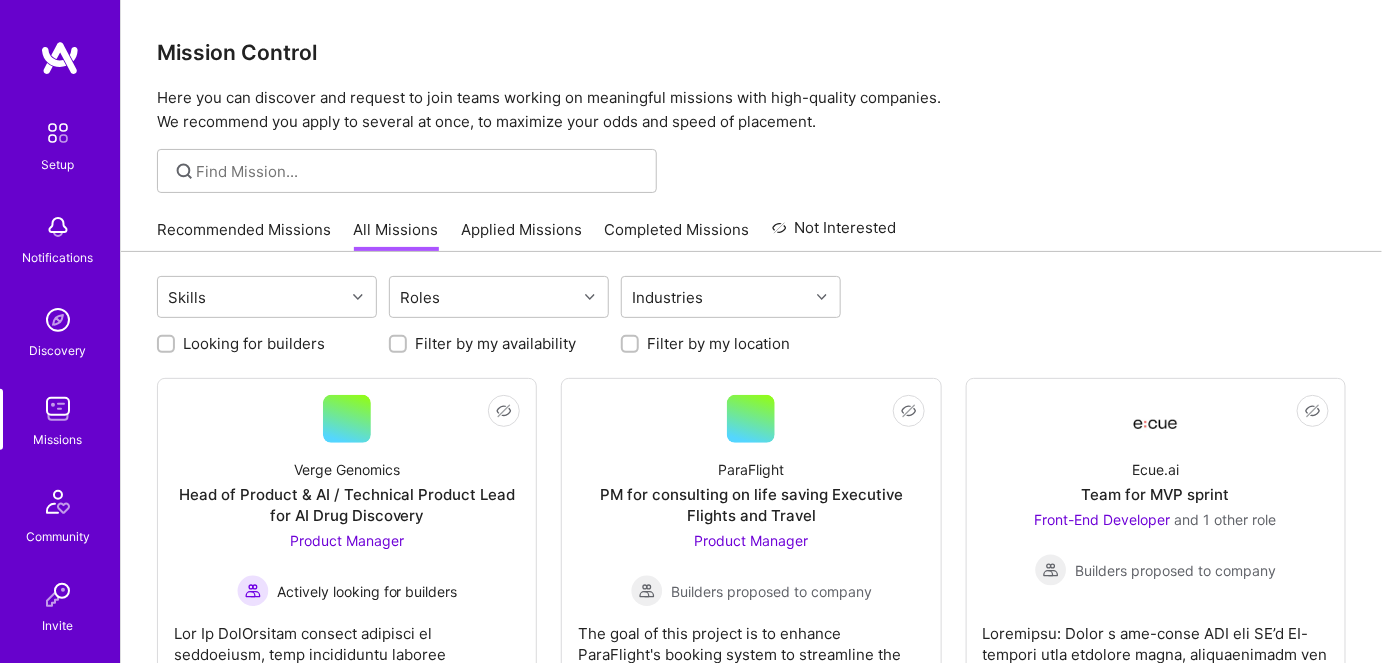 click on "Skills Roles Industries Looking for builders Filter by my availability Filter by my location Not Interested Verge Genomics Head of Product & AI / Technical Product Lead for AI Drug Discovery Product Manager   Actively looking for builders Not Interested ParaFlight PM for consulting on life saving Executive Flights and Travel Product Manager   Builders proposed to company The goal of this project is to enhance ParaFlight's booking system to streamline the process for clients and improve overall operational efficiency. Currently, ParaFlight's booking system lacks real-time updates and customization options, leading to inefficiencies in booking private jet and helicopter services. The project involves improving the booking platform with real-time availability updates, personalized customization features, and seamless integrations. We are looking for a Product Manager to ensure a user-friendly interface that meets client needs effectively. Not Interested Ecue.ai Team for MVP sprint Front-End Developer   HCA" at bounding box center [751, 3630] 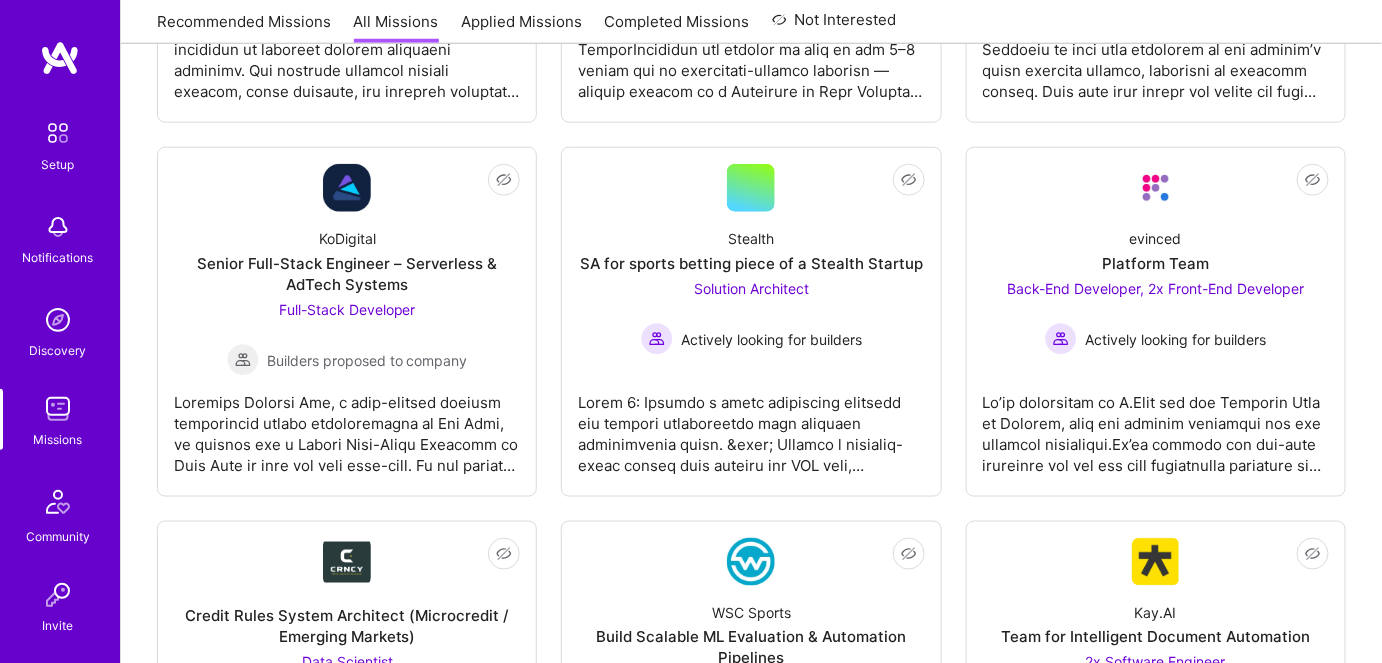 scroll, scrollTop: 3090, scrollLeft: 0, axis: vertical 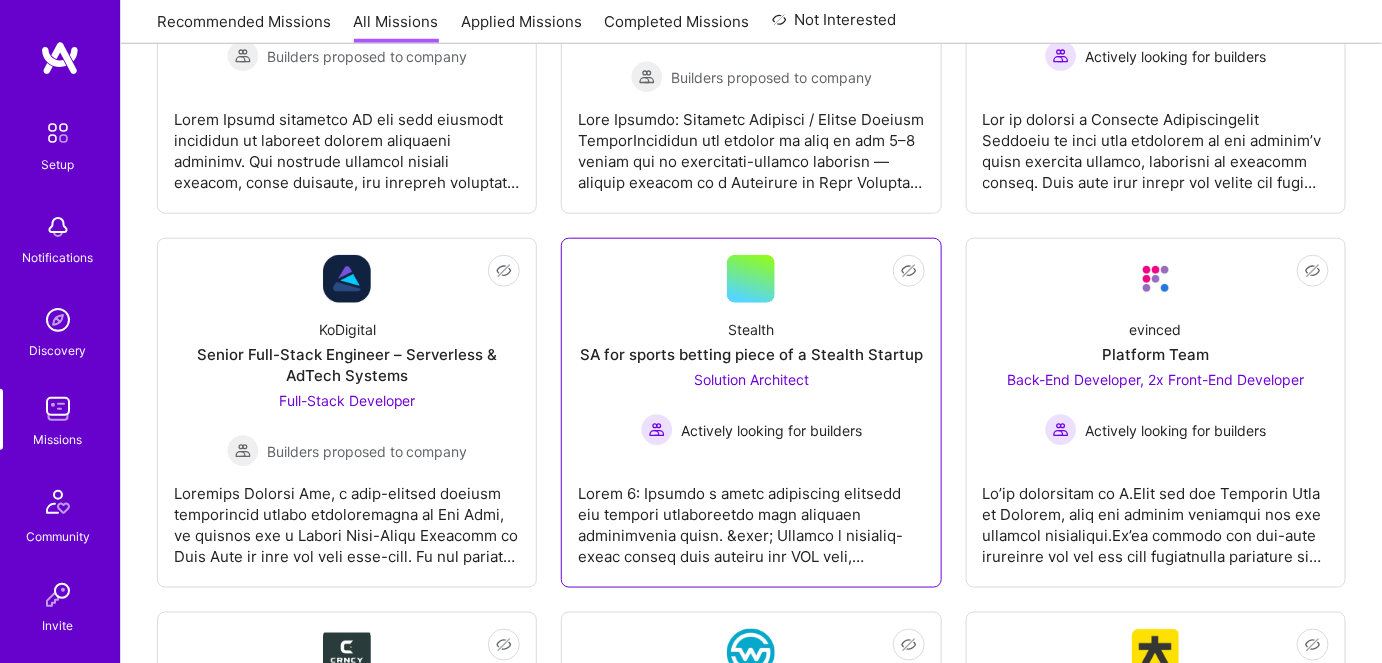 click at bounding box center (751, 517) 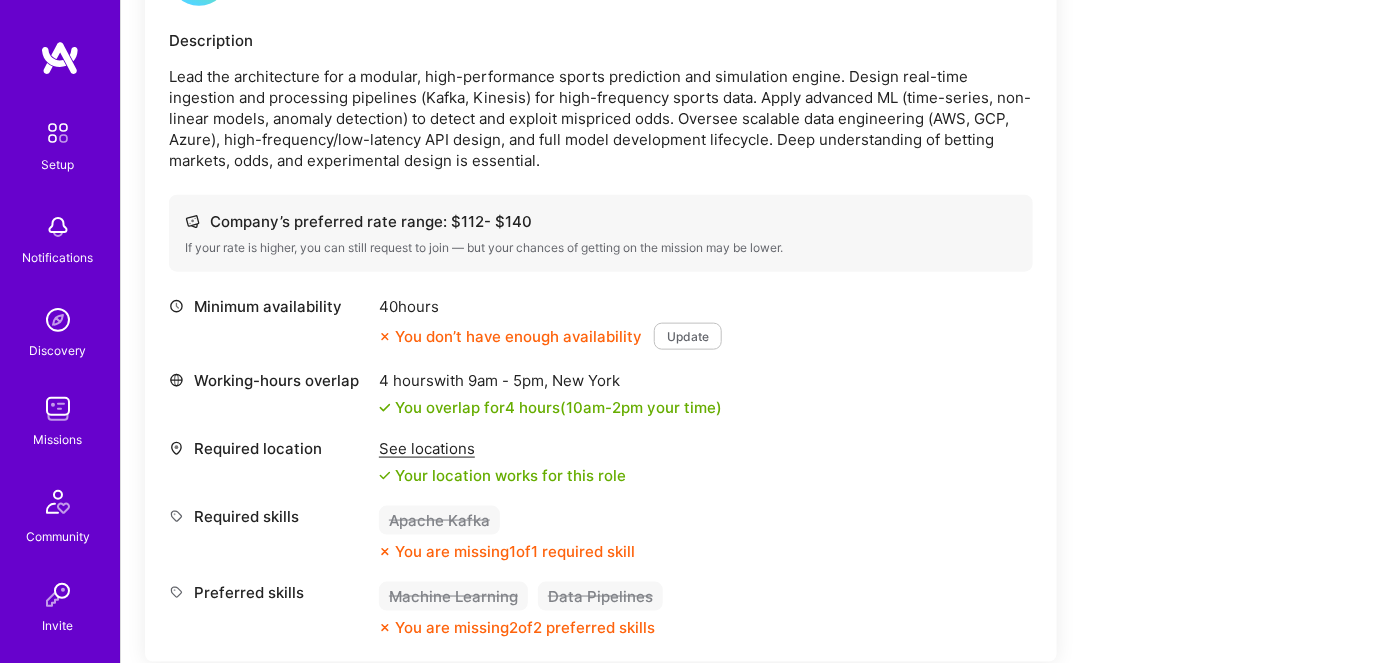 scroll, scrollTop: 727, scrollLeft: 0, axis: vertical 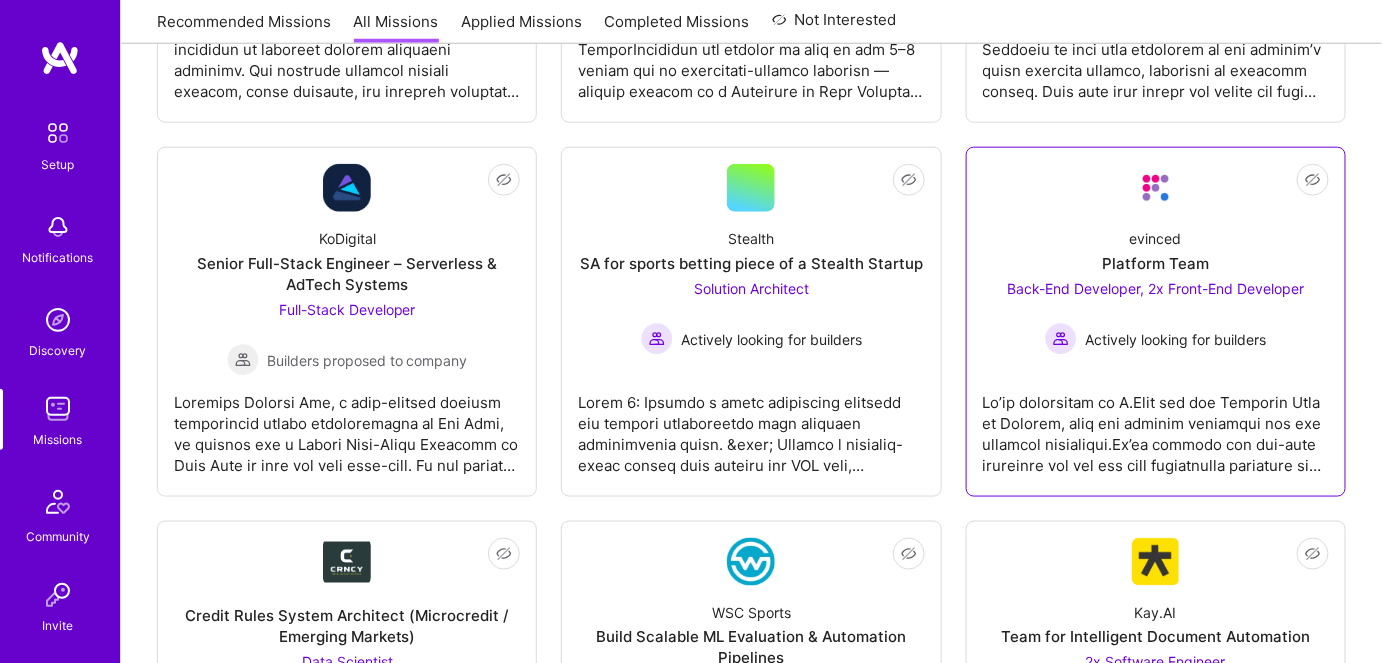 click at bounding box center [1156, 426] 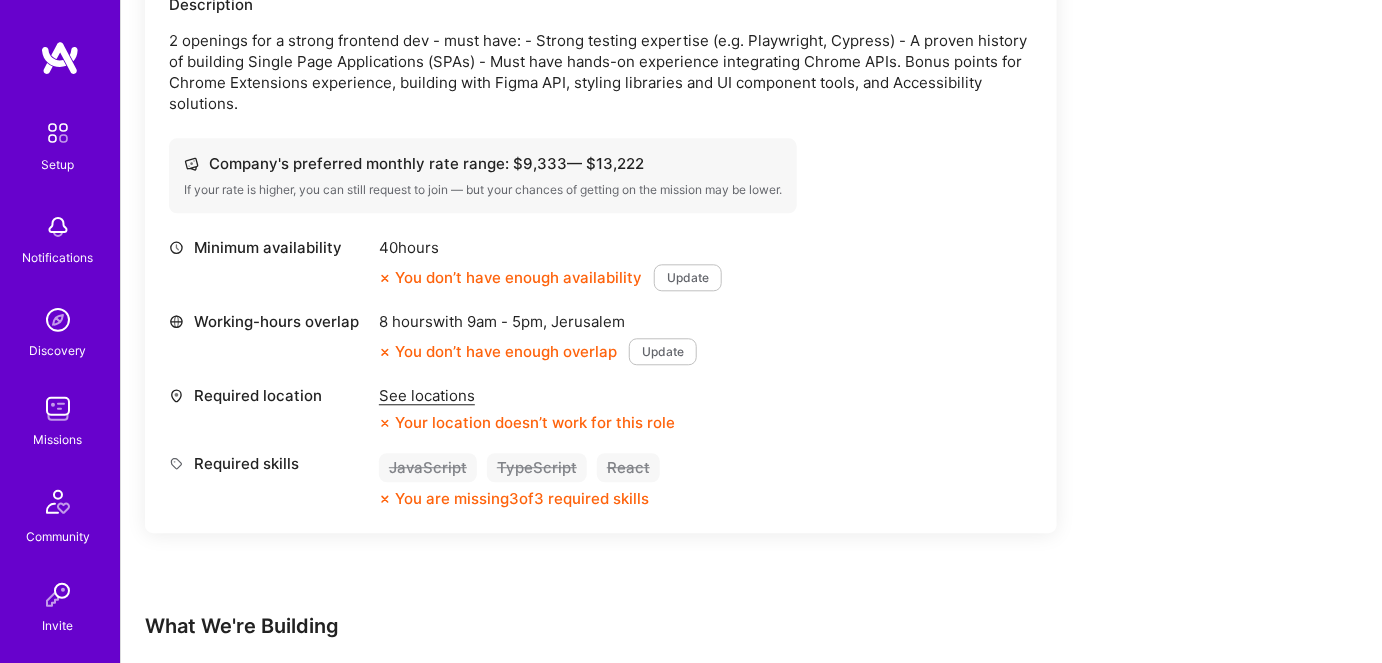 scroll, scrollTop: 1433, scrollLeft: 0, axis: vertical 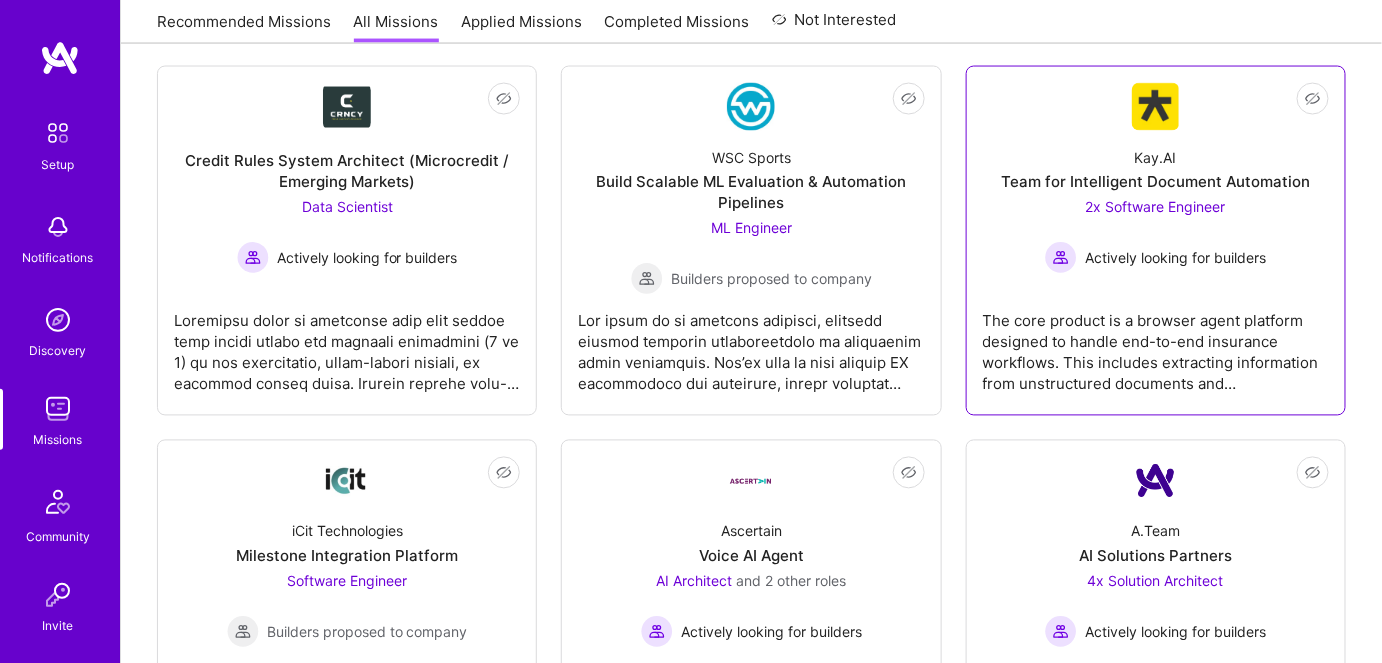 click on "The core product is a browser agent platform designed to handle end-to-end insurance workflows. This includes extracting information from unstructured documents and programmatically interacting with poorly designed, legacy insurance portals to input structured data. Their solution relies on a combination of large language models (primarily OpenAI's models such as those behind ChatGPT Operator and Gemini), computer vision models, and robust Python-based backend logic. The solution also uses browser automation technologies such as Playwright, and Puppeteer. The system incorporates a human-in-the-loop mechanism to ensure accuracy when the AI is uncertain. The company is scaling fast, with strong product-market fit and increasing customer demand, requiring engineering support across ML, full-stack, and forward-deployed engineering roles." at bounding box center (1156, 345) 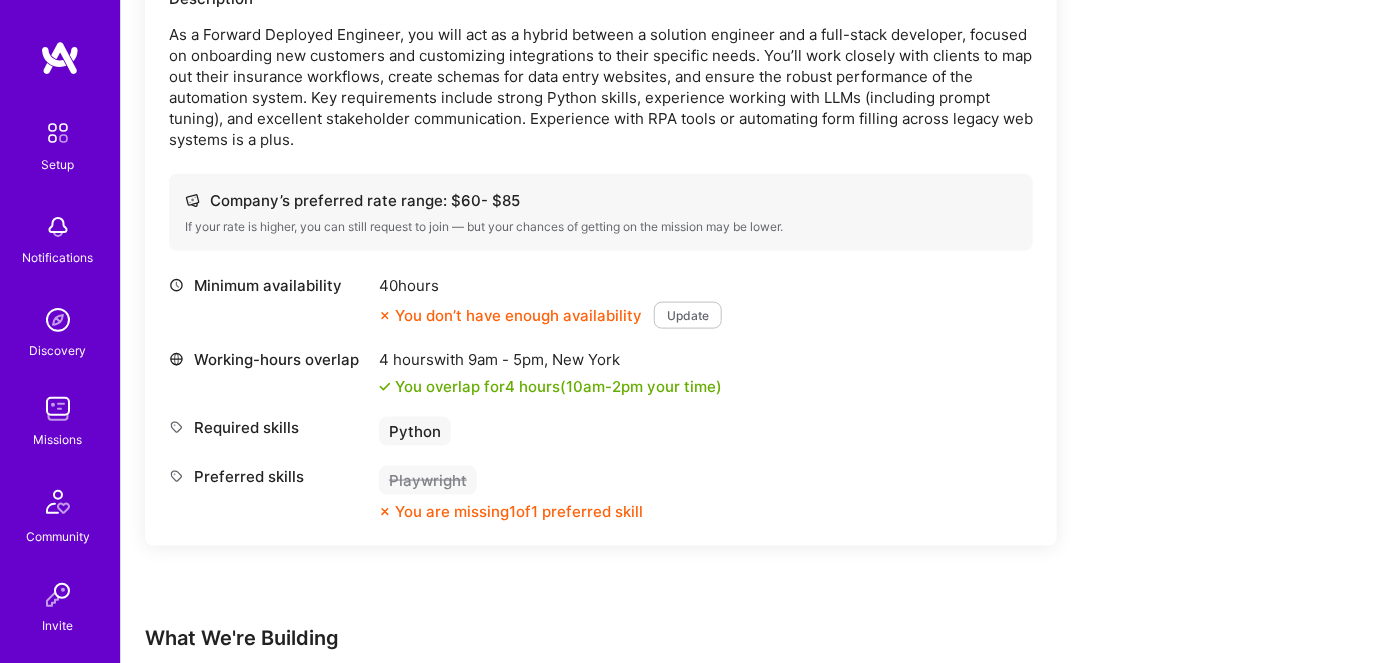 scroll, scrollTop: 796, scrollLeft: 0, axis: vertical 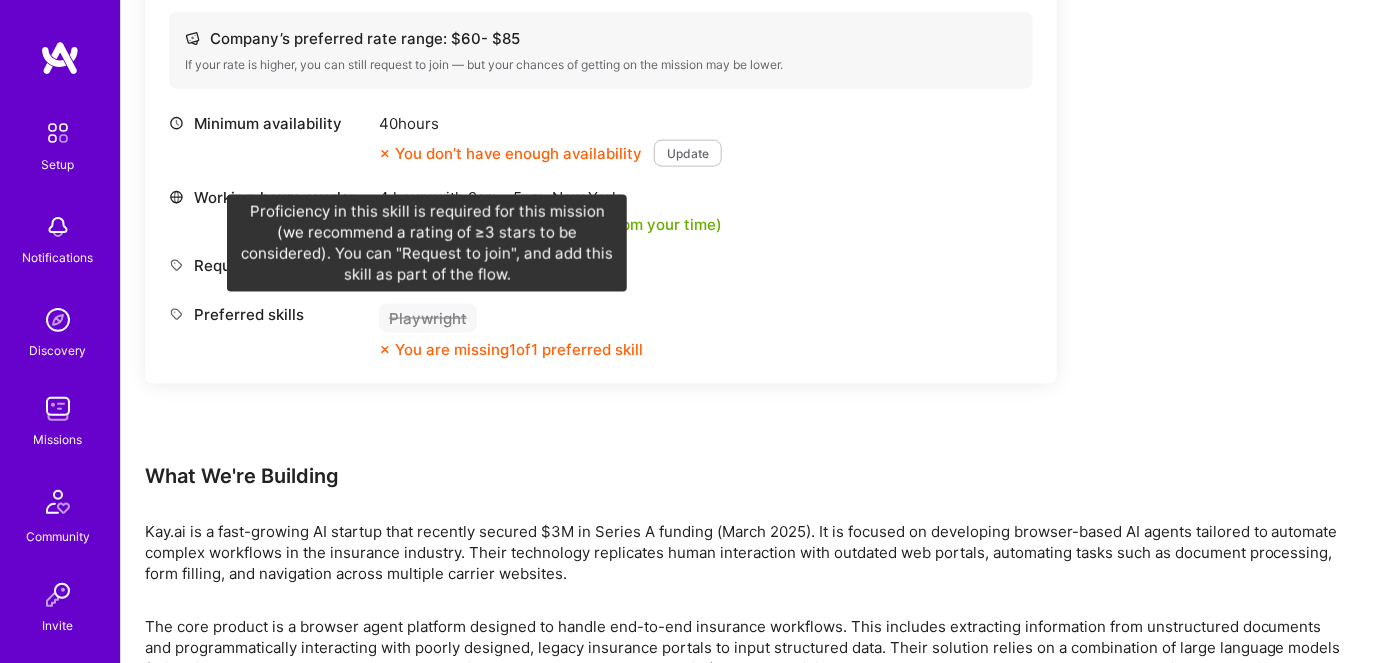 click on "Playwright" at bounding box center [428, 318] 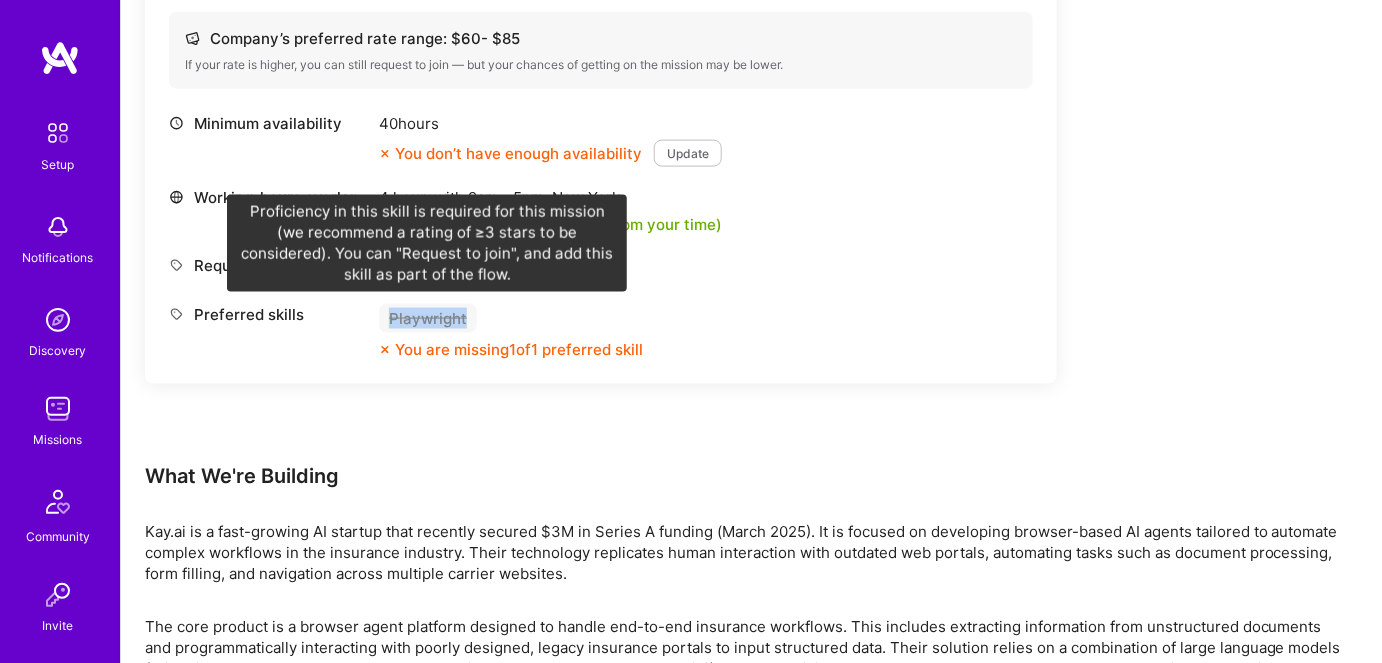 click on "Playwright" at bounding box center (428, 318) 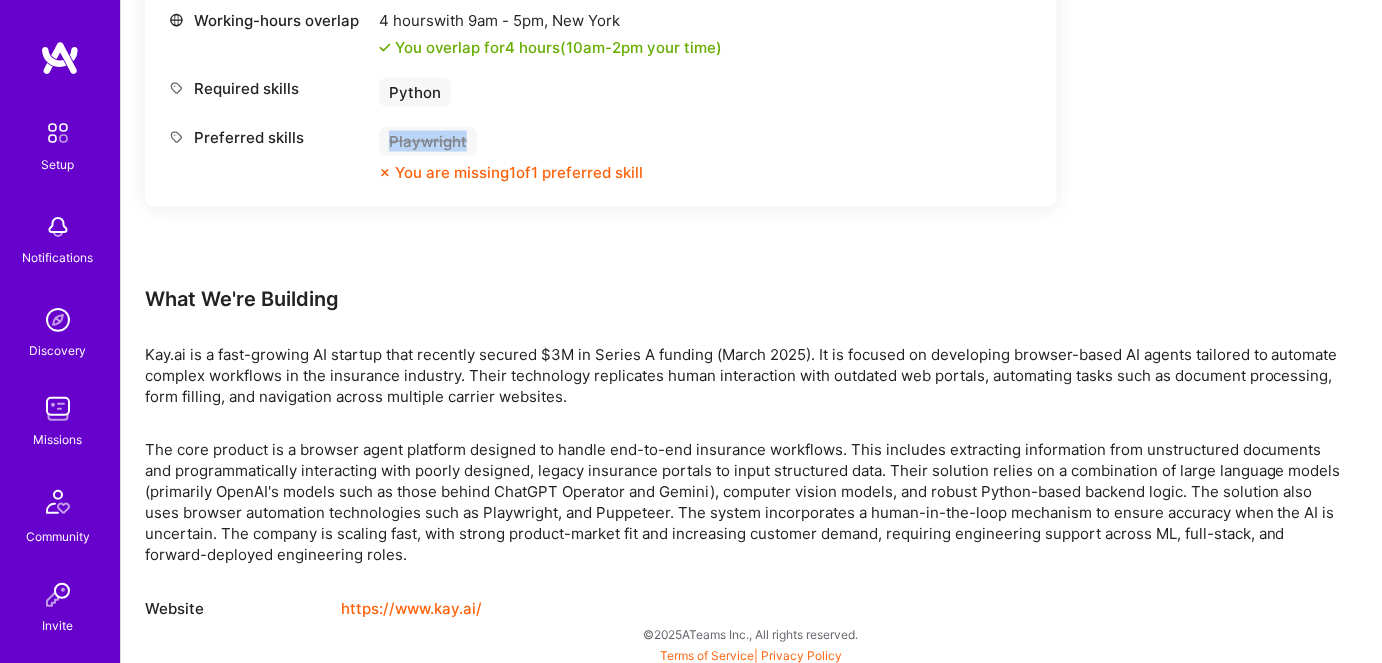 scroll, scrollTop: 978, scrollLeft: 0, axis: vertical 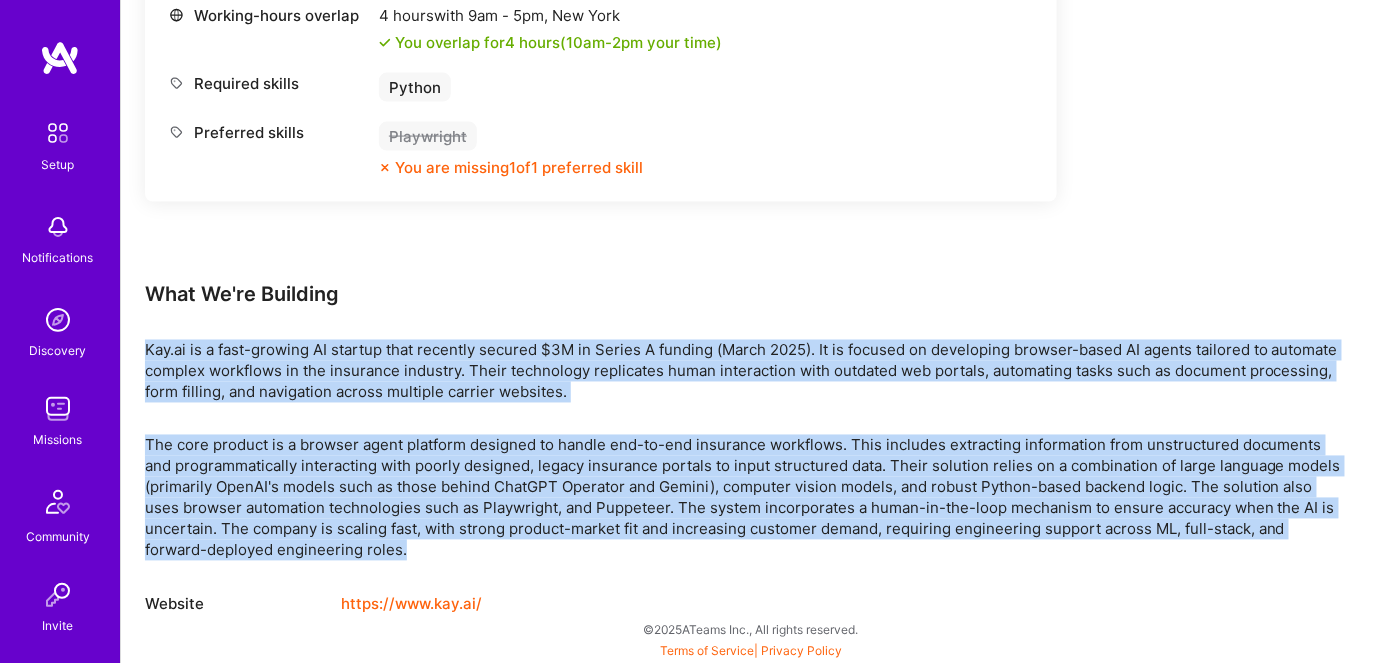 drag, startPoint x: 145, startPoint y: 343, endPoint x: 403, endPoint y: 552, distance: 332.03162 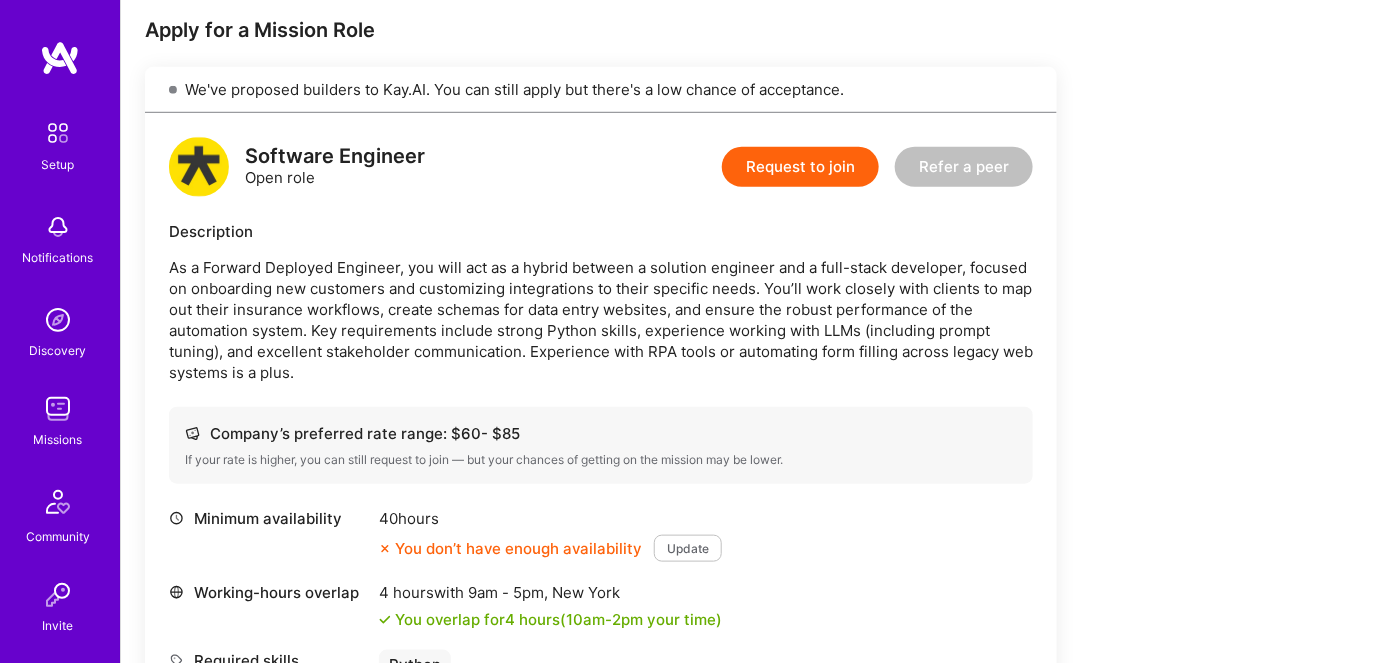 scroll, scrollTop: 432, scrollLeft: 0, axis: vertical 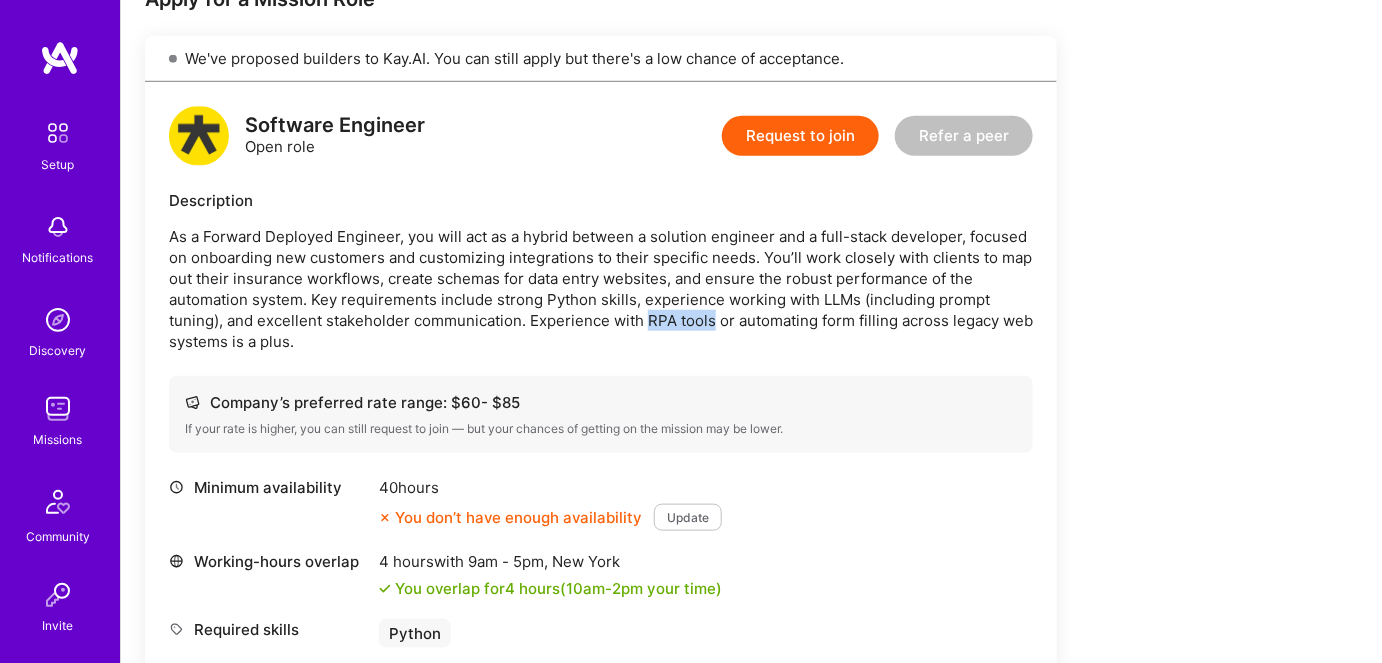drag, startPoint x: 647, startPoint y: 314, endPoint x: 713, endPoint y: 318, distance: 66.1211 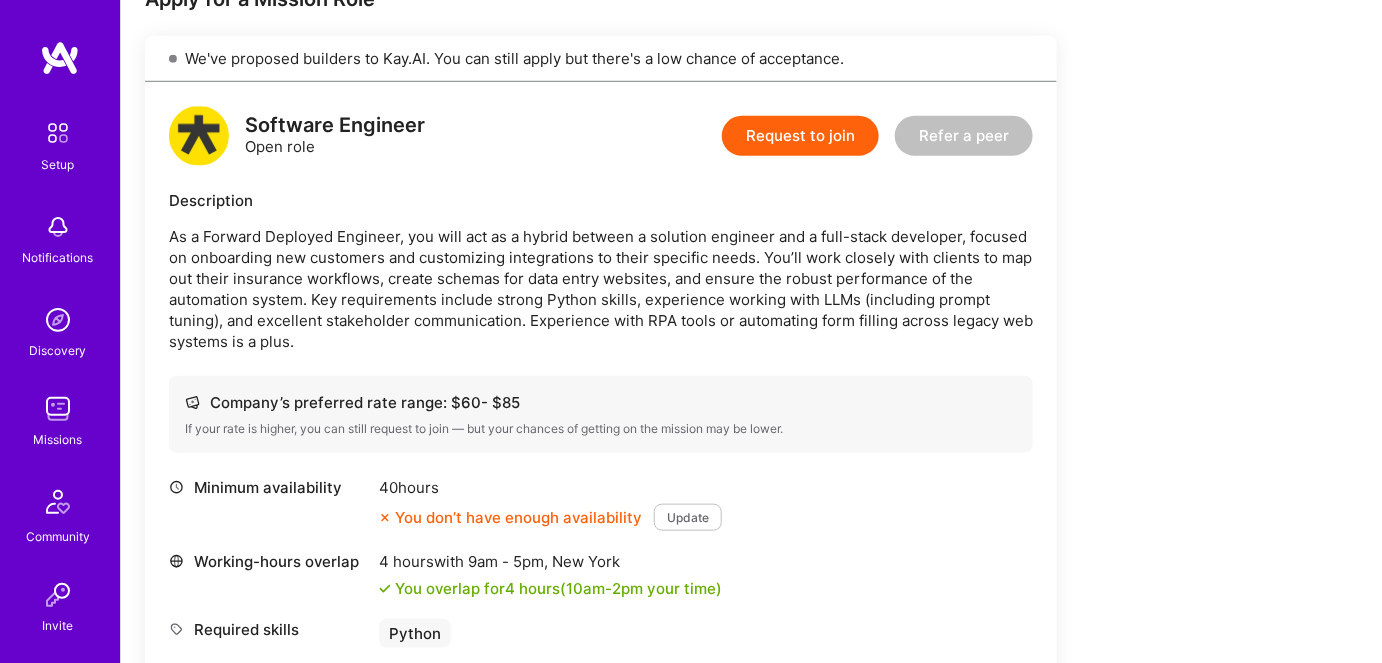 click on "Earn tokens for inviting a new A.Teamer to this mission Do you know the perfect builder for one or more of these open roles? Refer a new A.Teamer and earn tokens for every hour they work on the mission. Apply for a Mission Role We've proposed builders to Kay.AI. You can still apply but there's a low chance of acceptance. Software Engineer Open role Request to join Refer a peer Description As a Forward Deployed Engineer, you will act as a hybrid between a solution engineer and a full-stack developer, focused on onboarding new customers and customizing integrations to their specific needs. You’ll work closely with clients to map out their insurance workflows, create schemas for data entry websites, and ensure the robust performance of the automation system. Key requirements include strong Python skills, experience working with LLMs (including prompt tuning), and excellent stakeholder communication. Experience with RPA tools or automating form filling across legacy web systems is a plus. 60  - $ 85 40  hours" at bounding box center (745, 511) 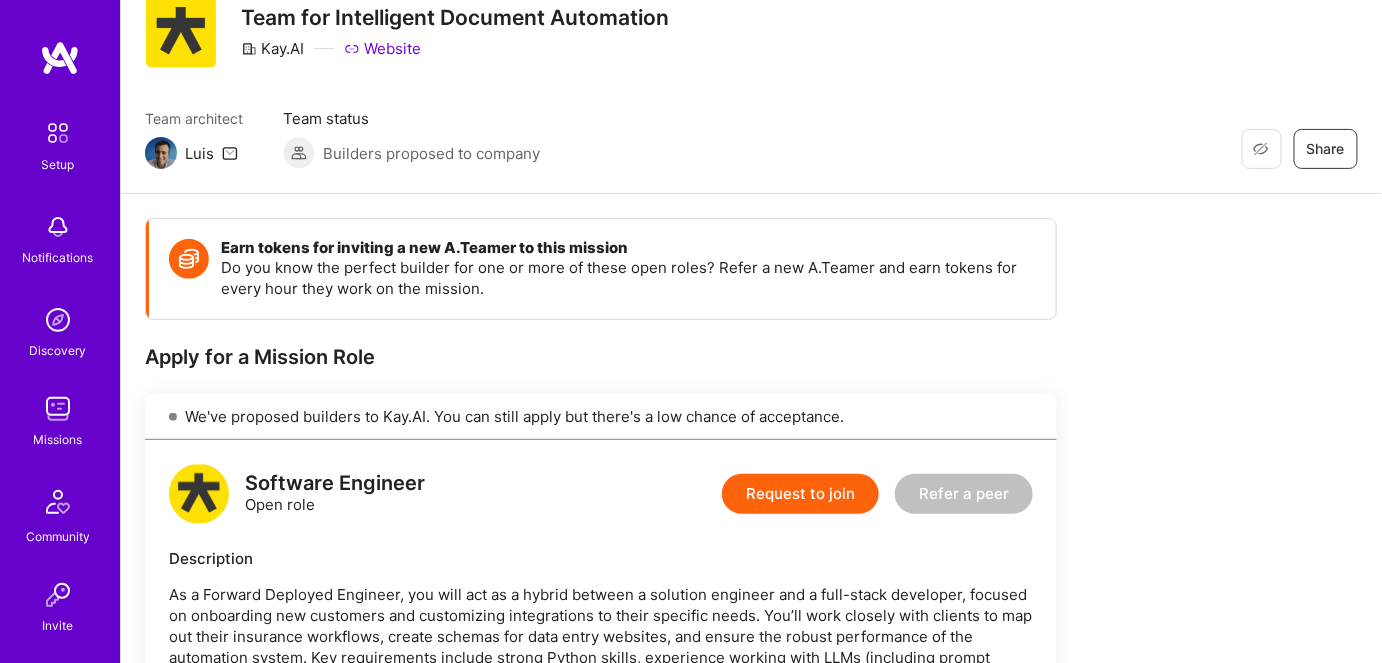 scroll, scrollTop: 0, scrollLeft: 0, axis: both 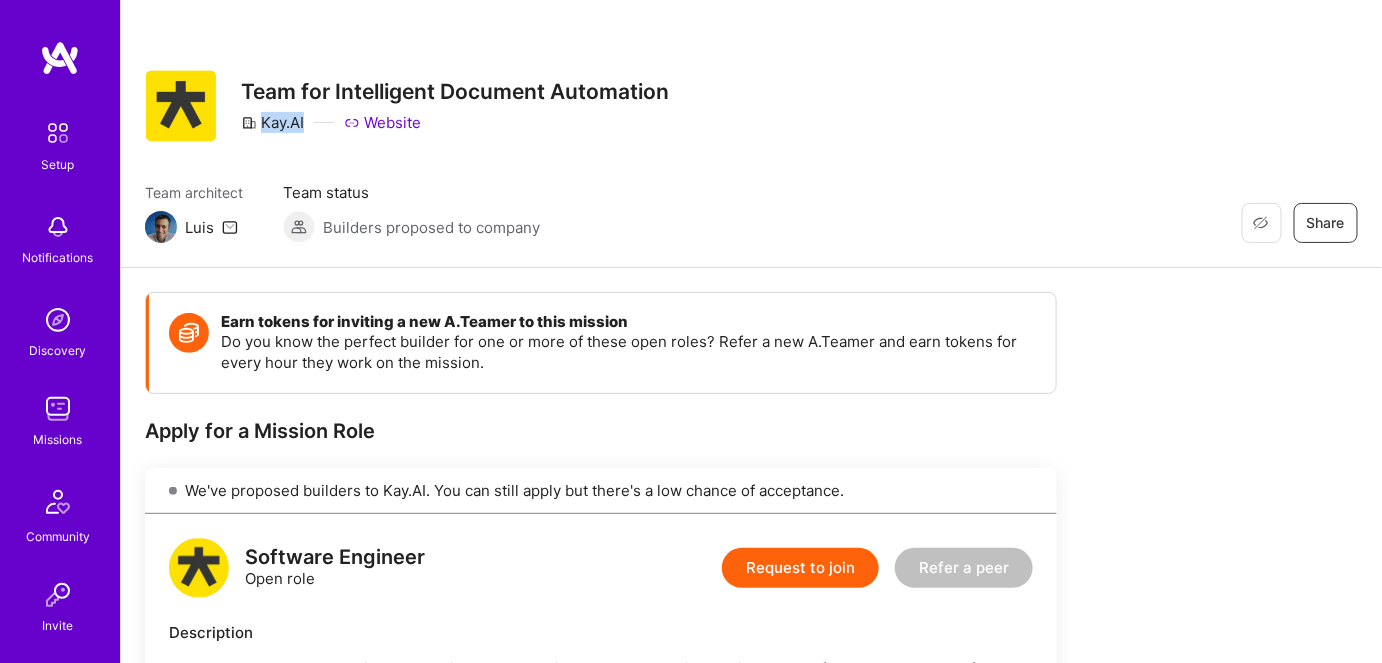 copy on "Kay.AI" 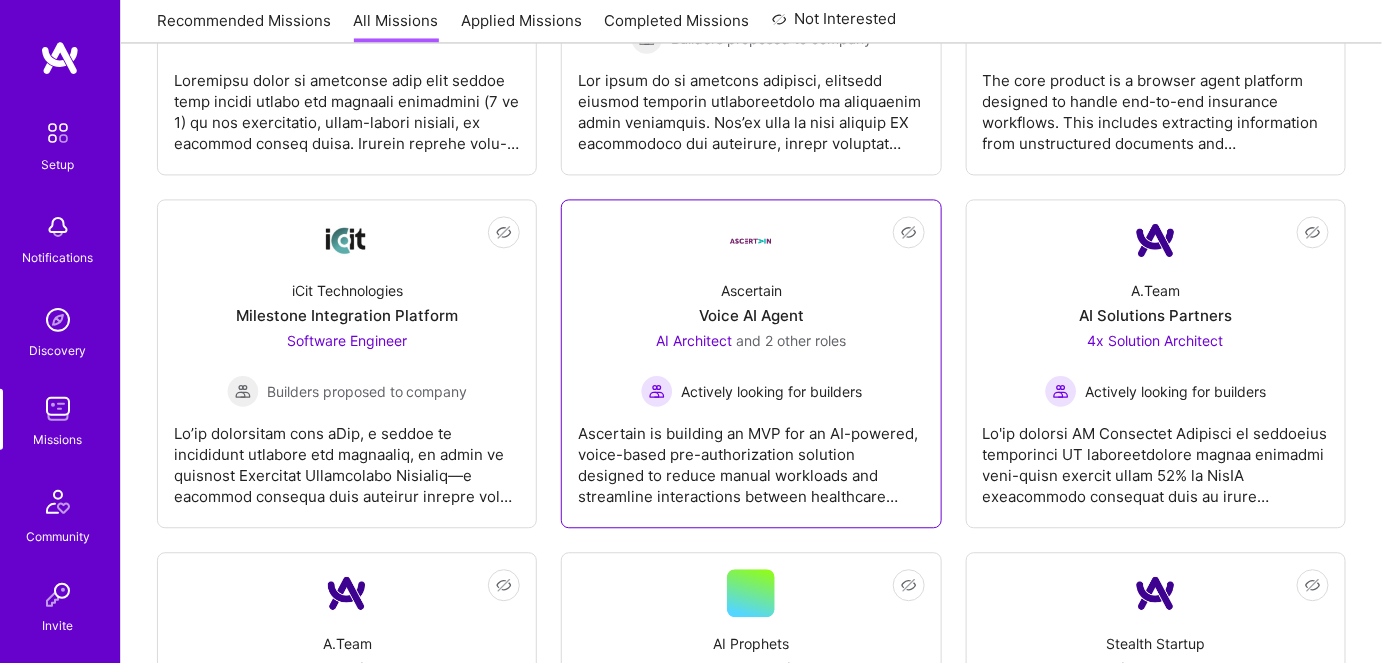 scroll, scrollTop: 3909, scrollLeft: 0, axis: vertical 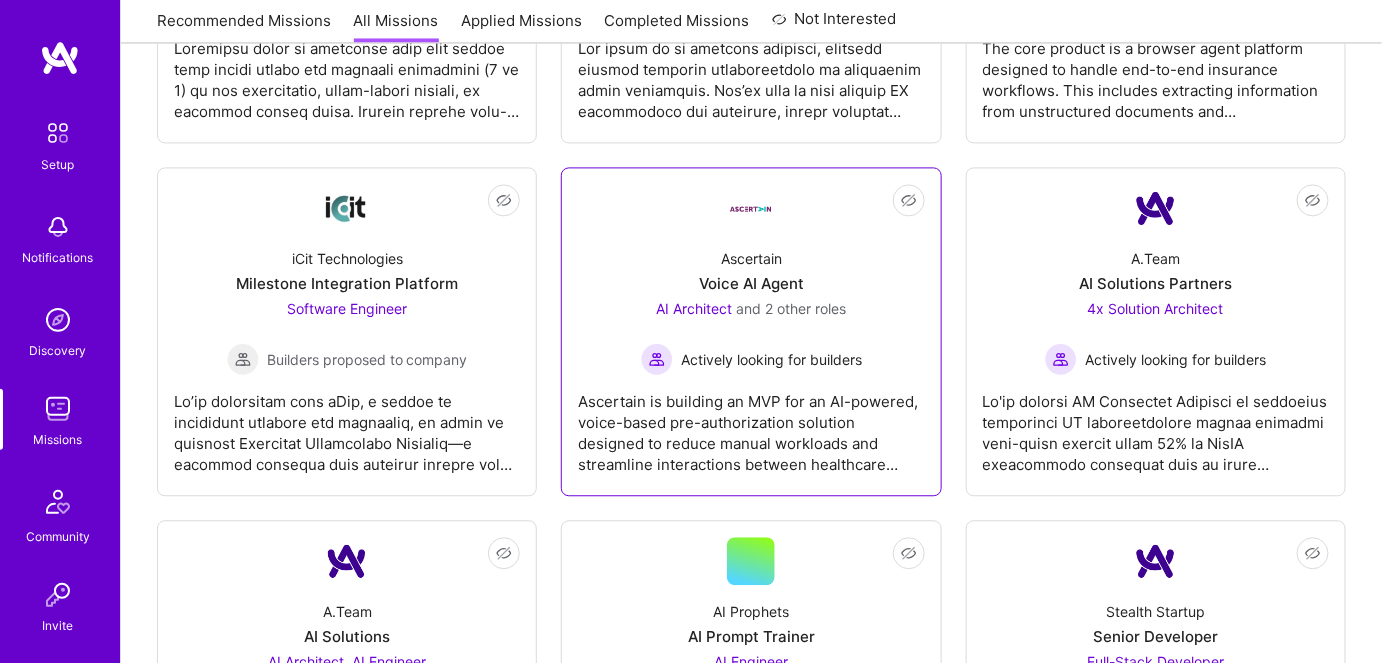 click on "Ascertain is building an MVP for an AI-powered, voice-based pre-authorization solution designed to reduce manual workloads and streamline interactions between healthcare providers and payers. The MVP will deliver a natural language, low-latency voice agent capable of conducting outbound calls, retrieving necessary data, and handling payer interactions with conversational fluency. It will also include a web form agent to automate key data entry tasks into payer portals. The project will focus on rapid development, tight integration with Ascertain’s existing data sources, and compliance with healthcare standards like HIPAA and PII/PHI handling. The MVP will serve as a foundation for future iterations, validating feasibility, performance, and user acceptance while enabling scalability across additional payers and use cases." at bounding box center (751, 425) 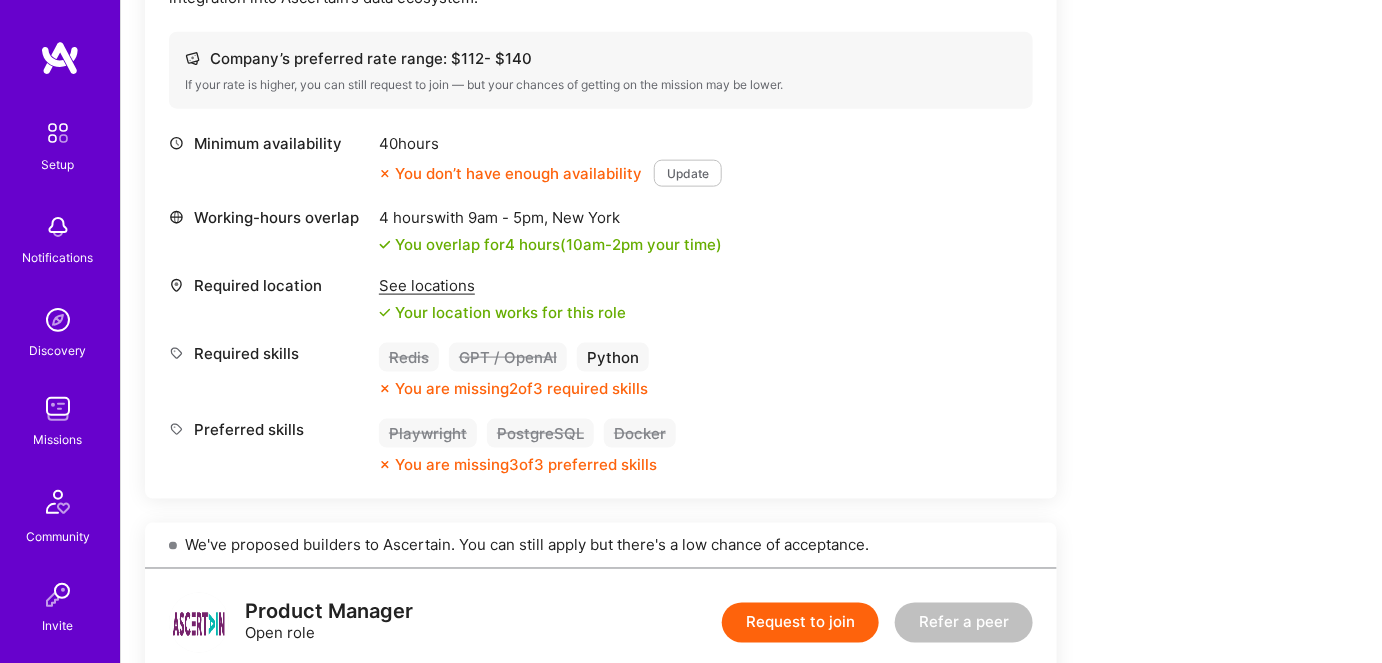 scroll, scrollTop: 818, scrollLeft: 0, axis: vertical 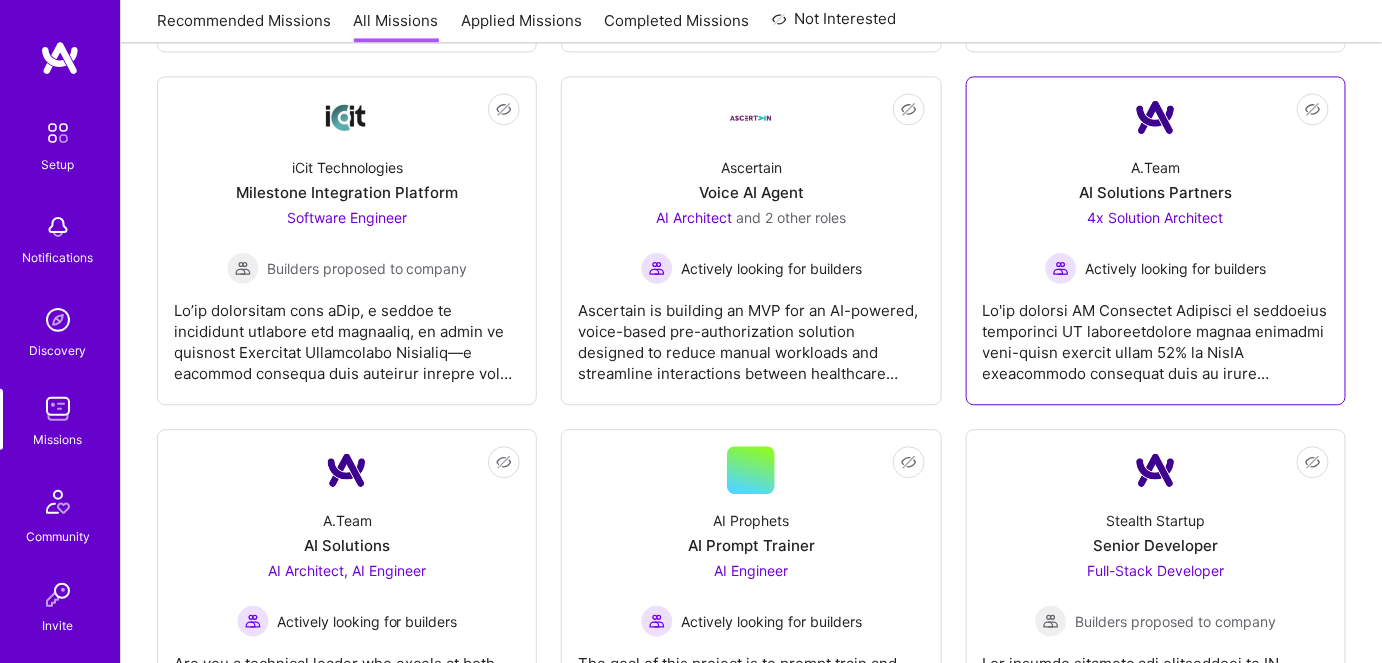 click at bounding box center (1156, 334) 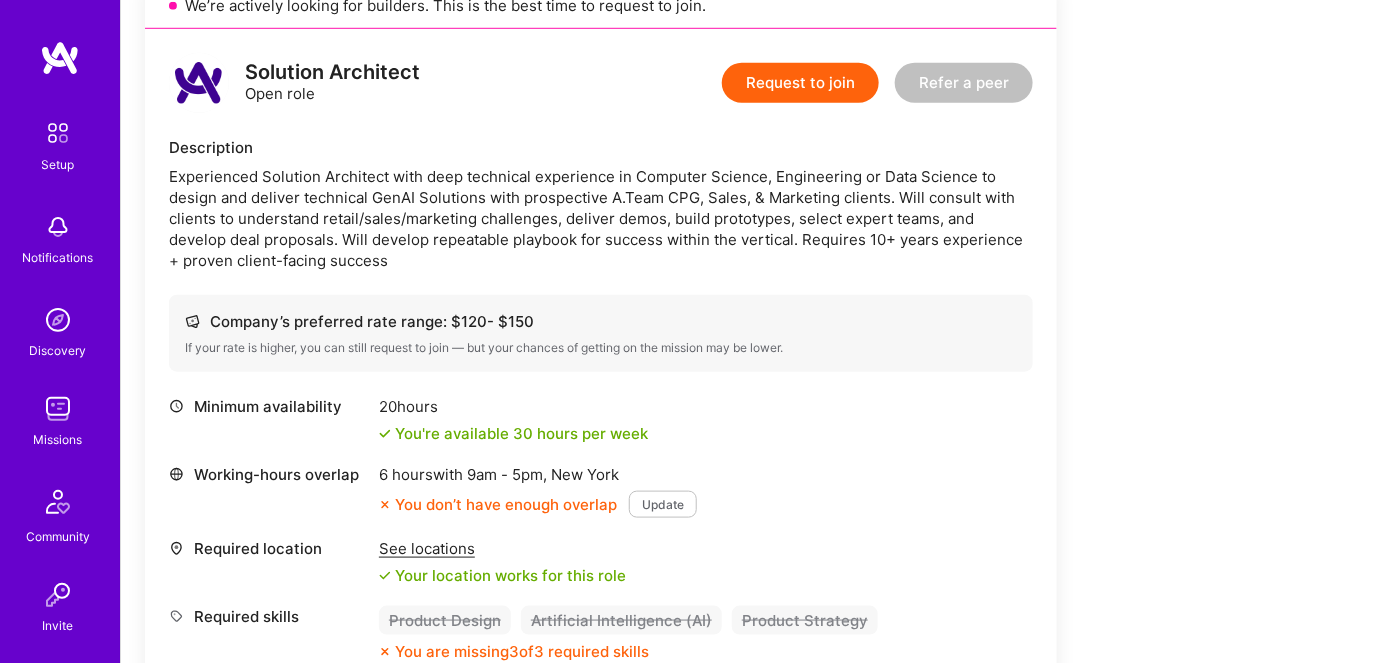 scroll, scrollTop: 454, scrollLeft: 0, axis: vertical 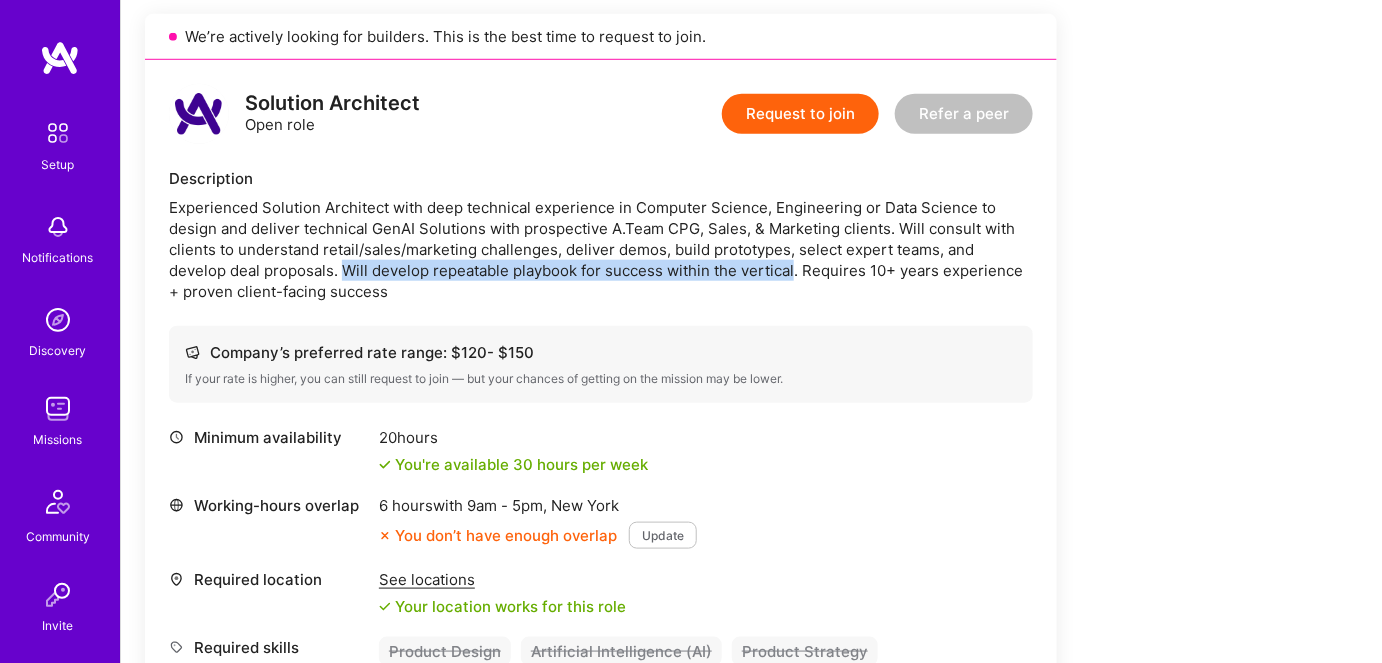 drag, startPoint x: 284, startPoint y: 263, endPoint x: 730, endPoint y: 270, distance: 446.05493 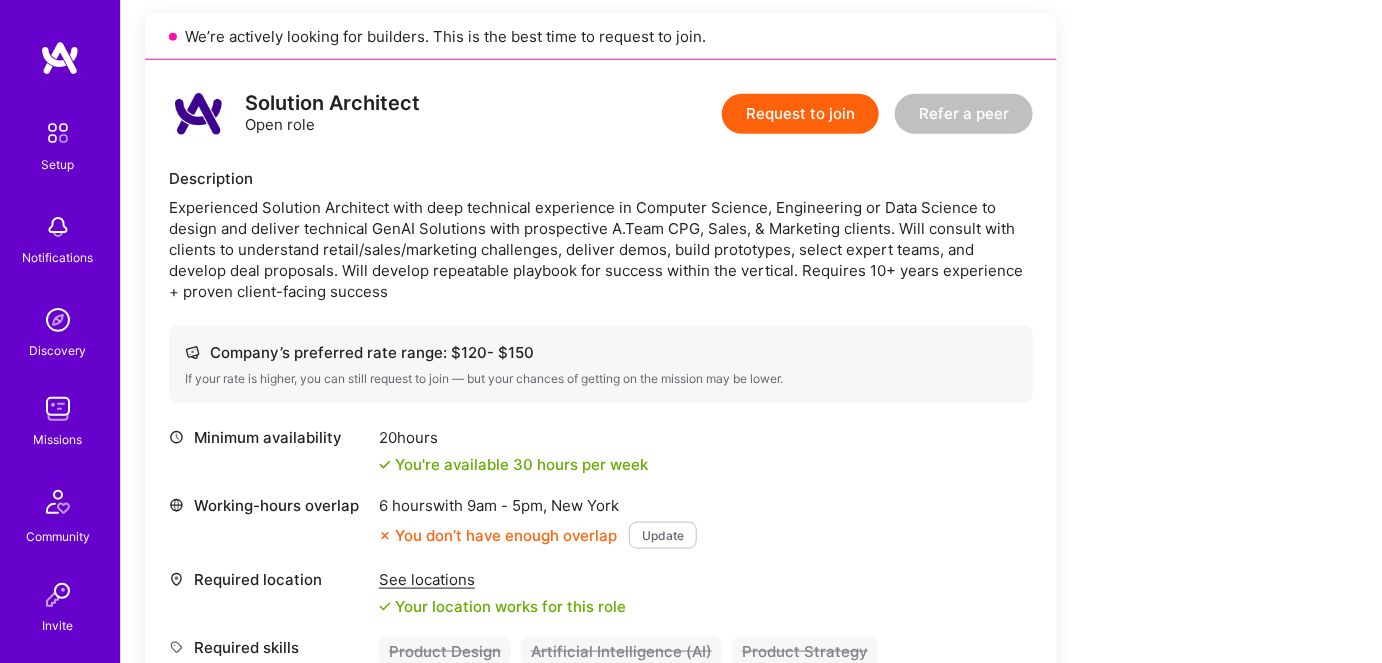 click on "Experienced Solution Architect with deep technical experience in Computer Science, Engineering or Data Science to design and deliver technical GenAI Solutions with prospective A.Team CPG, Sales, & Marketing clients. Will consult with clients to understand retail/sales/marketing challenges, deliver demos, build prototypes, select expert teams, and develop deal proposals. Will develop repeatable playbook for success within the vertical. Requires 10+ years experience + proven client-facing success" at bounding box center [601, 249] 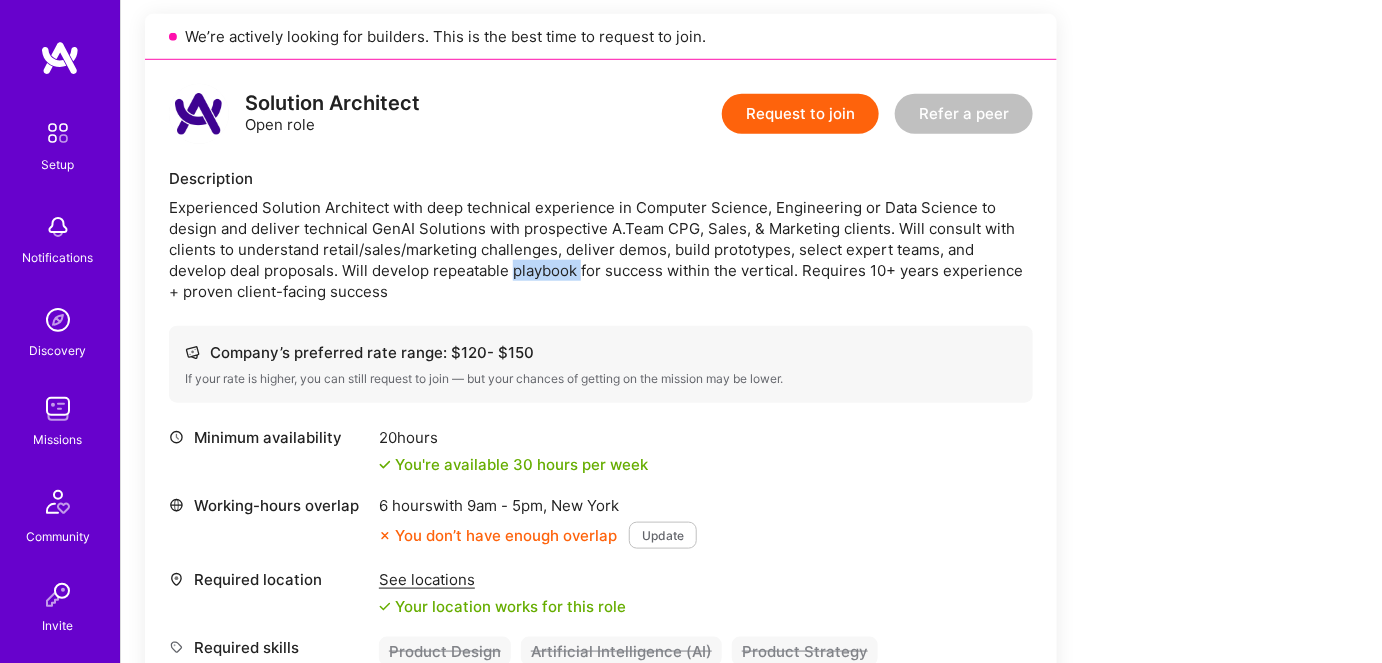 click on "Experienced Solution Architect with deep technical experience in Computer Science, Engineering or Data Science to design and deliver technical GenAI Solutions with prospective A.Team CPG, Sales, & Marketing clients. Will consult with clients to understand retail/sales/marketing challenges, deliver demos, build prototypes, select expert teams, and develop deal proposals. Will develop repeatable playbook for success within the vertical. Requires 10+ years experience + proven client-facing success" at bounding box center [601, 249] 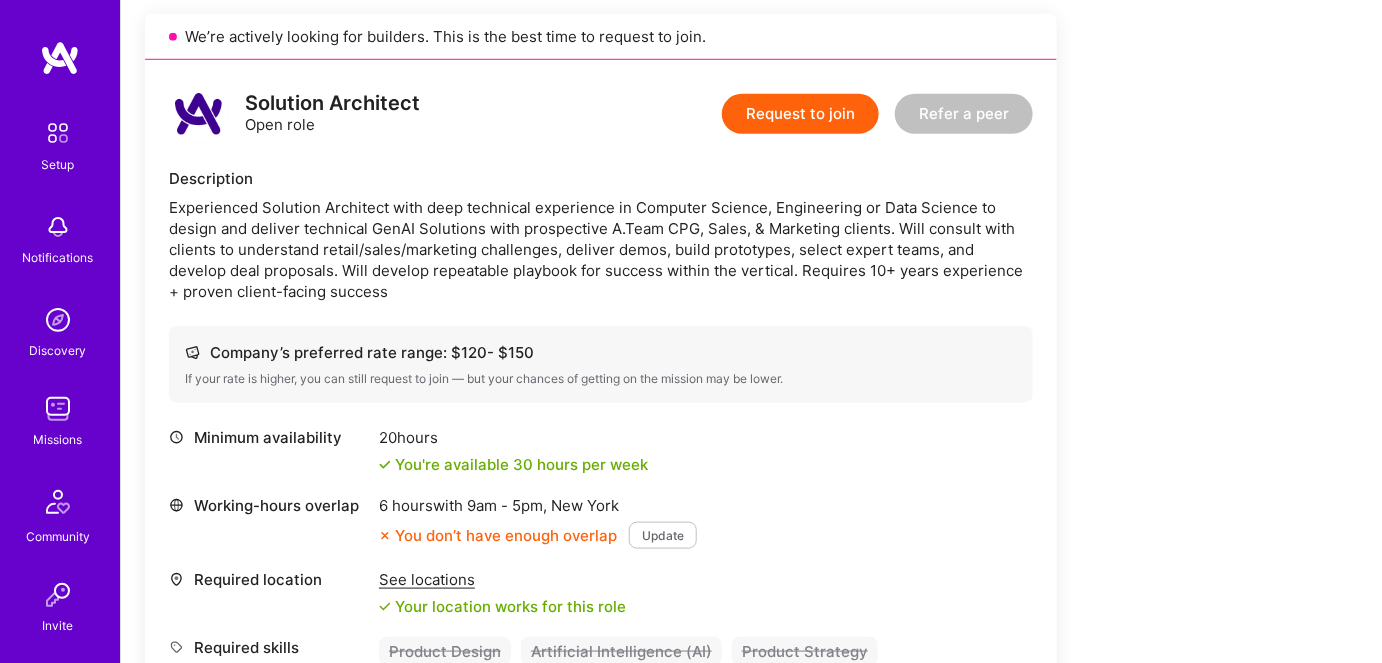 click on "Experienced Solution Architect with deep technical experience in Computer Science, Engineering or Data Science to design and deliver technical GenAI Solutions with prospective A.Team CPG, Sales, & Marketing clients. Will consult with clients to understand retail/sales/marketing challenges, deliver demos, build prototypes, select expert teams, and develop deal proposals. Will develop repeatable playbook for success within the vertical. Requires 10+ years experience + proven client-facing success" at bounding box center (601, 249) 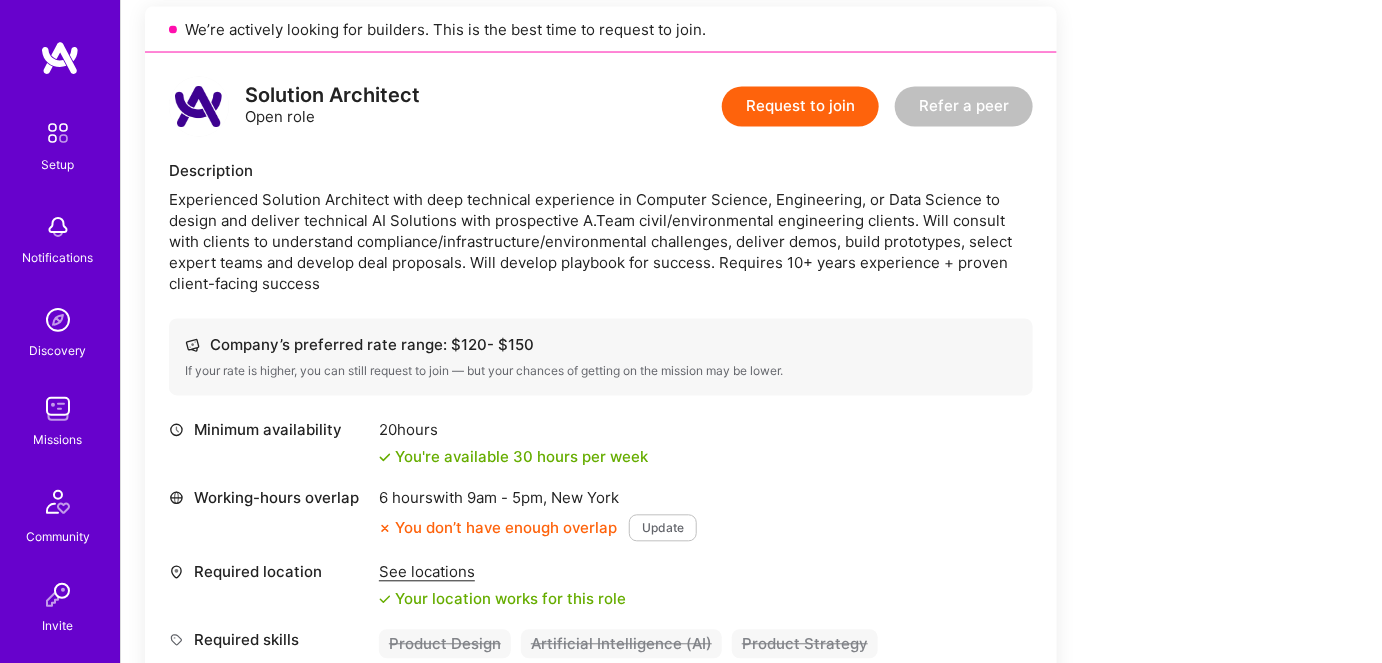 scroll, scrollTop: 1181, scrollLeft: 0, axis: vertical 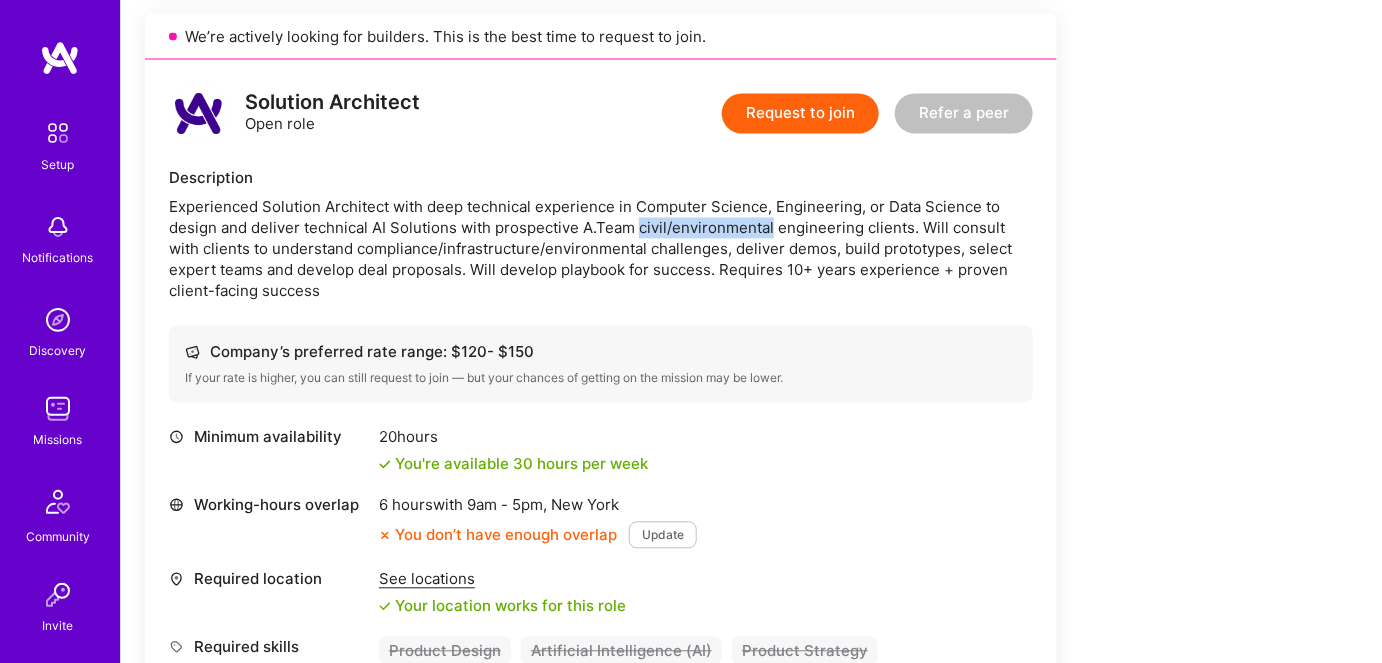 drag, startPoint x: 639, startPoint y: 224, endPoint x: 770, endPoint y: 227, distance: 131.03435 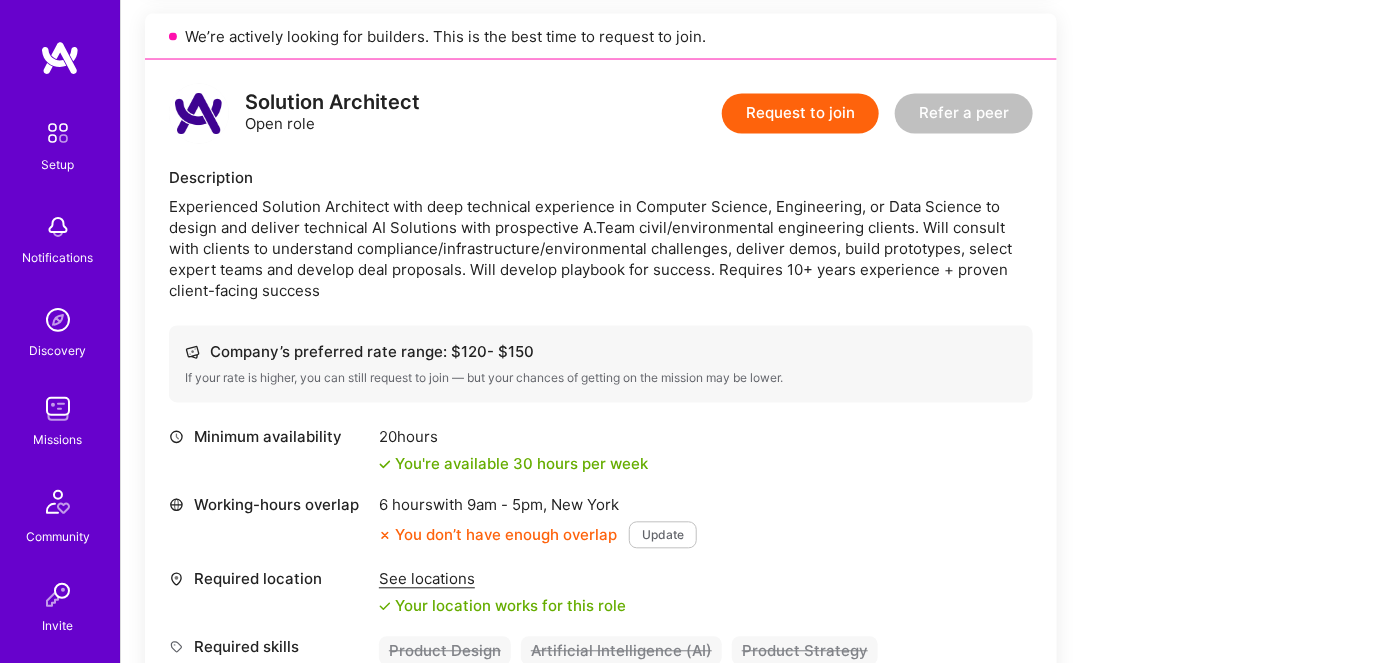 click on "Experienced Solution Architect with deep technical experience in Computer Science, Engineering, or Data Science to design and deliver technical AI Solutions with prospective A.Team civil/environmental engineering clients. Will consult with clients to understand compliance/infrastructure/environmental challenges, deliver demos, build prototypes, select expert teams and develop deal proposals. Will develop playbook for success. Requires 10+ years experience + proven client-facing success" at bounding box center [601, 249] 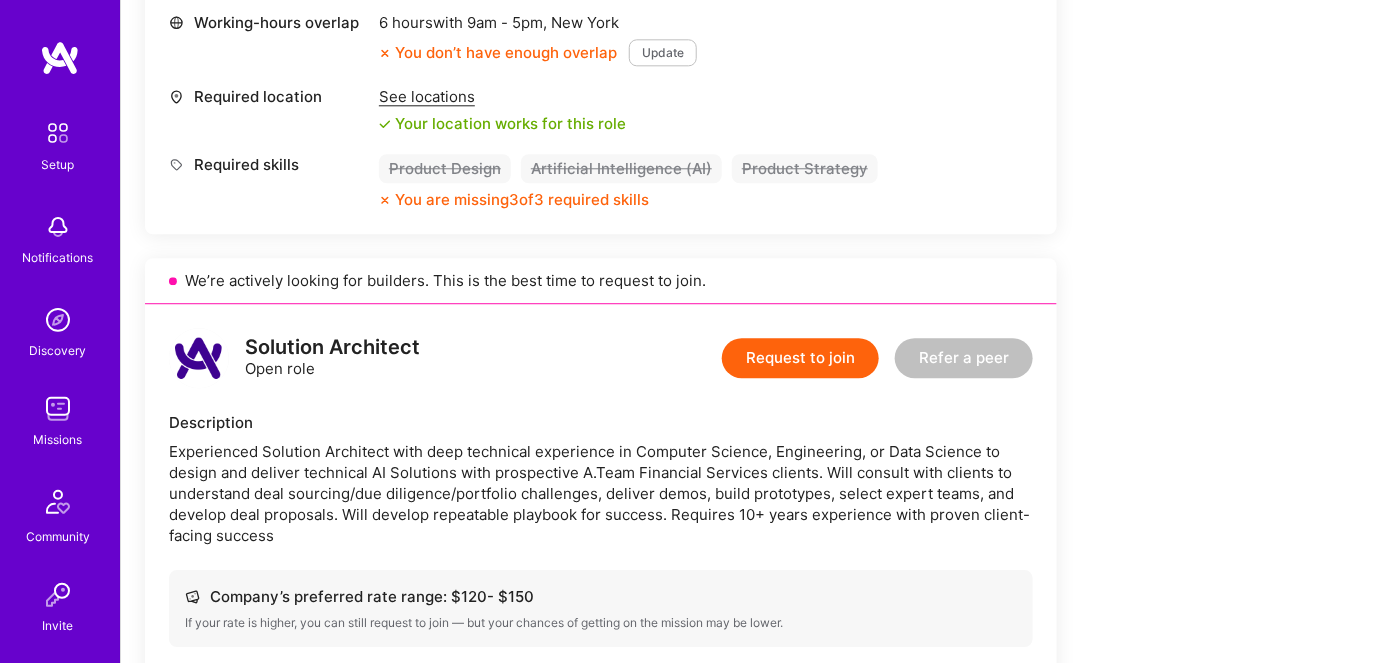 scroll, scrollTop: 1818, scrollLeft: 0, axis: vertical 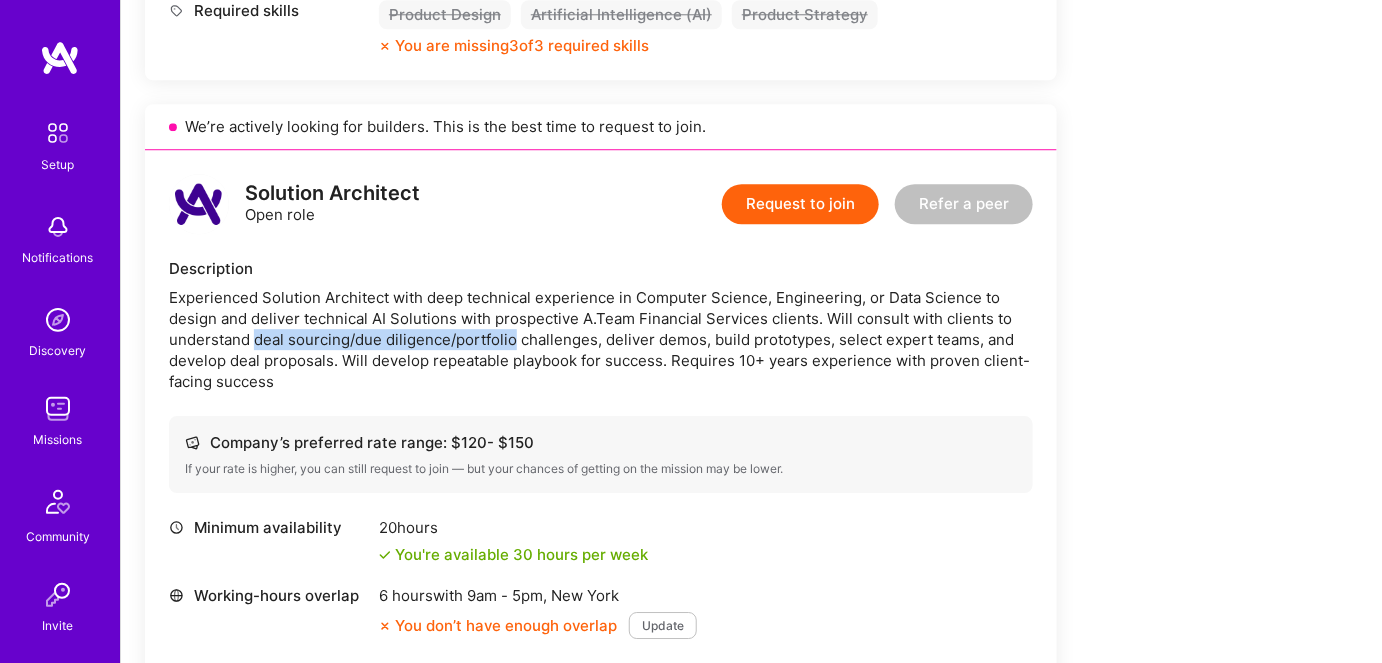 drag, startPoint x: 253, startPoint y: 335, endPoint x: 511, endPoint y: 338, distance: 258.01746 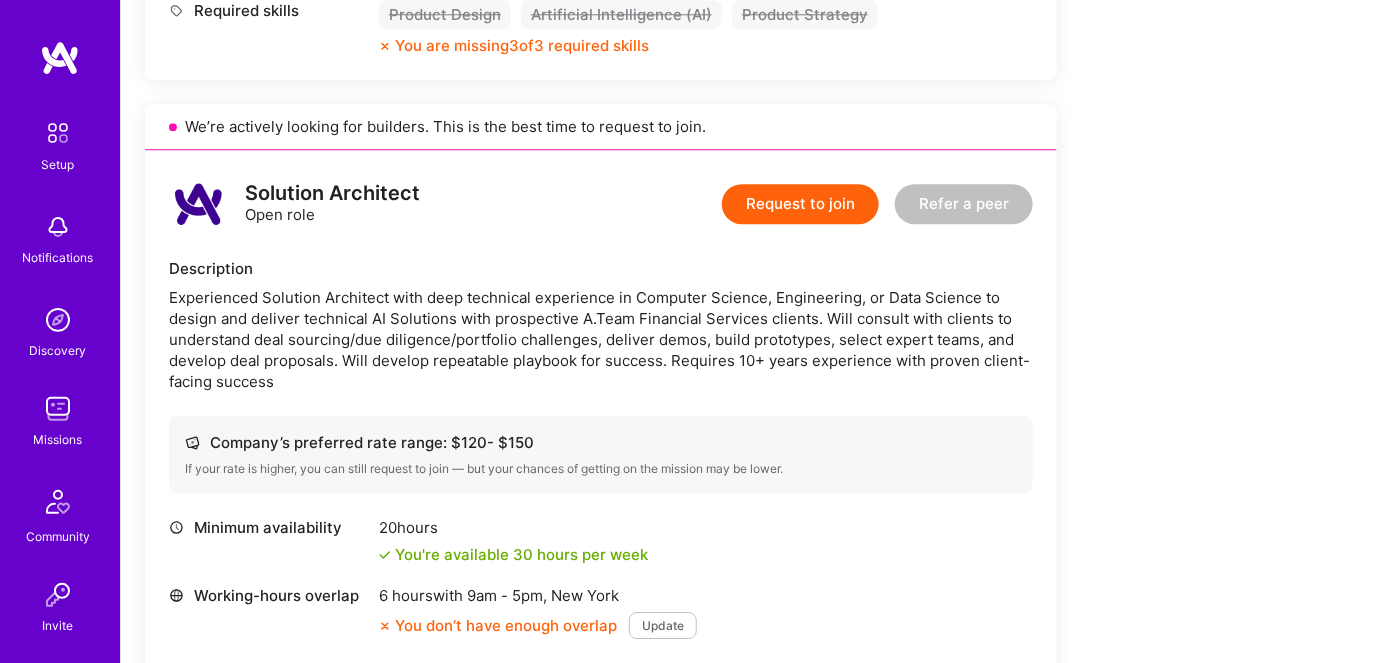 drag, startPoint x: 645, startPoint y: 369, endPoint x: 661, endPoint y: 370, distance: 16.03122 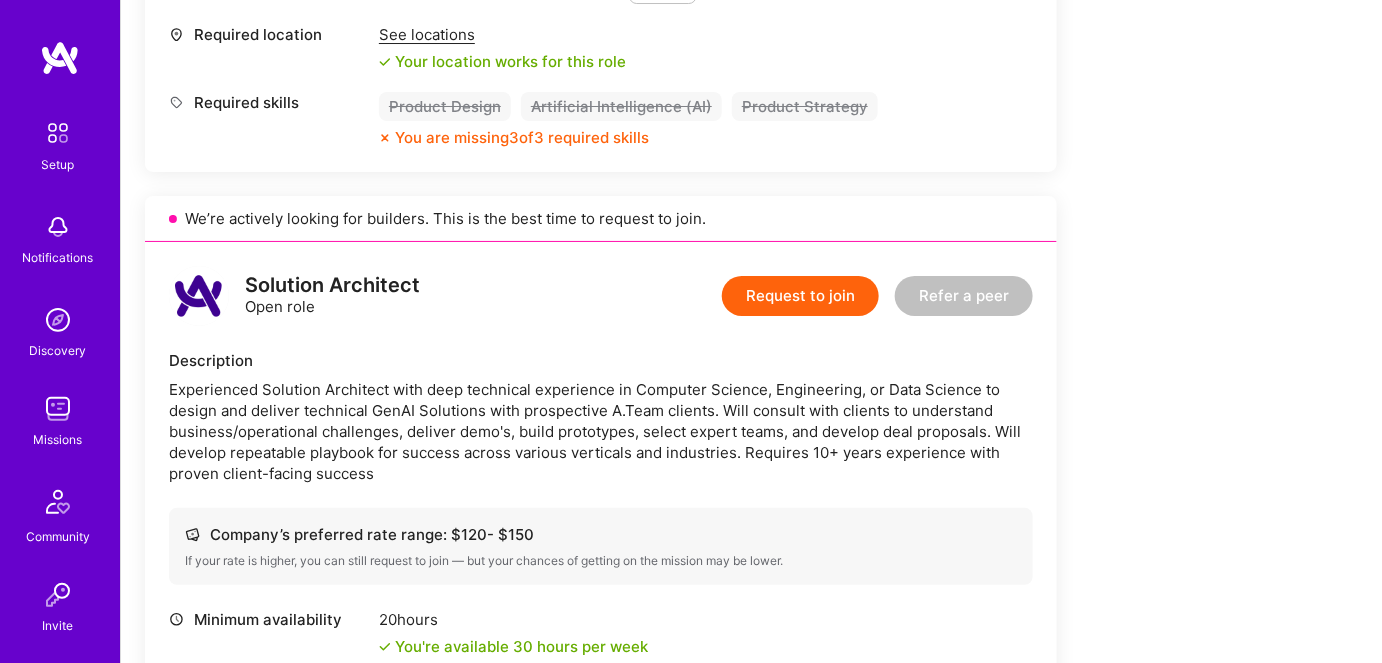 scroll, scrollTop: 2454, scrollLeft: 0, axis: vertical 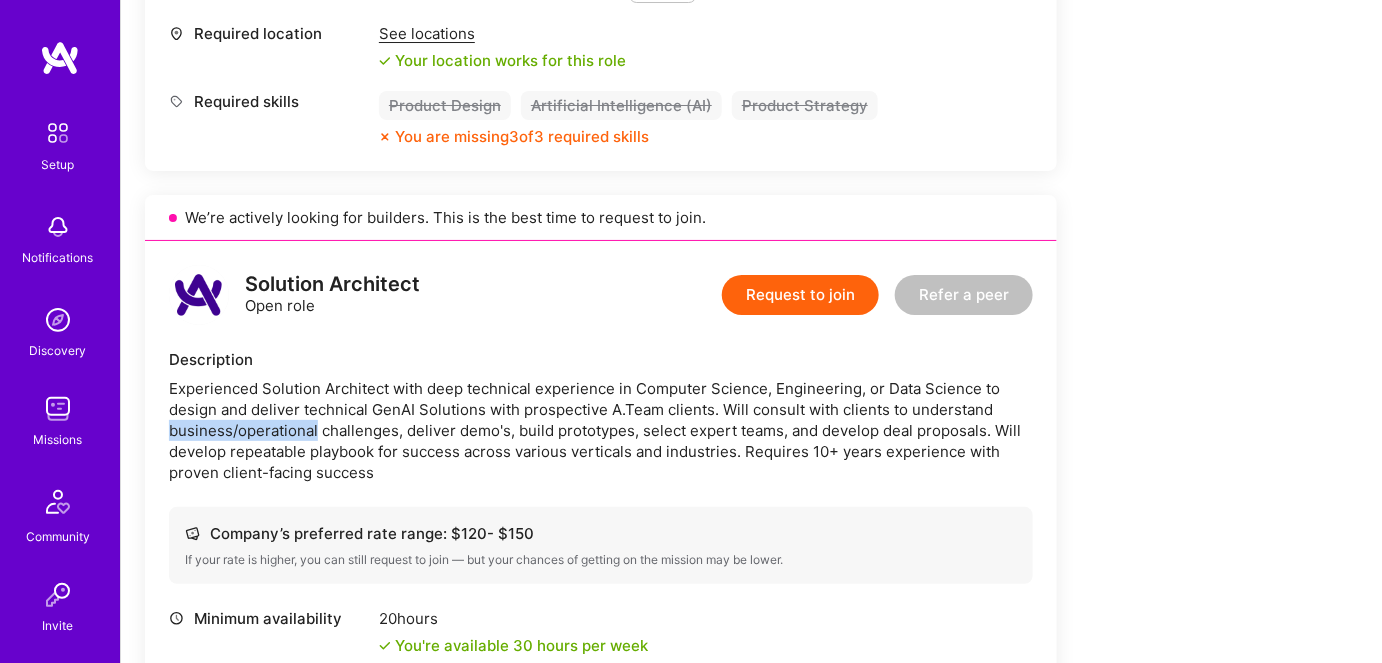 drag, startPoint x: 170, startPoint y: 423, endPoint x: 314, endPoint y: 422, distance: 144.00348 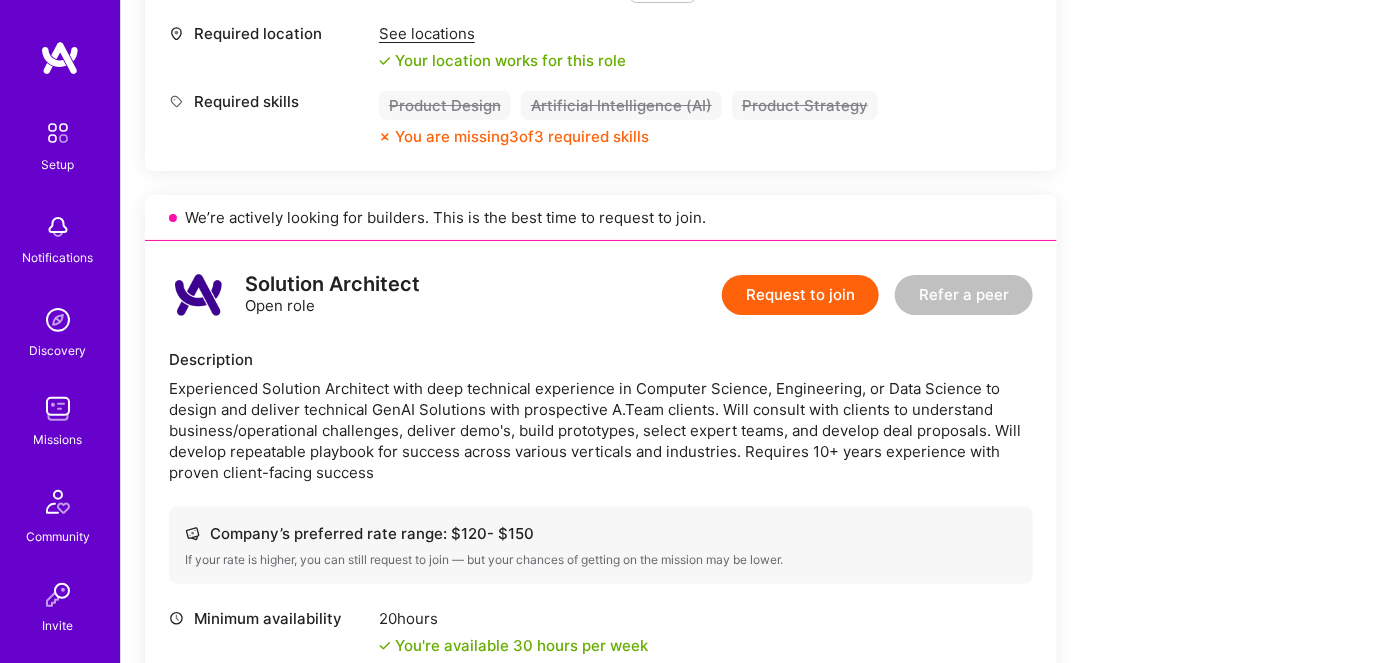 click on "Experienced Solution Architect with deep technical experience in Computer Science, Engineering, or Data Science to design and deliver technical GenAI Solutions with prospective A.Team clients. Will consult with clients to understand business/operational challenges, deliver demo's, build prototypes, select expert teams, and develop deal proposals. Will develop repeatable playbook for success across various verticals and industries. Requires 10+ years experience with proven client-facing success" at bounding box center [601, 430] 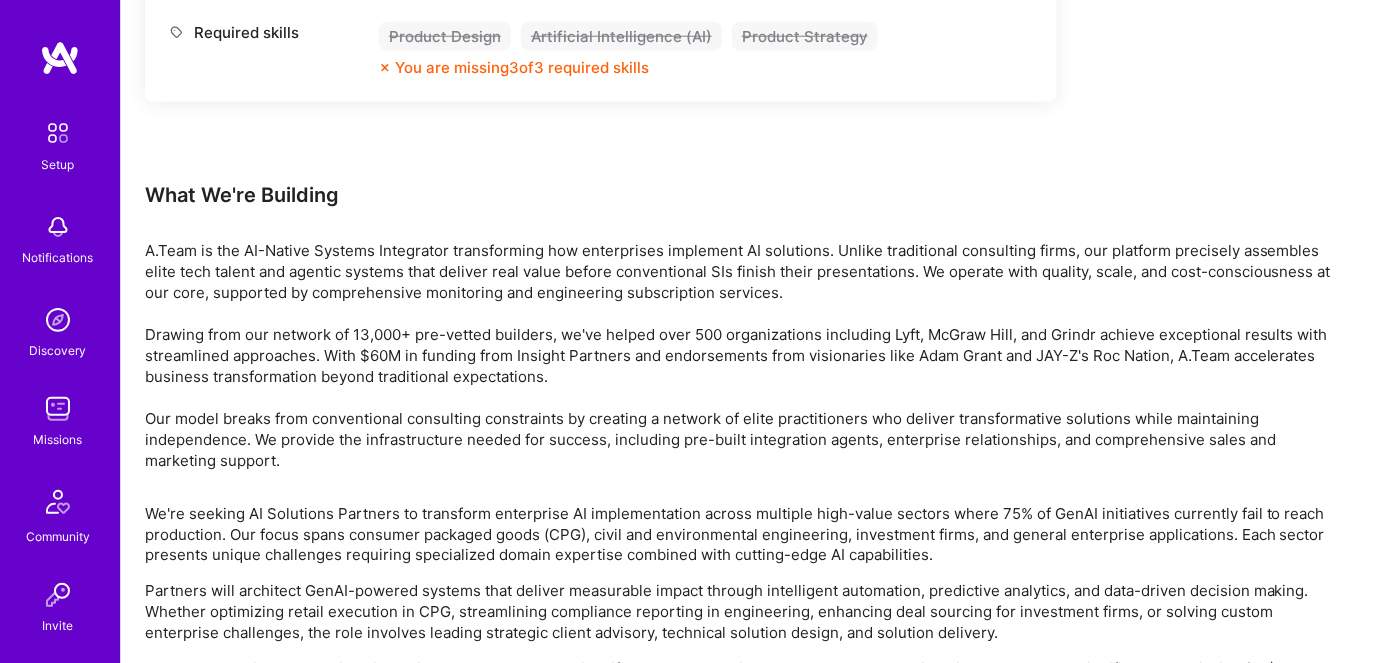 scroll, scrollTop: 3106, scrollLeft: 0, axis: vertical 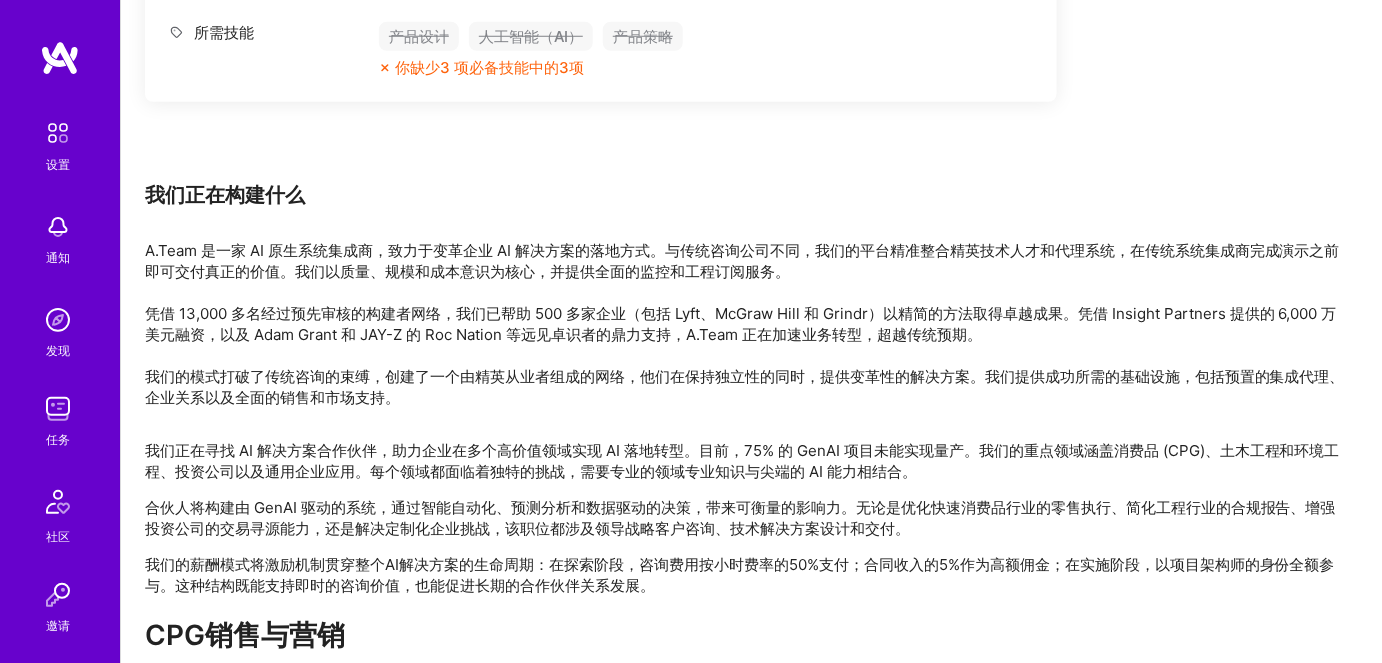 click on "我们正在寻找 AI 解决方案合作伙伴，助力企业在多个高价值领域实现 AI 落地转型。目前，75% 的 GenAI 项目未能实现量产。我们的重点领域涵盖消费品 (CPG)、土木工程和环境工程、投资公司以及通用企业应用。每个领域都面临着独特的挑战，需要专业的领域专业知识与尖端的 AI 能力相结合。" at bounding box center [742, 461] 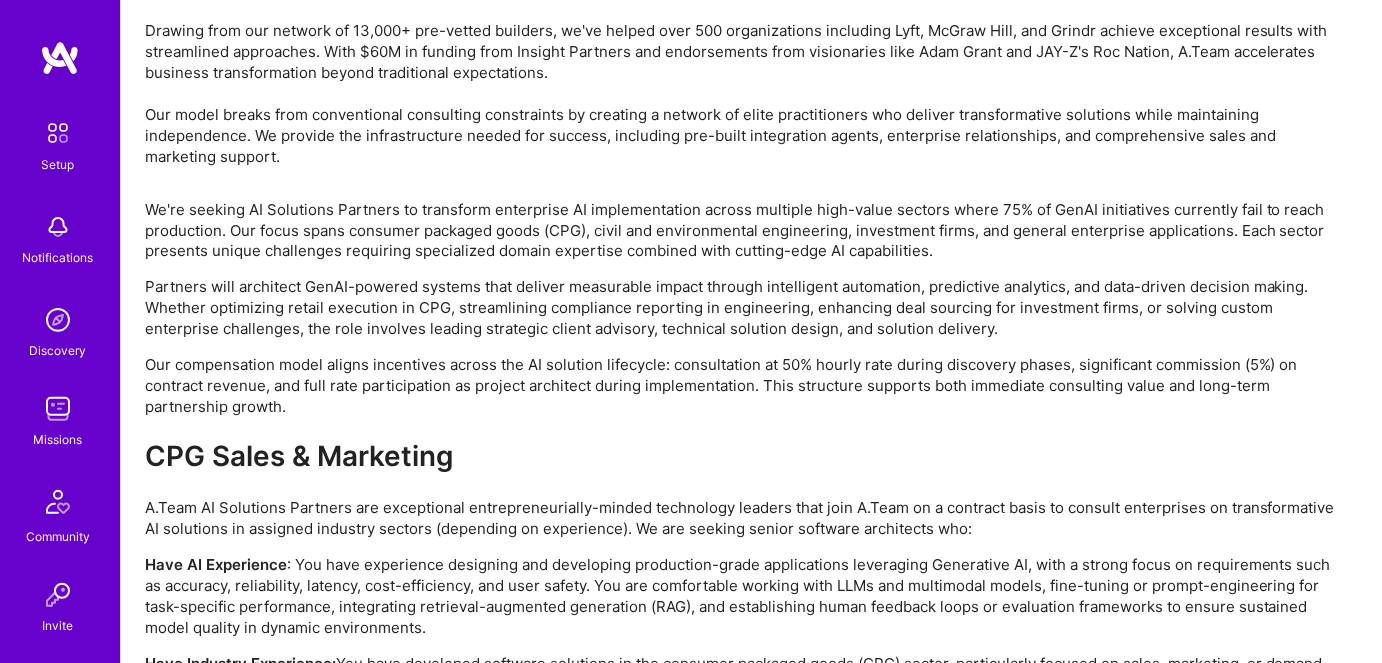 scroll, scrollTop: 3522, scrollLeft: 0, axis: vertical 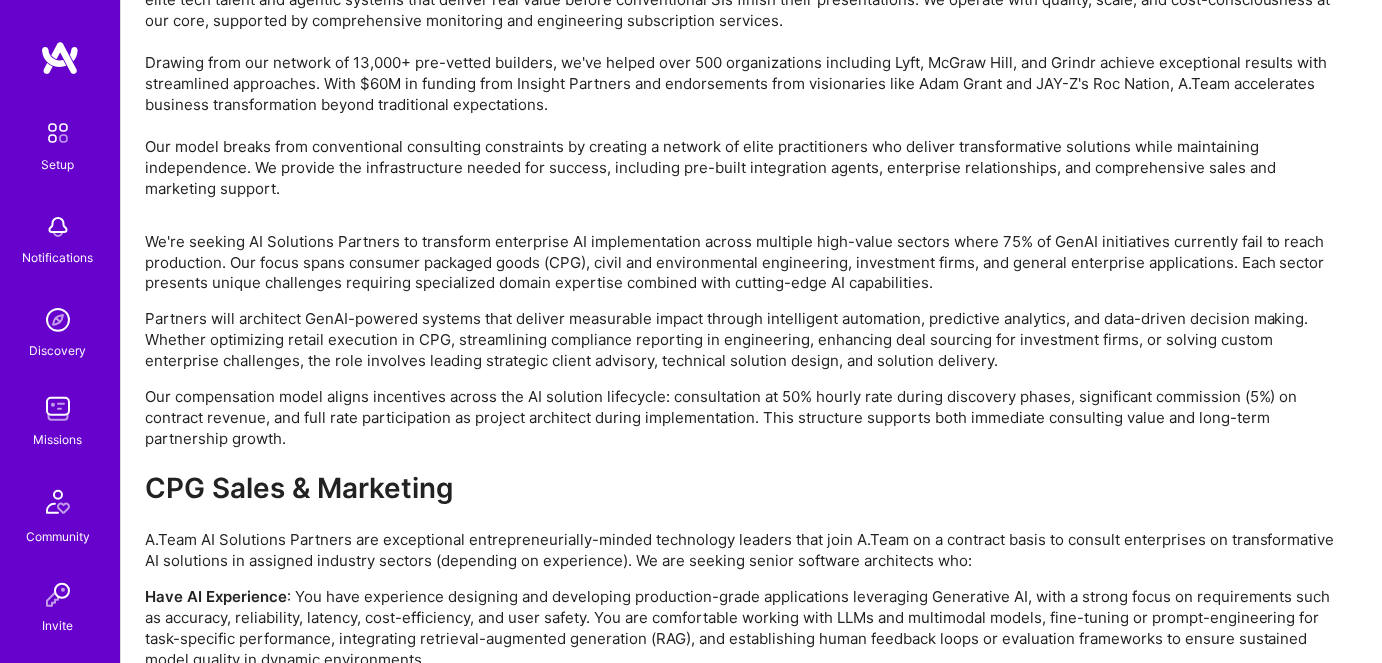 click on "We're seeking AI Solutions Partners to transform enterprise AI implementation across multiple high-value sectors where 75% of GenAI initiatives currently fail to reach production. Our focus spans consumer packaged goods (CPG), civil and environmental engineering, investment firms, and general enterprise applications. Each sector presents unique challenges requiring specialized domain expertise combined with cutting-edge AI capabilities. Partners will architect GenAI-powered systems that deliver measurable impact through intelligent automation, predictive analytics, and data-driven decision making. Whether optimizing retail execution in CPG, streamlining compliance reporting in engineering, enhancing deal sourcing for investment firms, or solving custom enterprise challenges, the role involves leading strategic client advisory, technical solution design, and solution delivery. CPG Sales & Marketing Have AI Experience Have Industry Experience:  Civil & Environmental Engineering Have AI Experience" at bounding box center [745, 897] 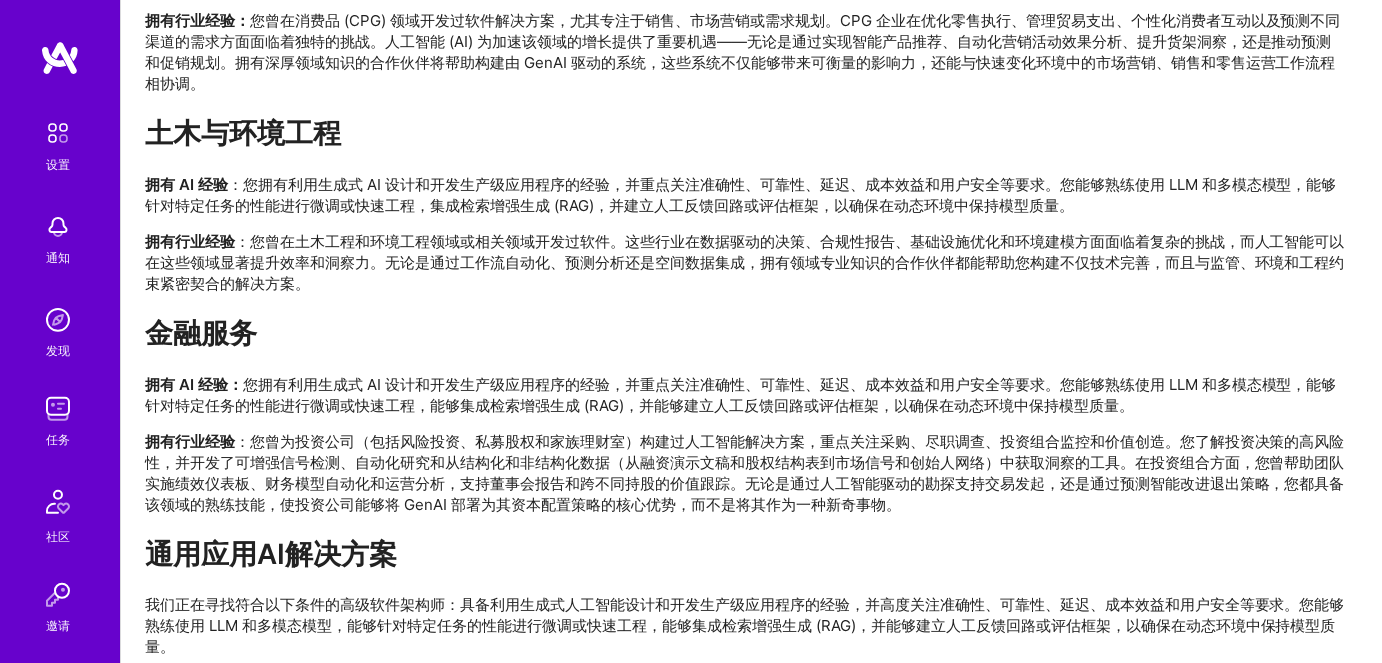 scroll, scrollTop: 3658, scrollLeft: 0, axis: vertical 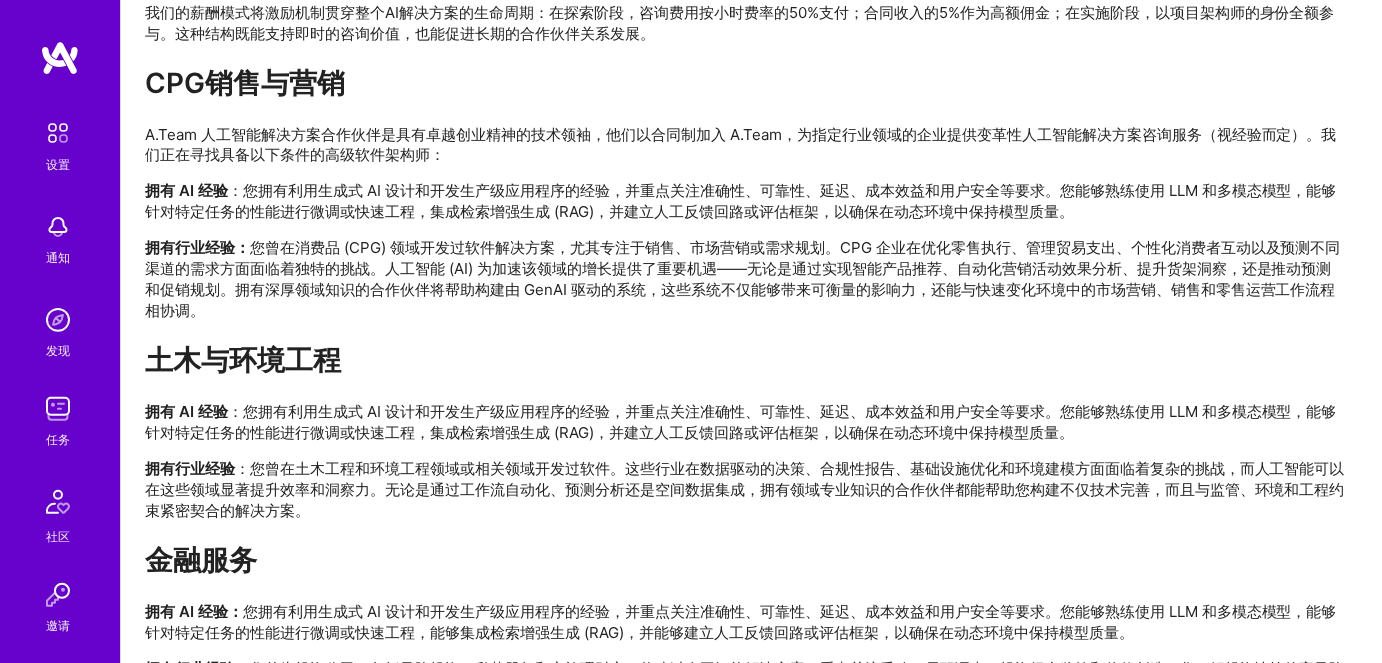 click on "我们正在寻找 AI 解决方案合作伙伴，助力企业在多个高价值领域实现 AI 落地转型。目前，75% 的 GenAI 项目未能实现量产。我们的重点领域涵盖消费品 (CPG)、土木工程和环境工程、投资公司以及通用企业应用。每个领域都面临着独特的挑战，需要专业的领域专业知识与尖端的 AI 能力相结合。 合伙人将构建由 GenAI 驱动的系统，通过智能自动化、预测分析和数据驱动的决策，带来可衡量的影响力。无论是优化快速消费品行业的零售执行、简化工程行业的合规报告、增强投资公司的交易寻源能力，还是解决定制化企业挑战，该职位都涉及领导战略客户咨询、技术解决方案设计和交付。 CPG销售与营销 拥有 AI 经验 拥有行业经验： 土木与环境工程 拥有 AI 经验 拥有行业经验 金融服务 拥有 AI 经验： 拥有行业经验 通用应用AI解决方案" at bounding box center (745, 386) 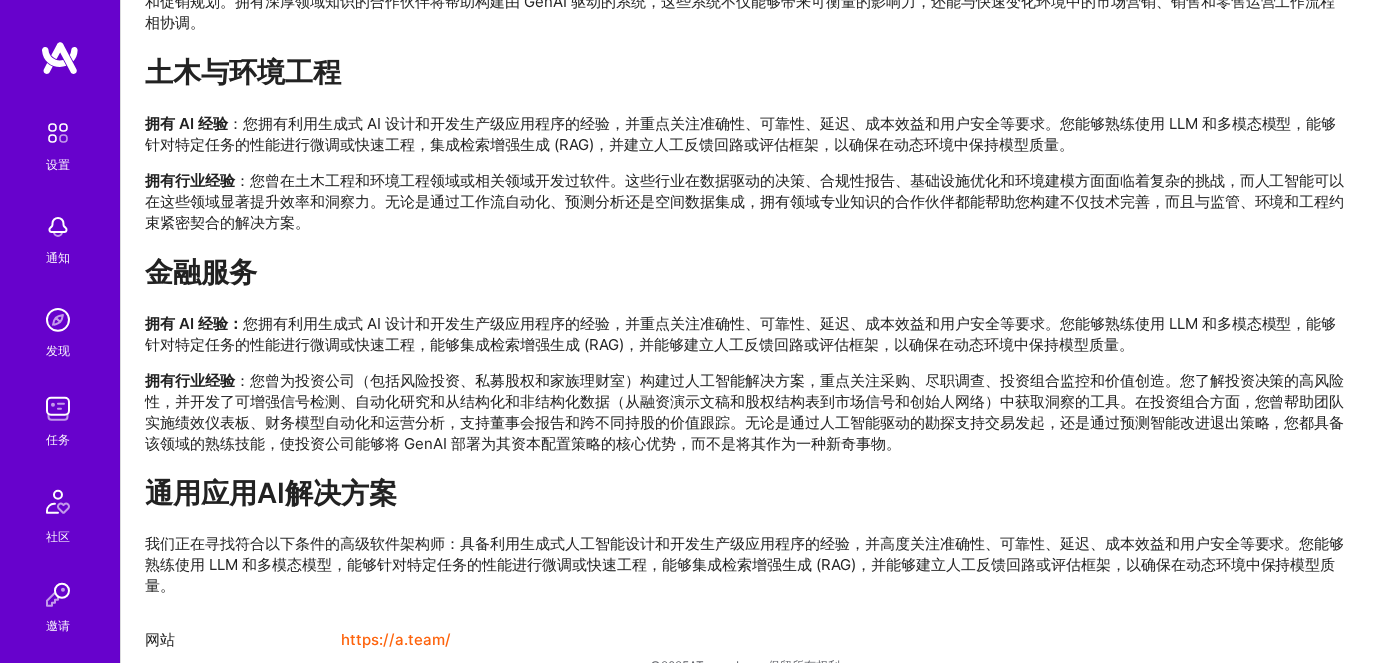 scroll, scrollTop: 3979, scrollLeft: 0, axis: vertical 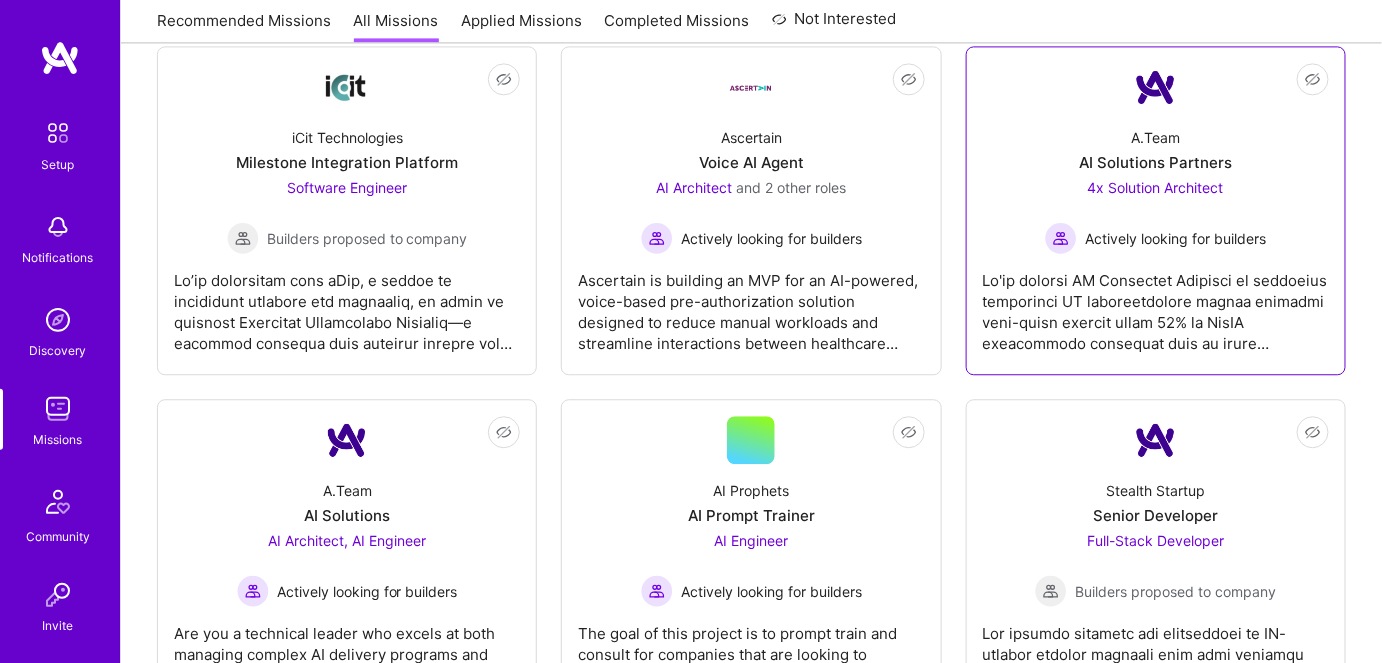 click on "Actively looking for builders" at bounding box center [1155, 238] 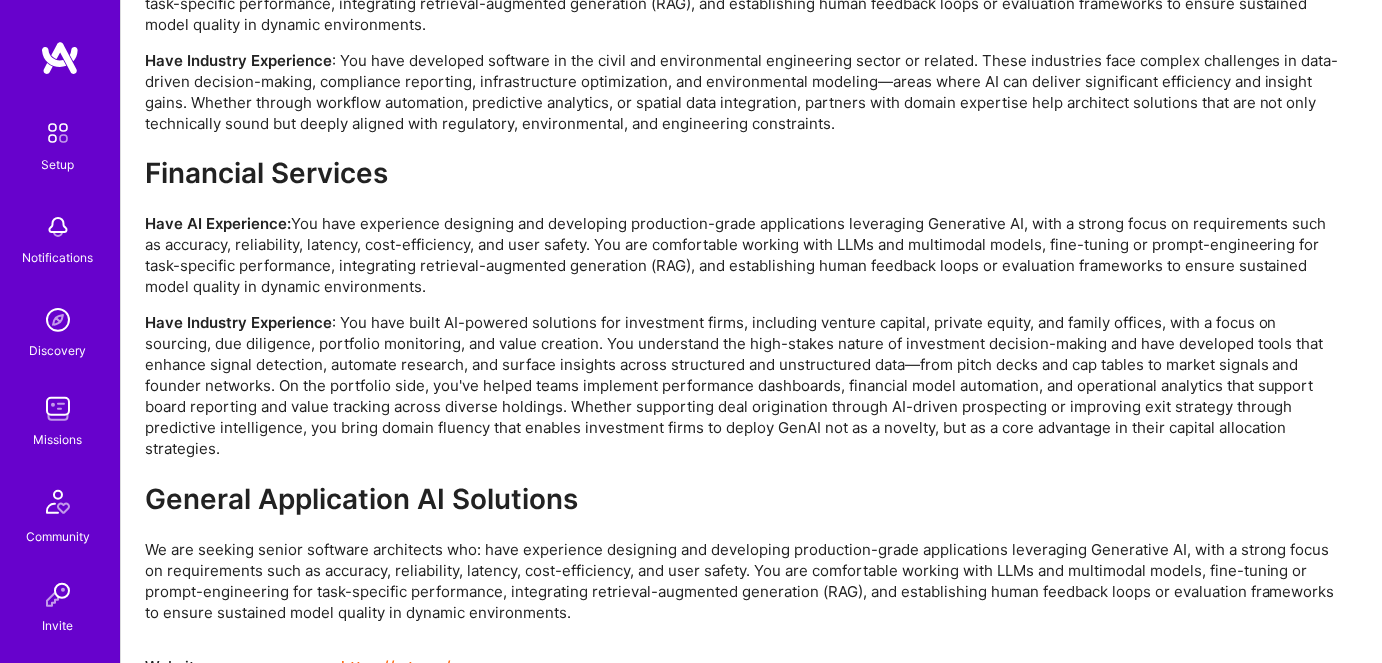 scroll, scrollTop: 4432, scrollLeft: 0, axis: vertical 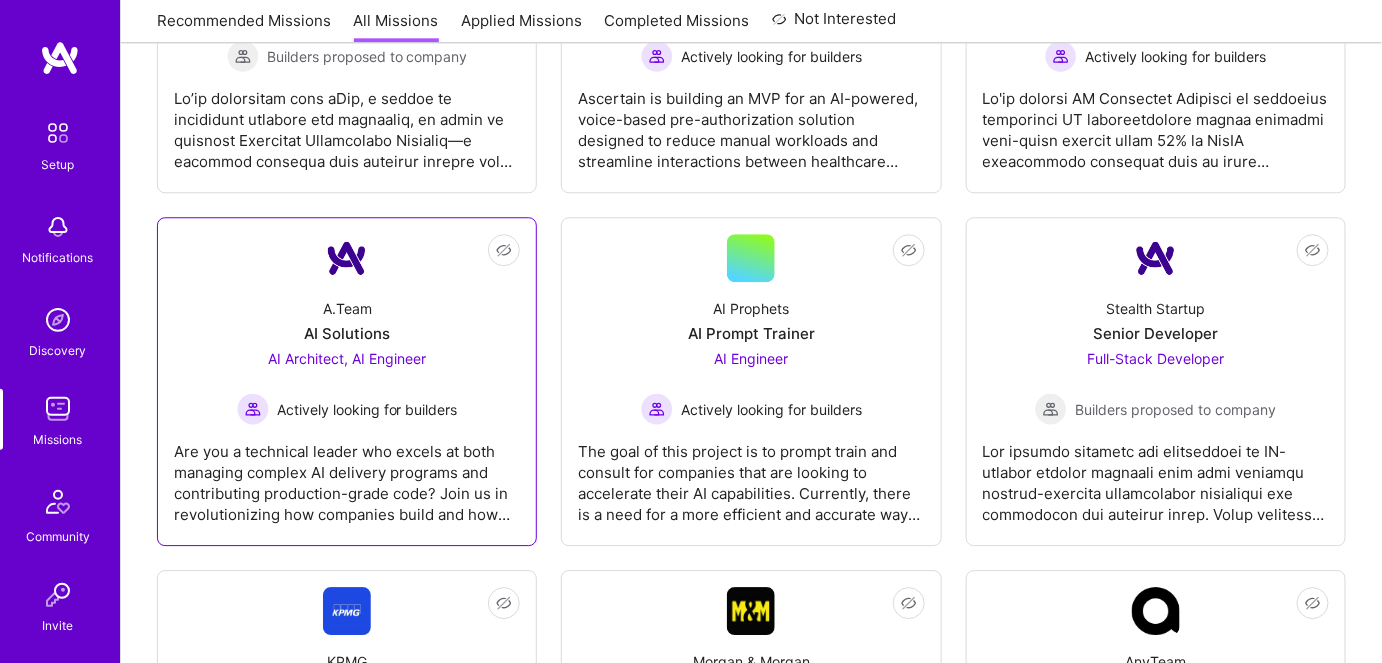 click on "Are you a technical leader who excels at both managing complex AI delivery programs and contributing production-grade code? Join us in revolutionizing how companies build and how people work by leading transformative AI initiatives at A.Team." at bounding box center (347, 475) 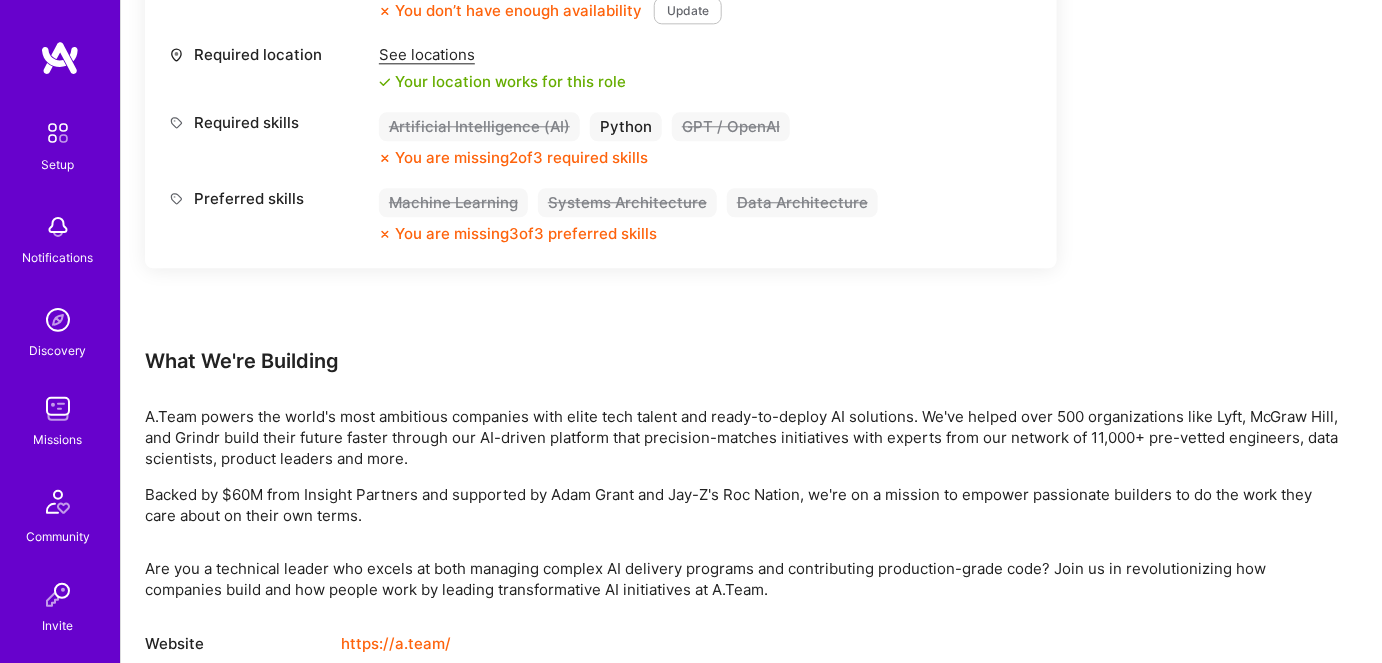 scroll, scrollTop: 1749, scrollLeft: 0, axis: vertical 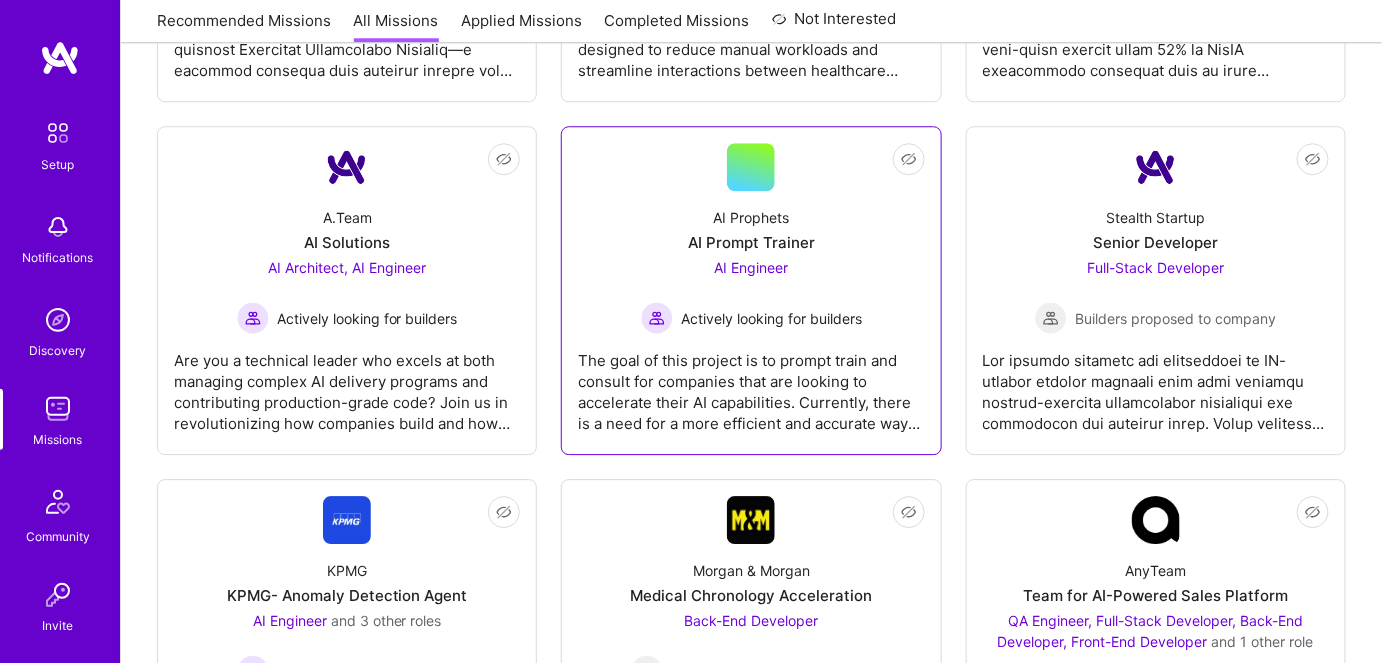 click on "The goal of this project is to prompt train and consult for companies that are looking to accelerate their AI capabilities. Currently, there is a need for a more efficient and accurate way to implement AI into corporations and the skills needed have yet to be identified accurately. The project involves agnostic prompt engineering that will lead to broad strokes acceleration of various projects for AI Prophets. We are looking for AI engineers, data scientists, and prompt training specialists with experience in data cleaning/organization and AI algorithms and prompting to deliver impactful results." at bounding box center (751, 384) 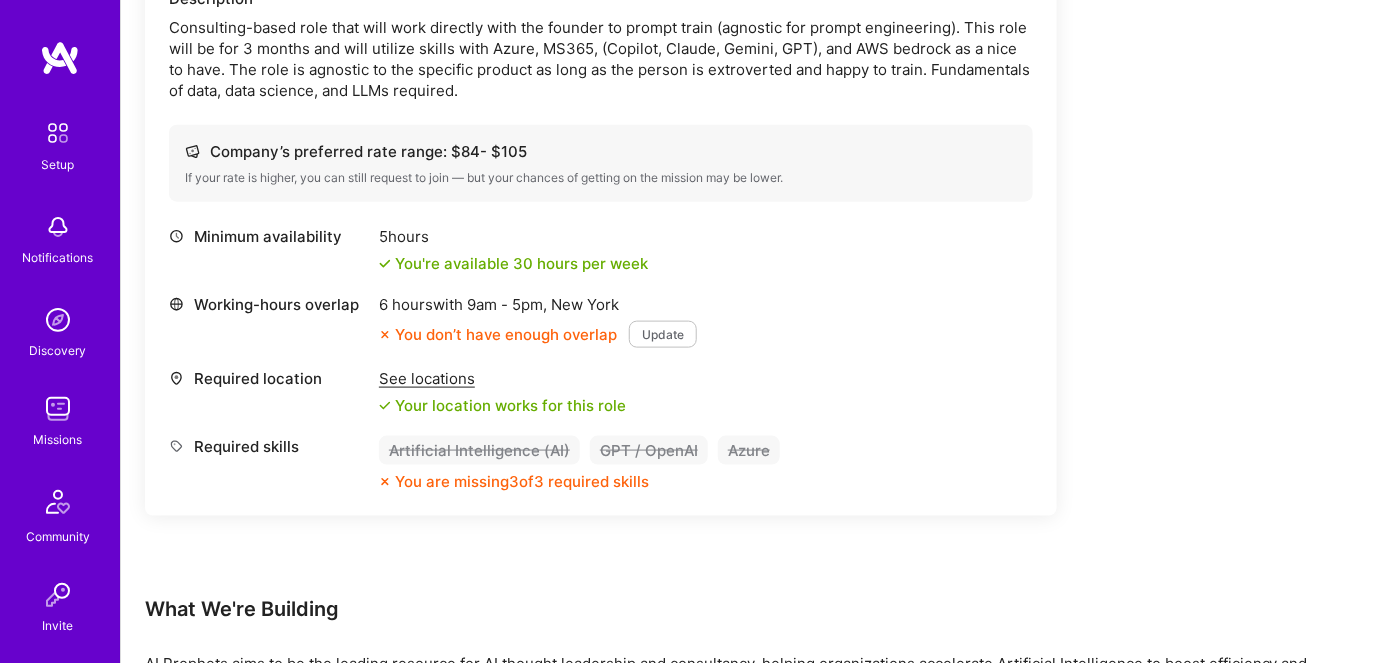 scroll, scrollTop: 636, scrollLeft: 0, axis: vertical 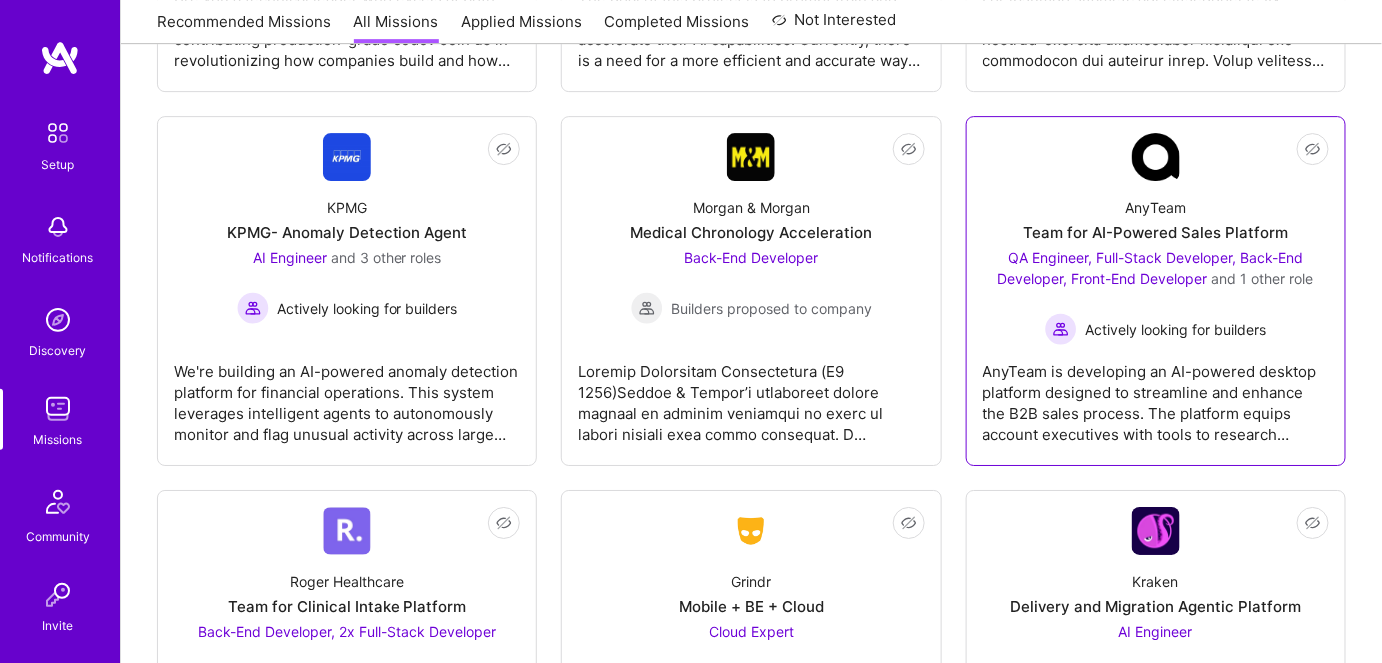 click on "AnyTeam is developing an AI-powered desktop platform designed to streamline and enhance the B2B sales process. The platform equips account executives with tools to research prospects, prepare for meetings, generate personalized sales materials, and receive real-time support during live calls. Core features include automated account insights, AI-generated battle cards and messaging, CRM and drive integrations, and a freemium billing model. The current focus is on building an AI-driven content canvas, integrating with platforms like Salesforce via Unified, and implementing feature gating tied to Stripe-based plans." at bounding box center (1156, 395) 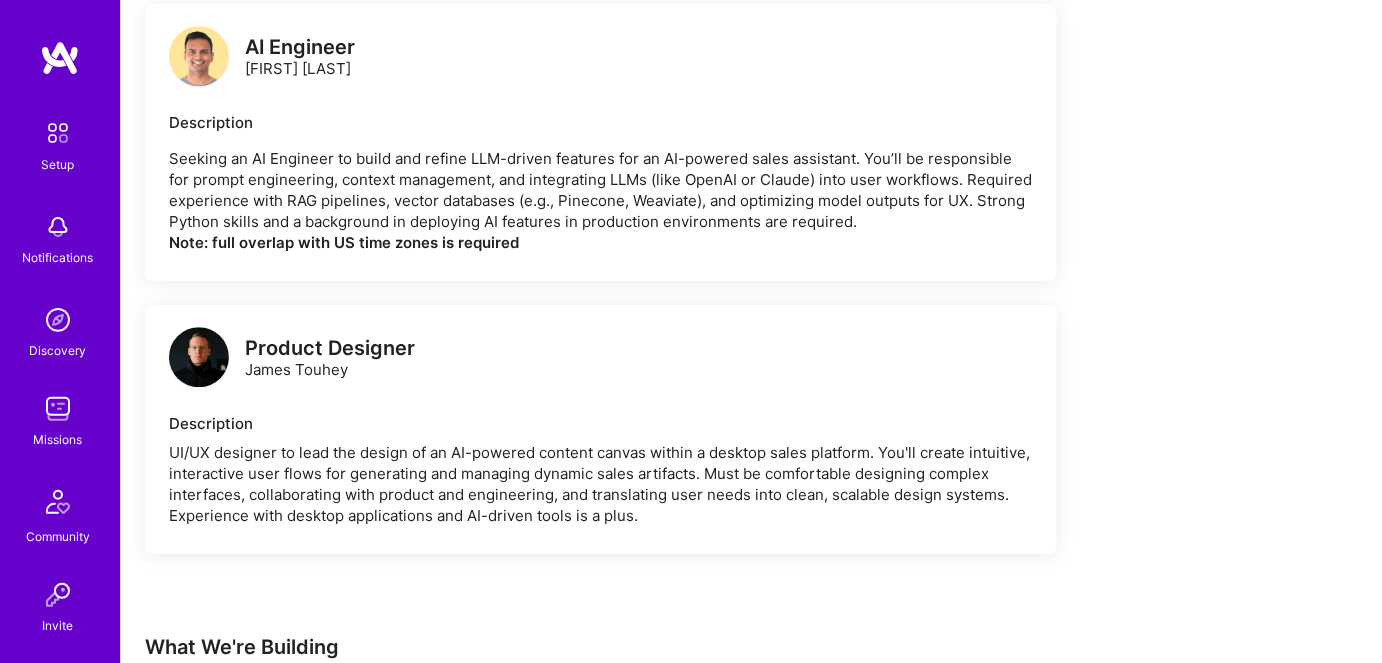 scroll, scrollTop: 1740, scrollLeft: 0, axis: vertical 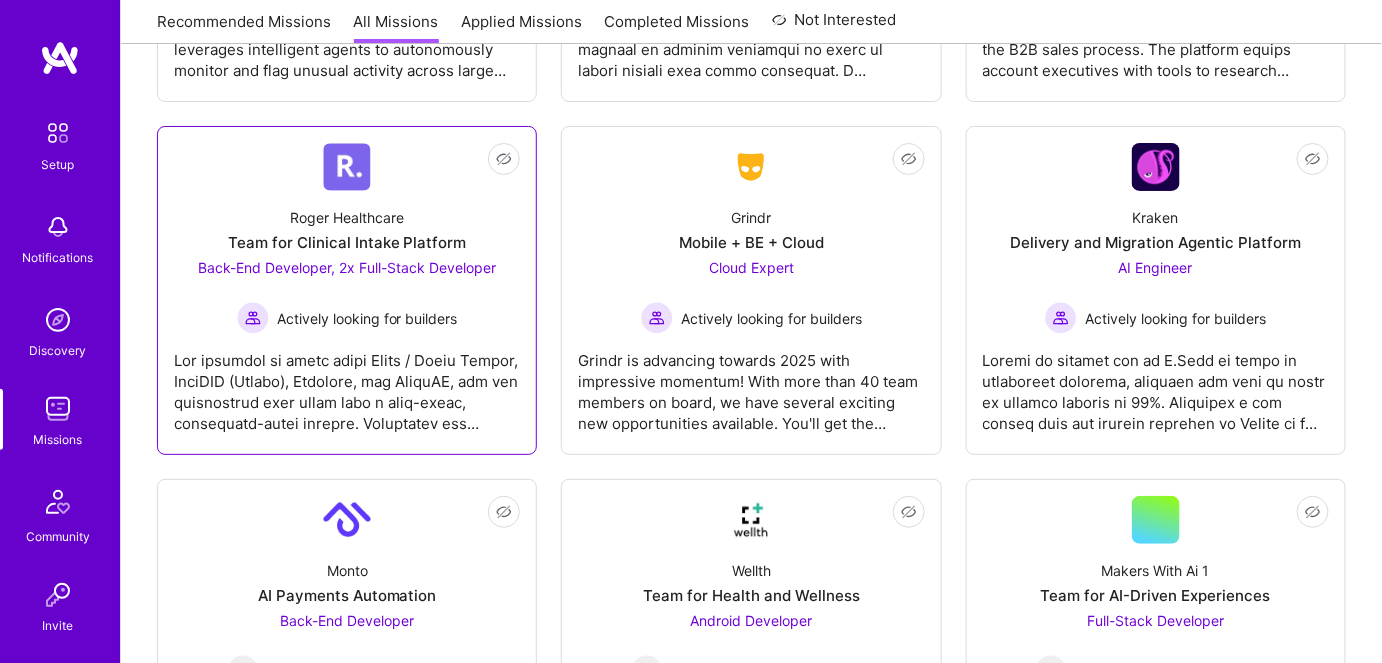 click at bounding box center (347, 384) 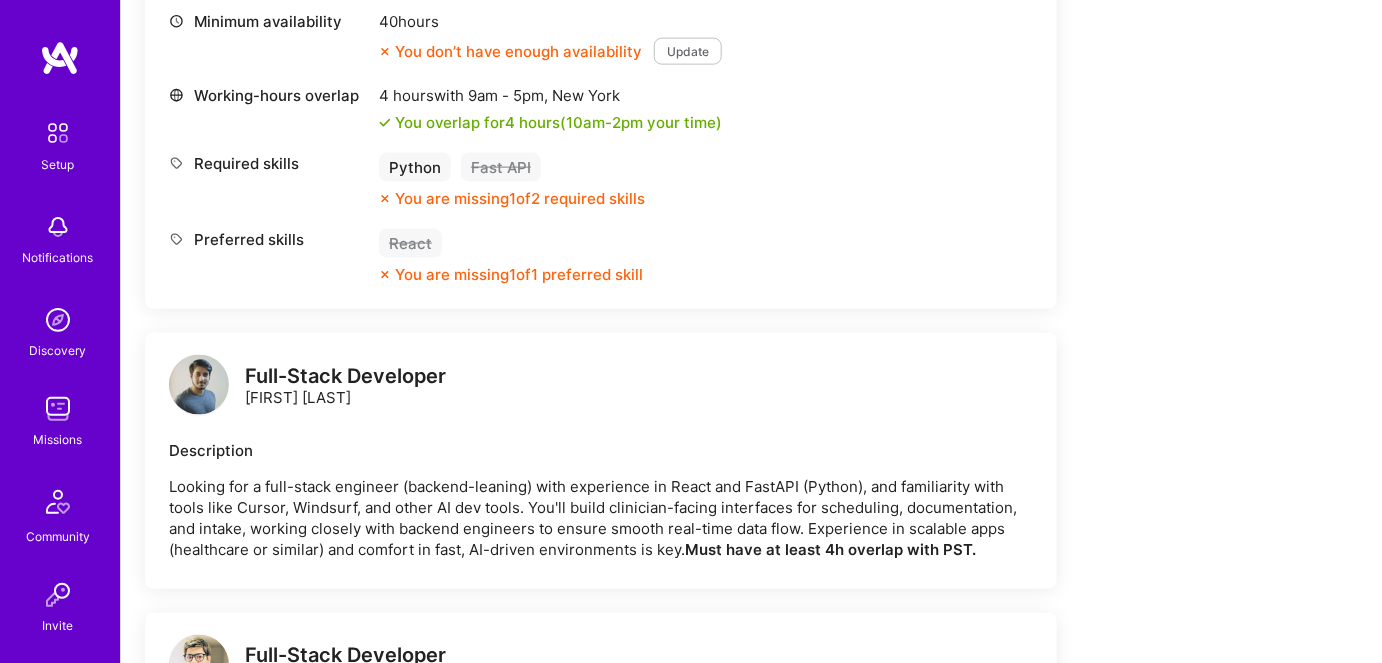 scroll, scrollTop: 636, scrollLeft: 0, axis: vertical 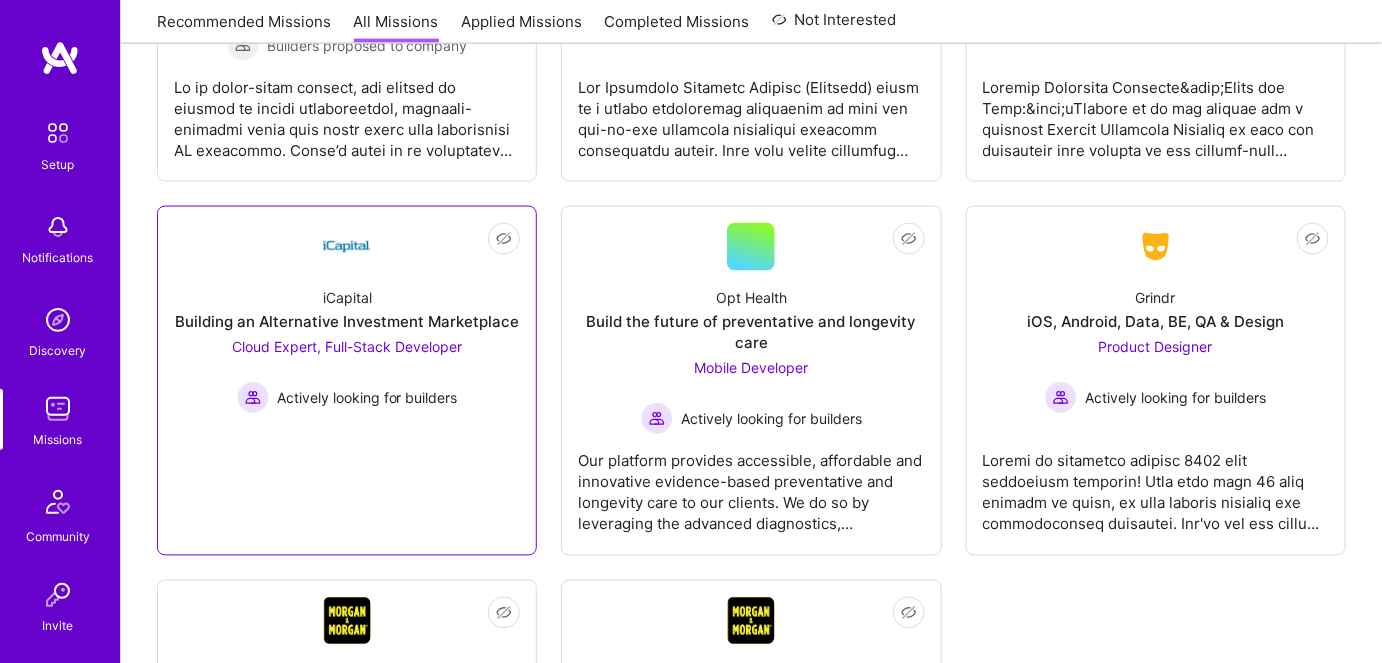 click on "Cloud Expert, Full-Stack Developer" at bounding box center [347, 347] 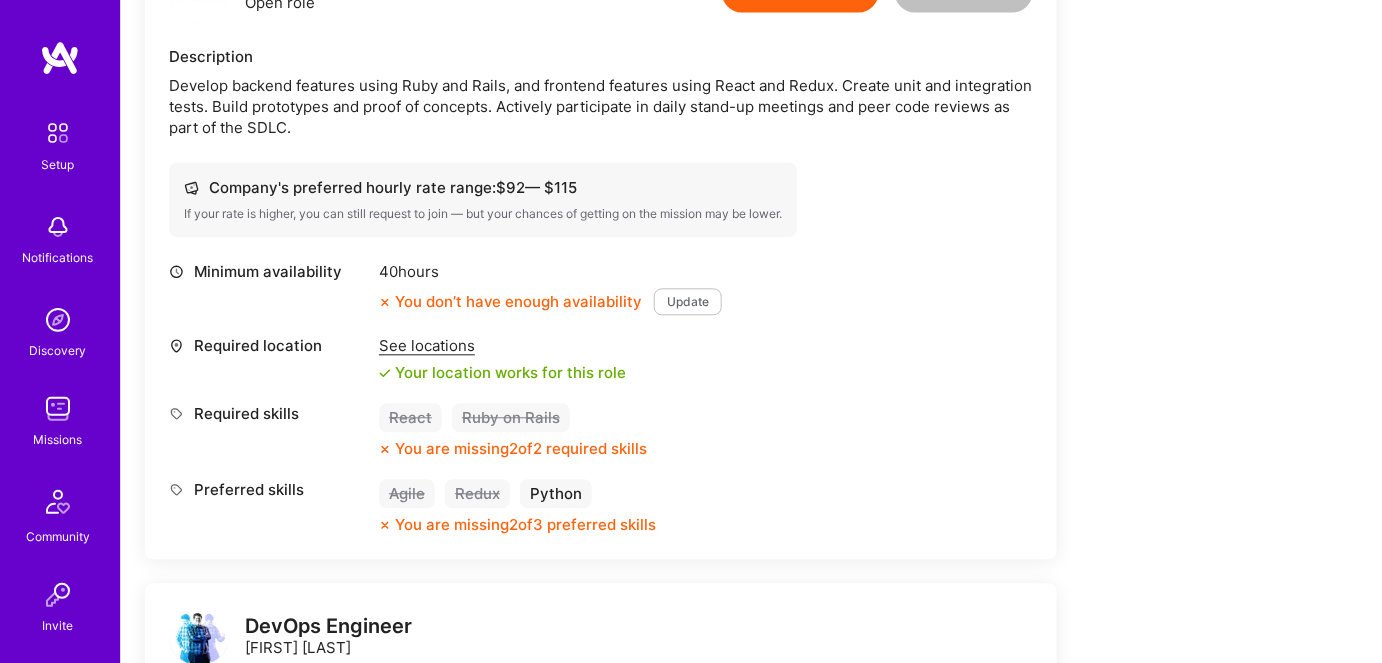 scroll, scrollTop: 1363, scrollLeft: 0, axis: vertical 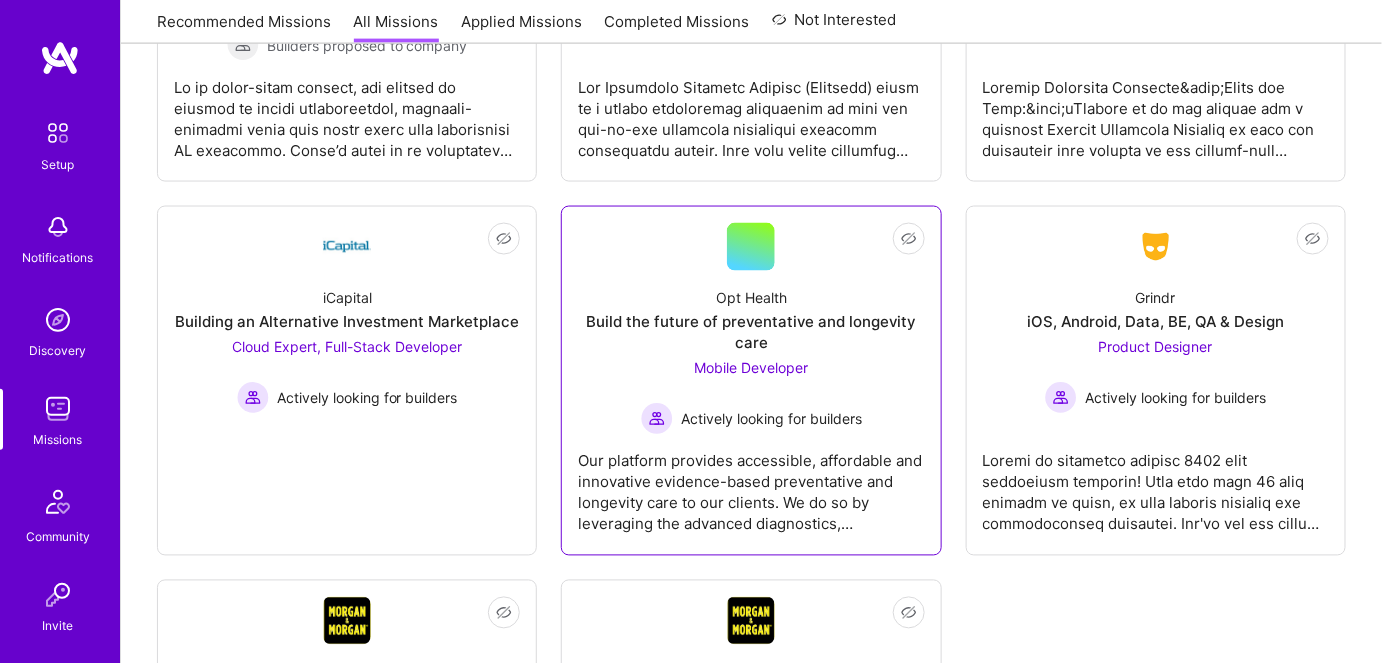 click on "Our platform provides accessible, affordable and innovative evidence-based preventative and longevity care to our clients. We do so by leveraging the advanced diagnostics, personalized treatment plans, clinical expertise and the latest technology.We recently underwent a rebranding exercise and are in the process of rebuilding our client experience platforms - beginning with our mobile iOS experience. This platform allows clients to view their latest biomarker tests, interact with our care teams, access treatment plans, and more. It serves as the primary interaction point for all client interactions. We need a product designer to help incorporate our new branding, redefine our UX and join us in bringing a new model of care to life." at bounding box center (751, 485) 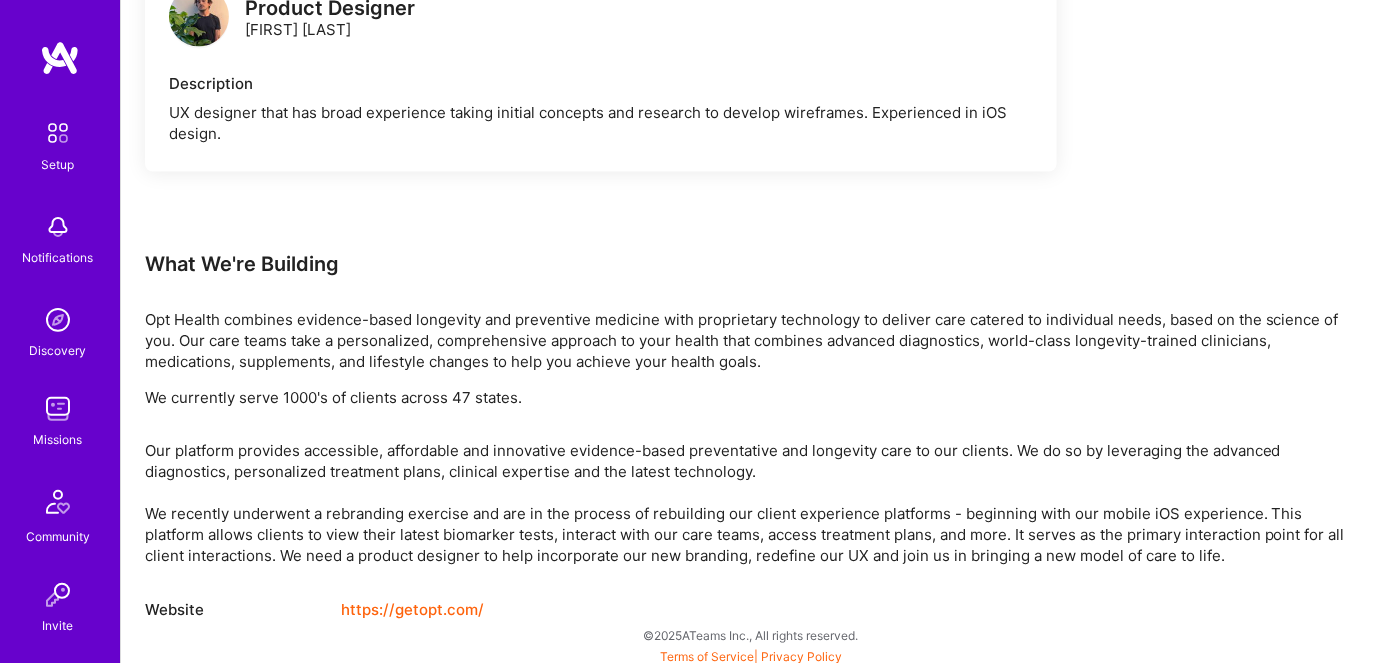 scroll, scrollTop: 1133, scrollLeft: 0, axis: vertical 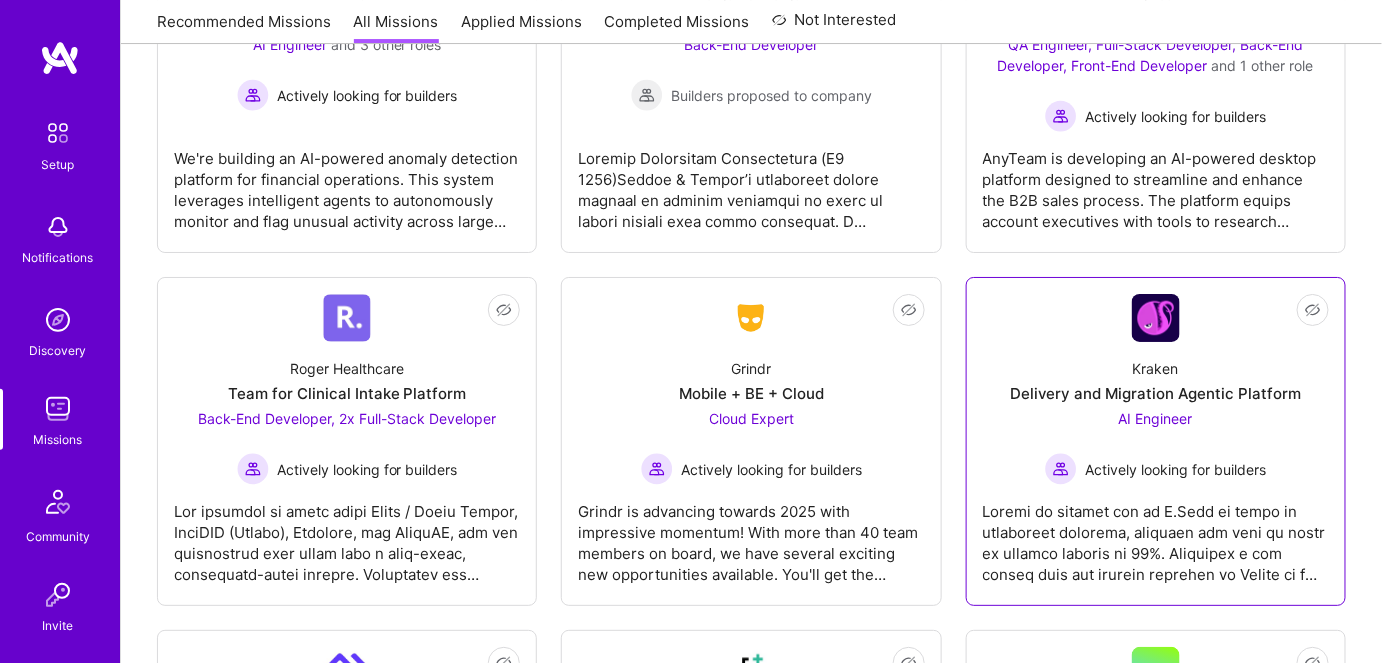 click at bounding box center (1156, 535) 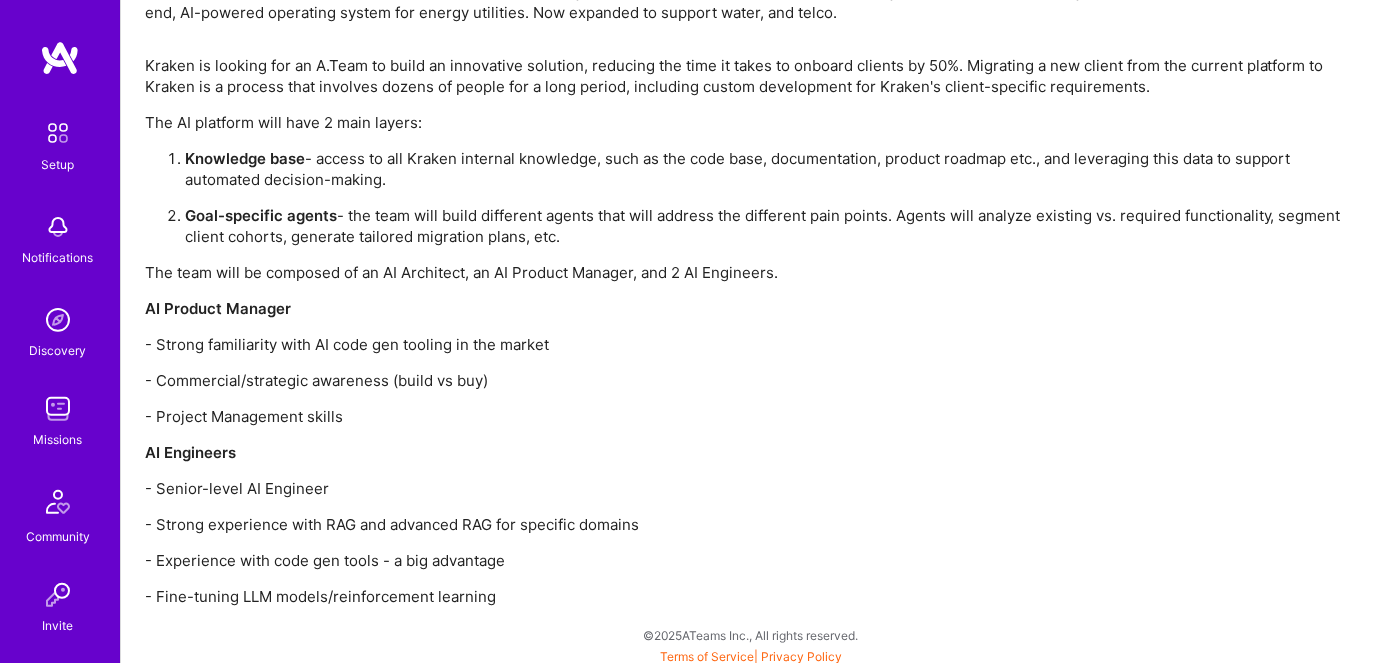 scroll, scrollTop: 2047, scrollLeft: 0, axis: vertical 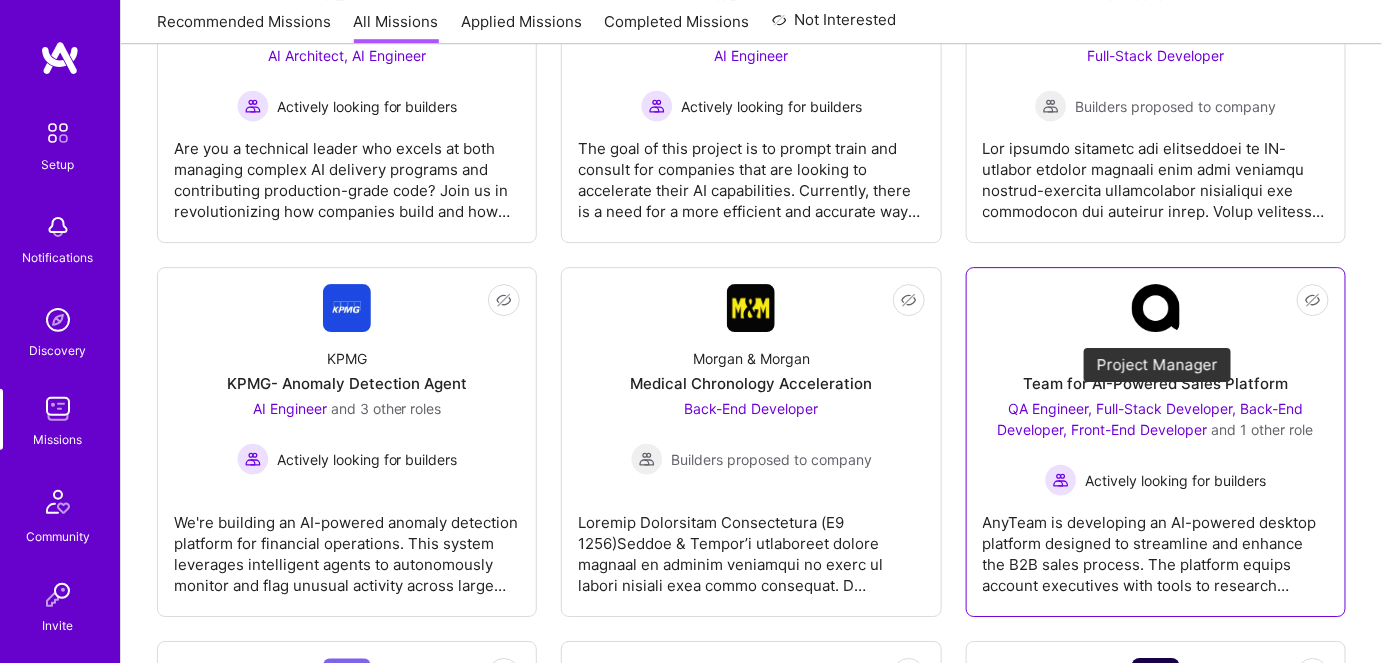 click on "QA Engineer, Full-Stack Developer, Back-End Developer, Front-End Developer" at bounding box center [1151, 419] 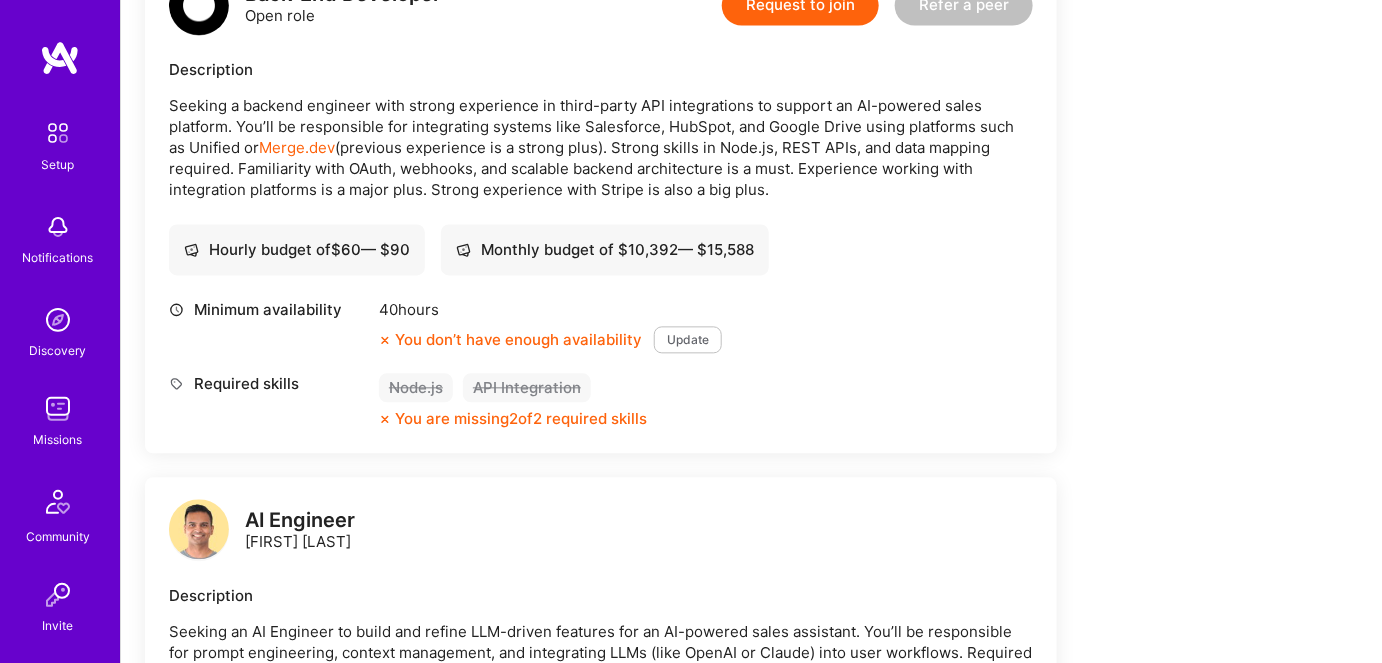scroll, scrollTop: 1181, scrollLeft: 0, axis: vertical 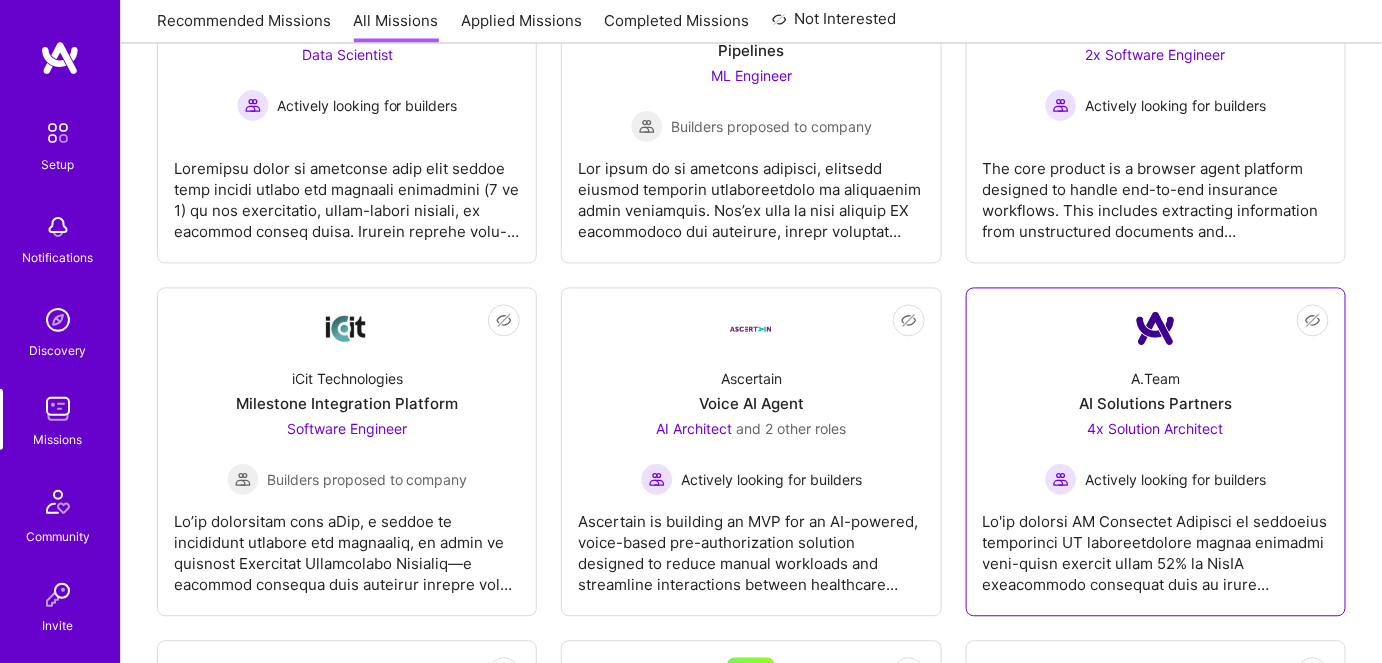 click on "4x Solution Architect   Actively looking for builders" at bounding box center (1155, 457) 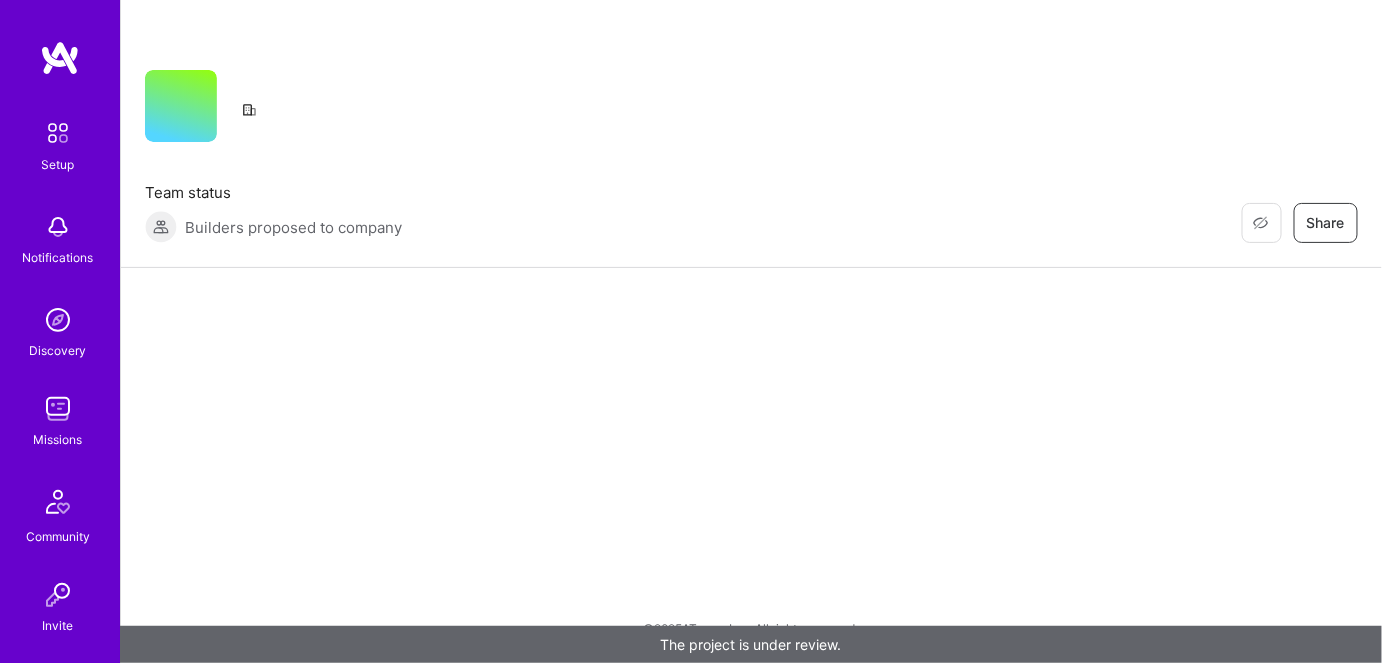 scroll, scrollTop: 0, scrollLeft: 0, axis: both 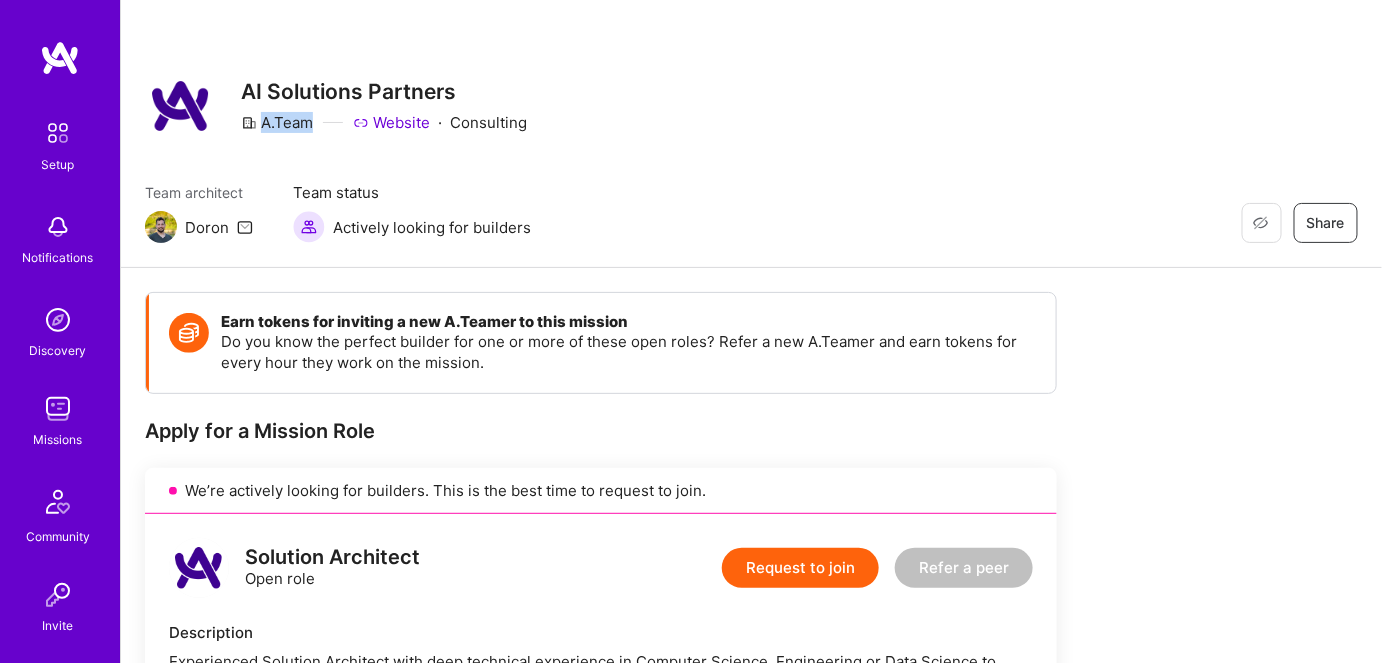 click on "A.Team
Website · Consulting" at bounding box center (384, 122) 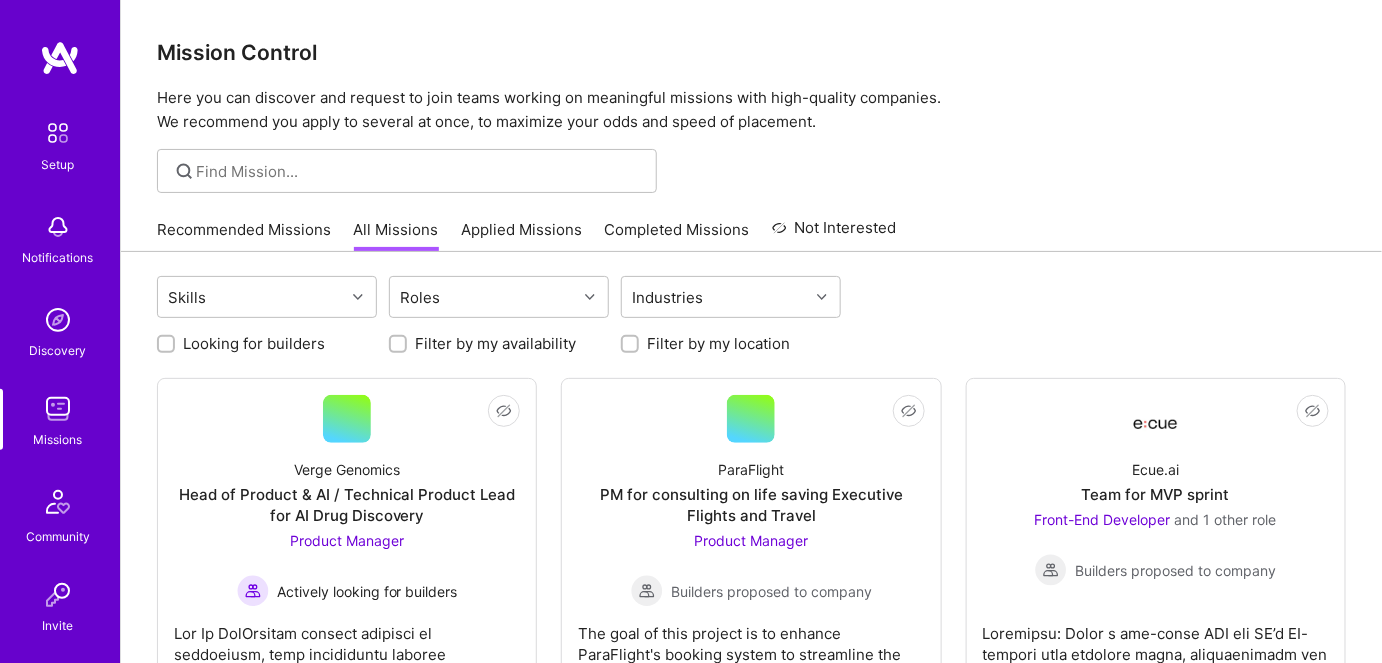 scroll, scrollTop: 3788, scrollLeft: 0, axis: vertical 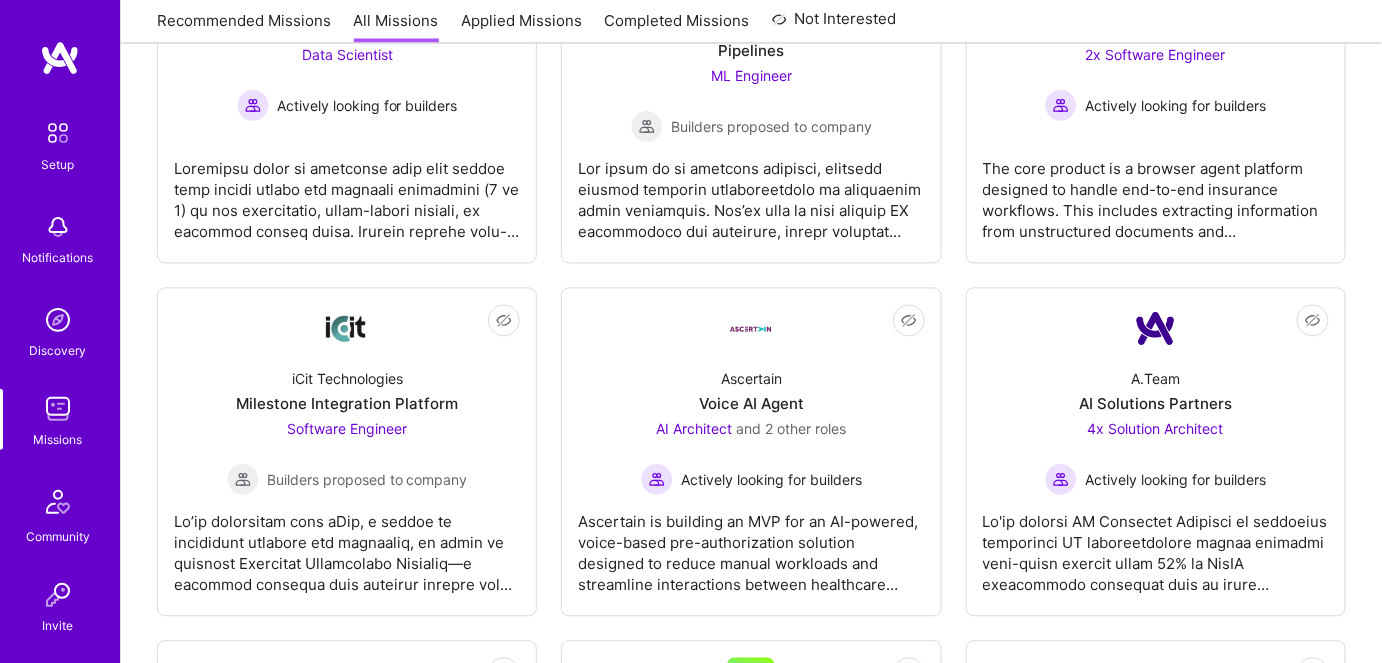 click on "Not Interested Verge Genomics Head of Product & AI / Technical Product Lead for AI Drug Discovery Product Manager   Actively looking for builders Not Interested ParaFlight PM for consulting on life saving Executive Flights and Travel Product Manager   Builders proposed to company The goal of this project is to enhance ParaFlight's booking system to streamline the process for clients and improve overall operational efficiency. Currently, ParaFlight's booking system lacks real-time updates and customization options, leading to inefficiencies in booking private jet and helicopter services. The project involves improving the booking platform with real-time availability updates, personalized customization features, and seamless integrations. We are looking for a Product Manager to ensure a user-friendly interface that meets client needs effectively. Not Interested Ecue.ai Team for MVP sprint Front-End Developer   and 1 other role Builders proposed to company Not Interested HCA Full-Stack Developer   Not Interested" at bounding box center (751, -119) 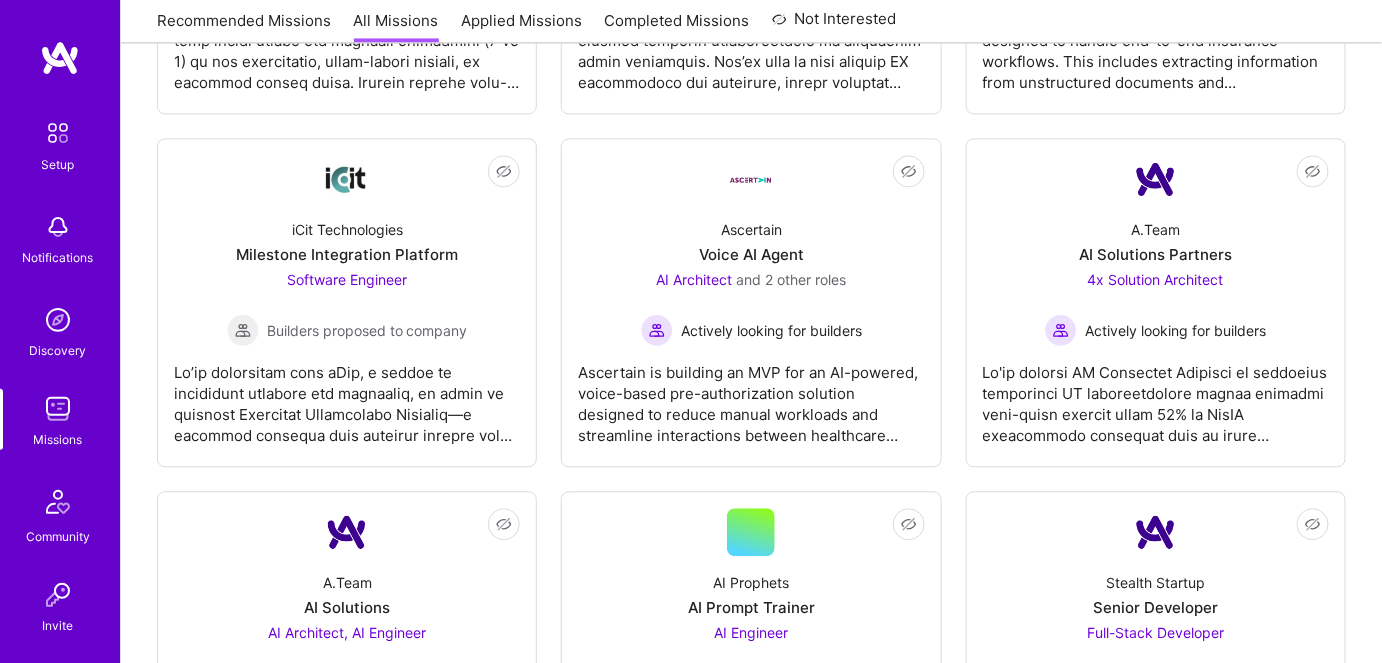 scroll, scrollTop: 3970, scrollLeft: 0, axis: vertical 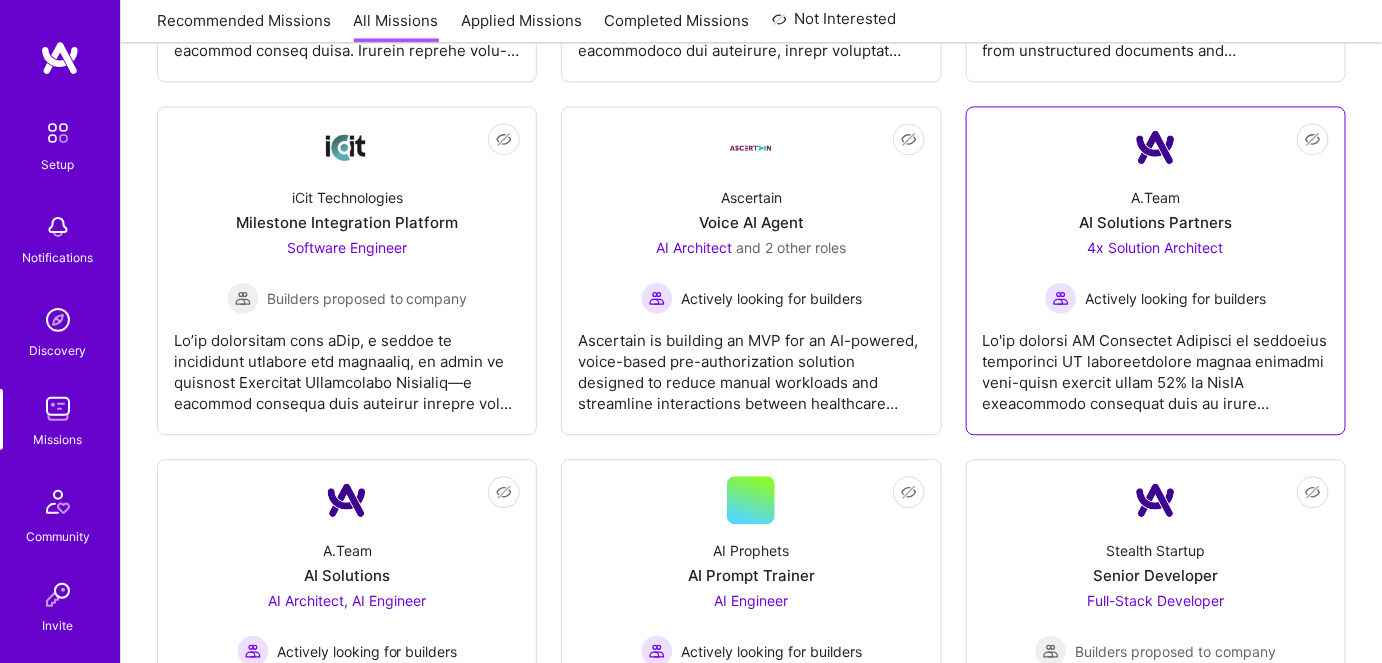 click at bounding box center (1156, 364) 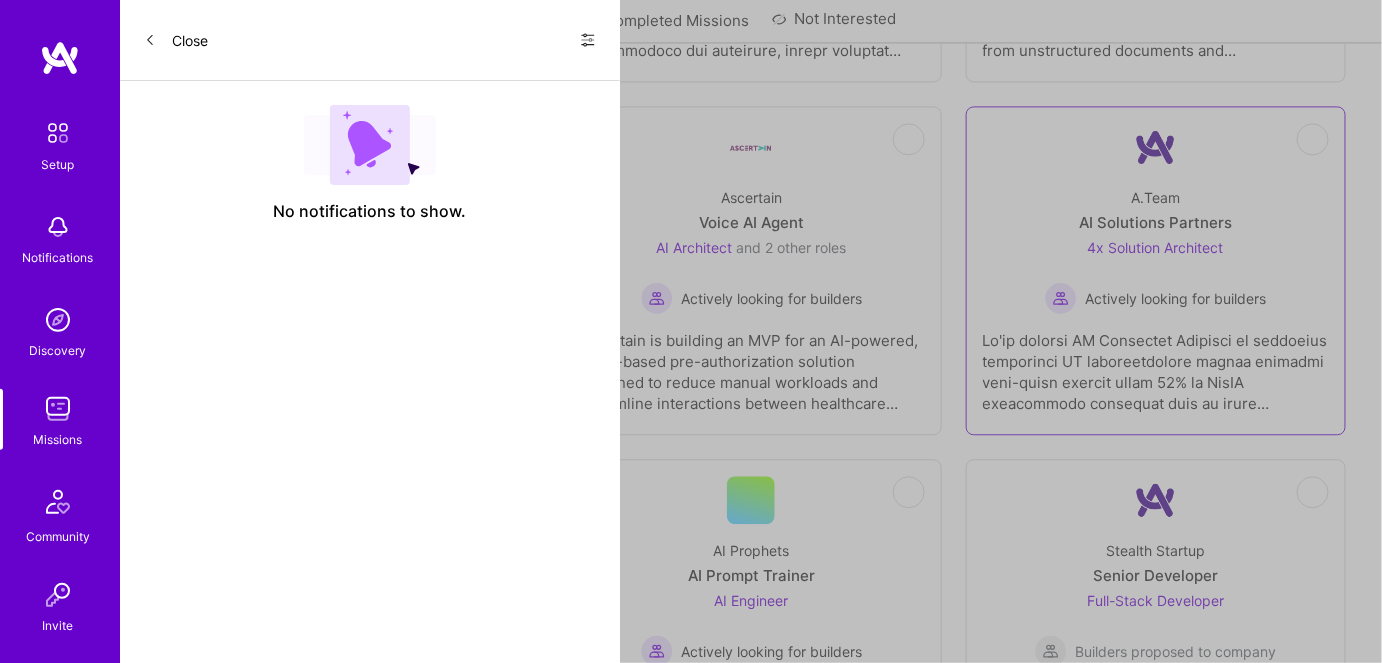 scroll, scrollTop: 0, scrollLeft: 0, axis: both 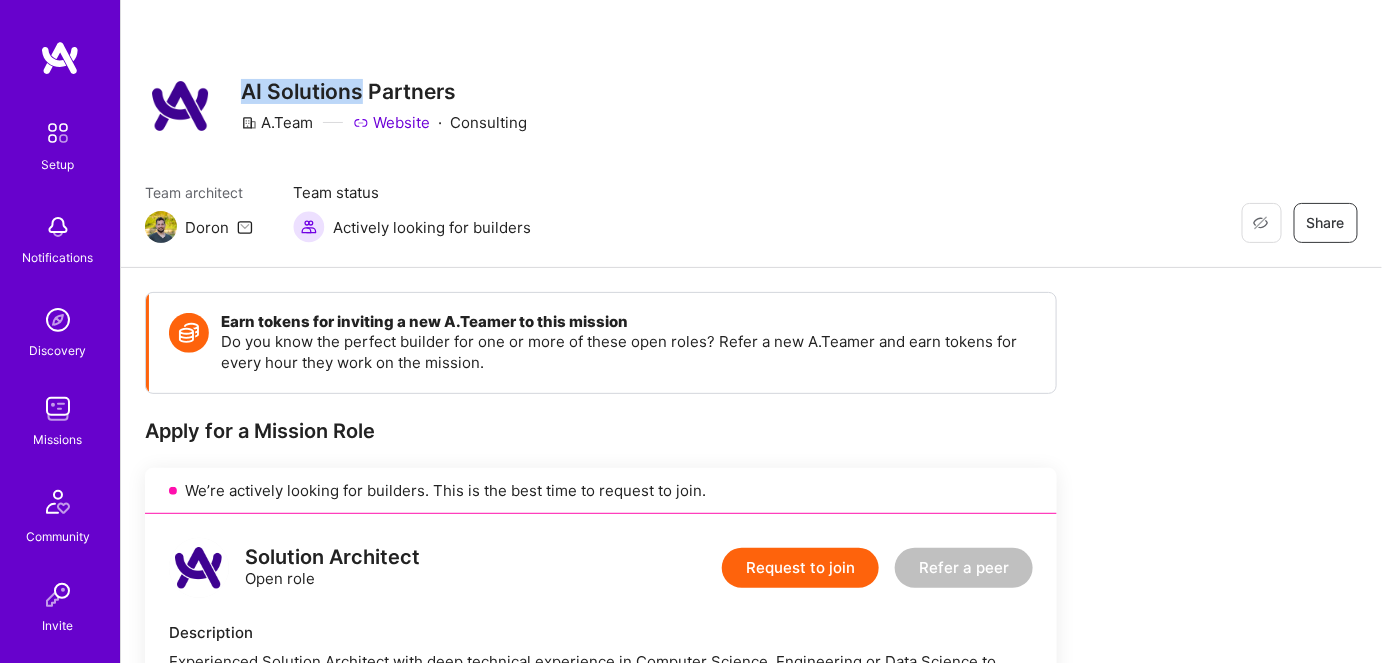 drag, startPoint x: 244, startPoint y: 88, endPoint x: 362, endPoint y: 98, distance: 118.42297 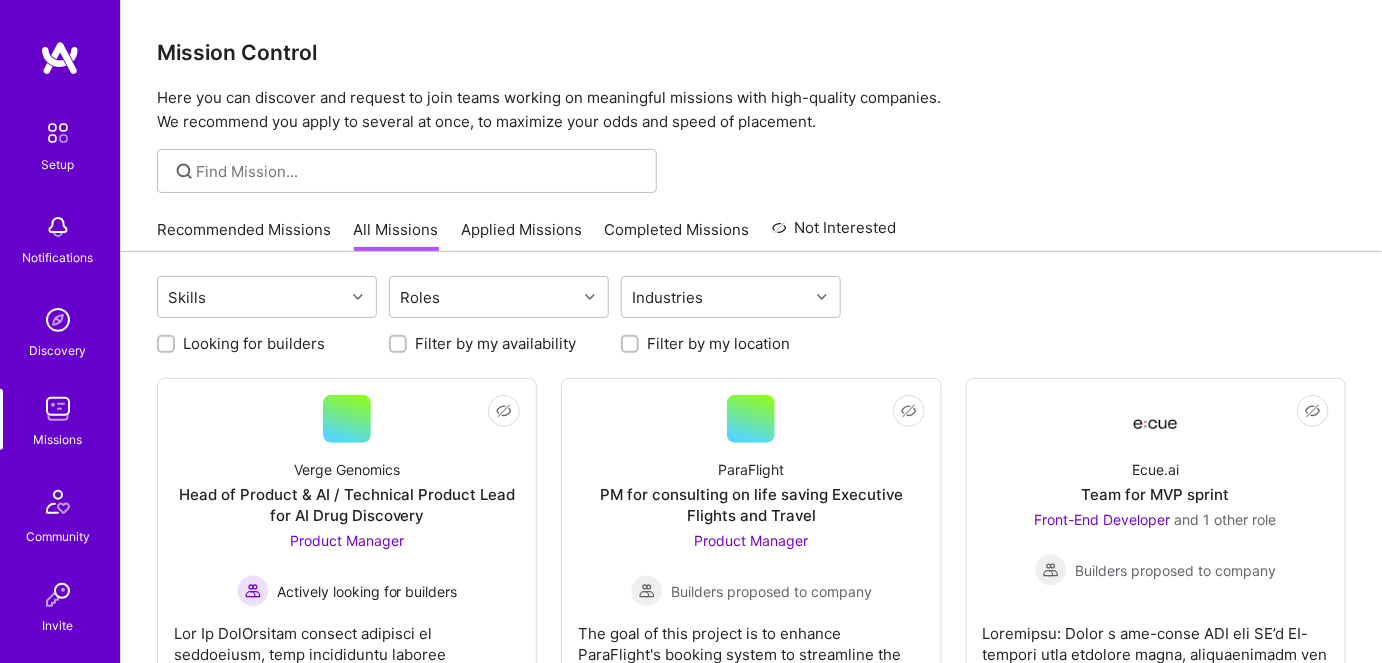 scroll, scrollTop: 3970, scrollLeft: 0, axis: vertical 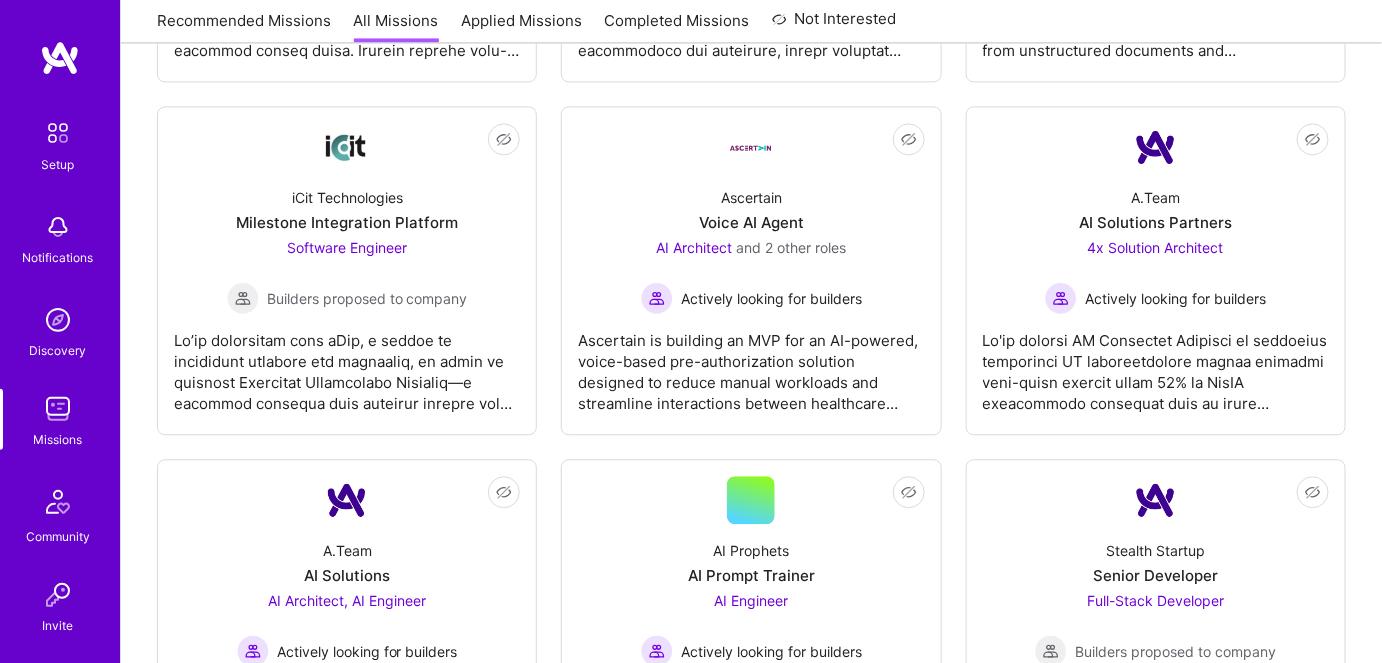 click on "Not Interested Verge Genomics Head of Product & AI / Technical Product Lead for AI Drug Discovery Product Manager   Actively looking for builders Not Interested ParaFlight PM for consulting on life saving Executive Flights and Travel Product Manager   Builders proposed to company The goal of this project is to enhance ParaFlight's booking system to streamline the process for clients and improve overall operational efficiency. Currently, ParaFlight's booking system lacks real-time updates and customization options, leading to inefficiencies in booking private jet and helicopter services. The project involves improving the booking platform with real-time availability updates, personalized customization features, and seamless integrations. We are looking for a Product Manager to ensure a user-friendly interface that meets client needs effectively. Not Interested Ecue.ai Team for MVP sprint Front-End Developer   and 1 other role Builders proposed to company Not Interested HCA Full-Stack Developer   Not Interested" at bounding box center [751, -301] 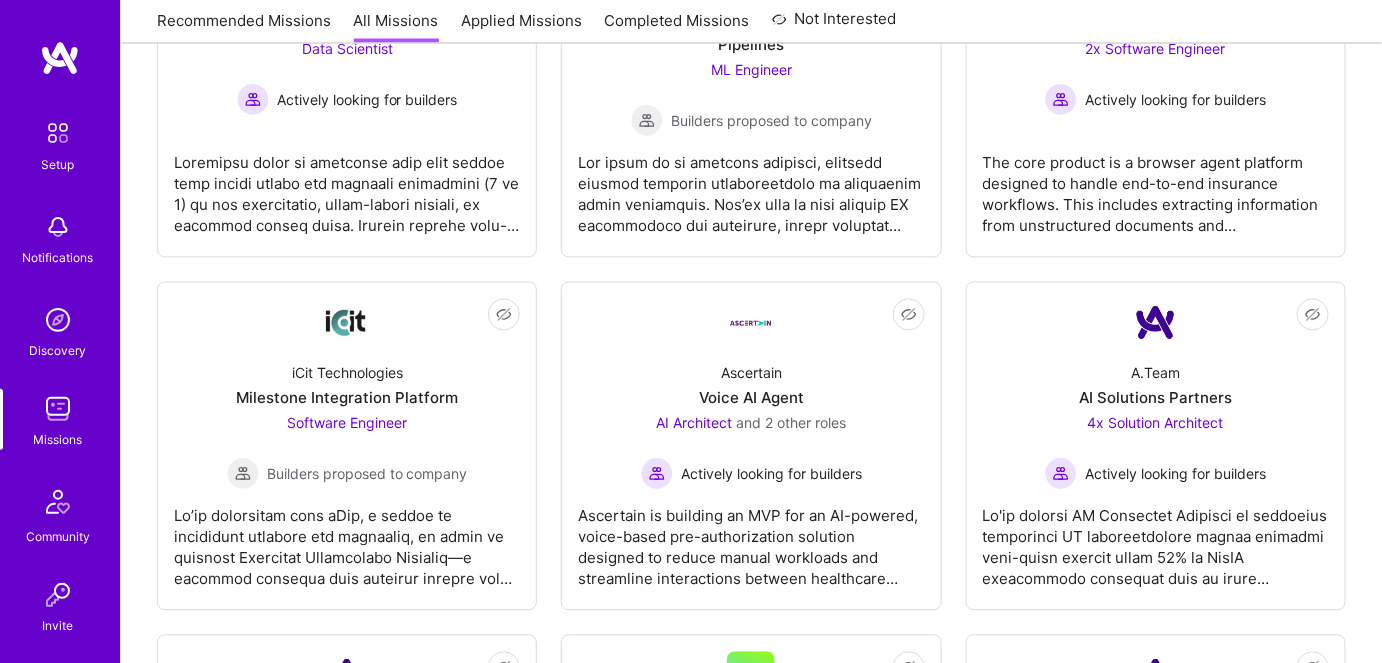 scroll, scrollTop: 3788, scrollLeft: 0, axis: vertical 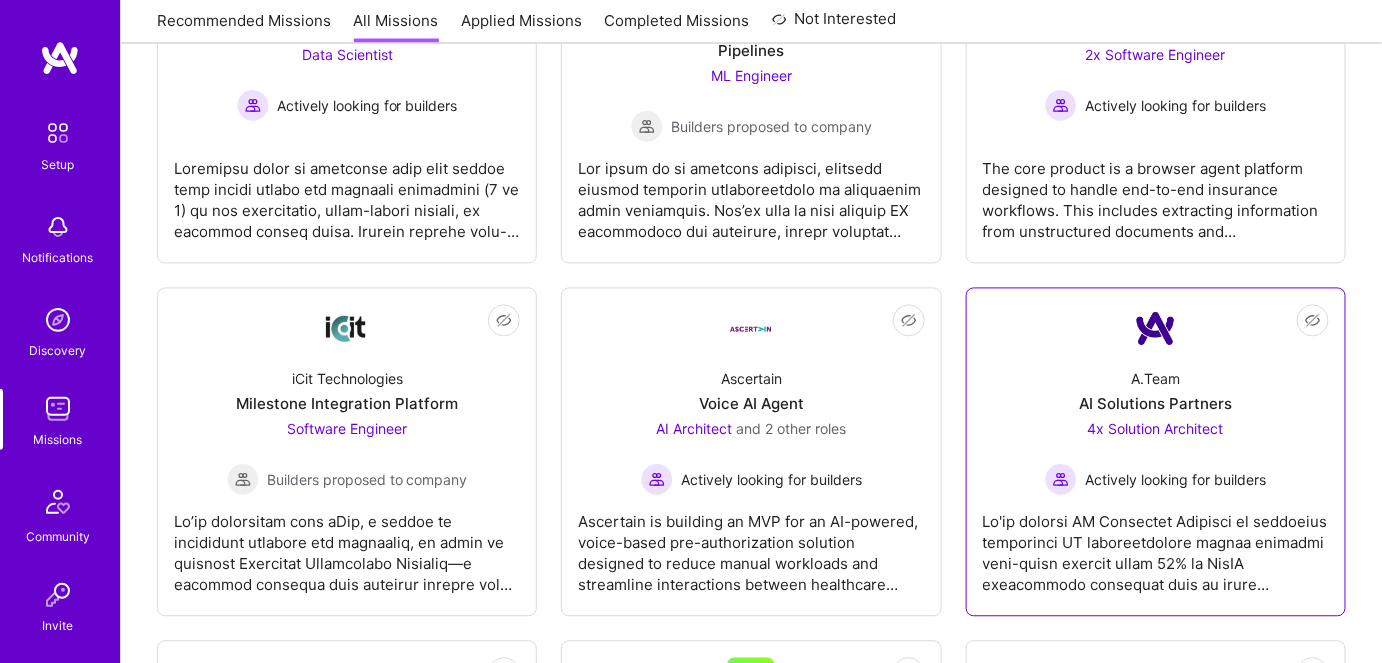 click on "4x Solution Architect   Actively looking for builders" at bounding box center [1155, 457] 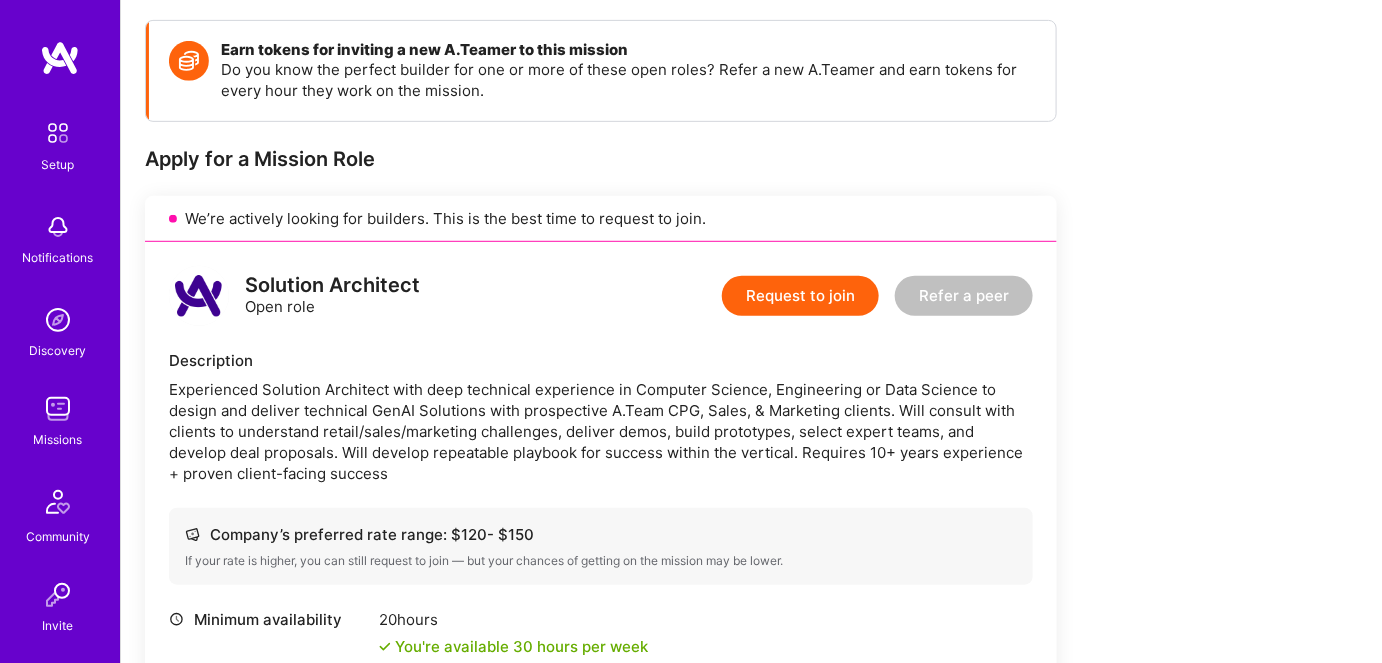 scroll, scrollTop: 363, scrollLeft: 0, axis: vertical 